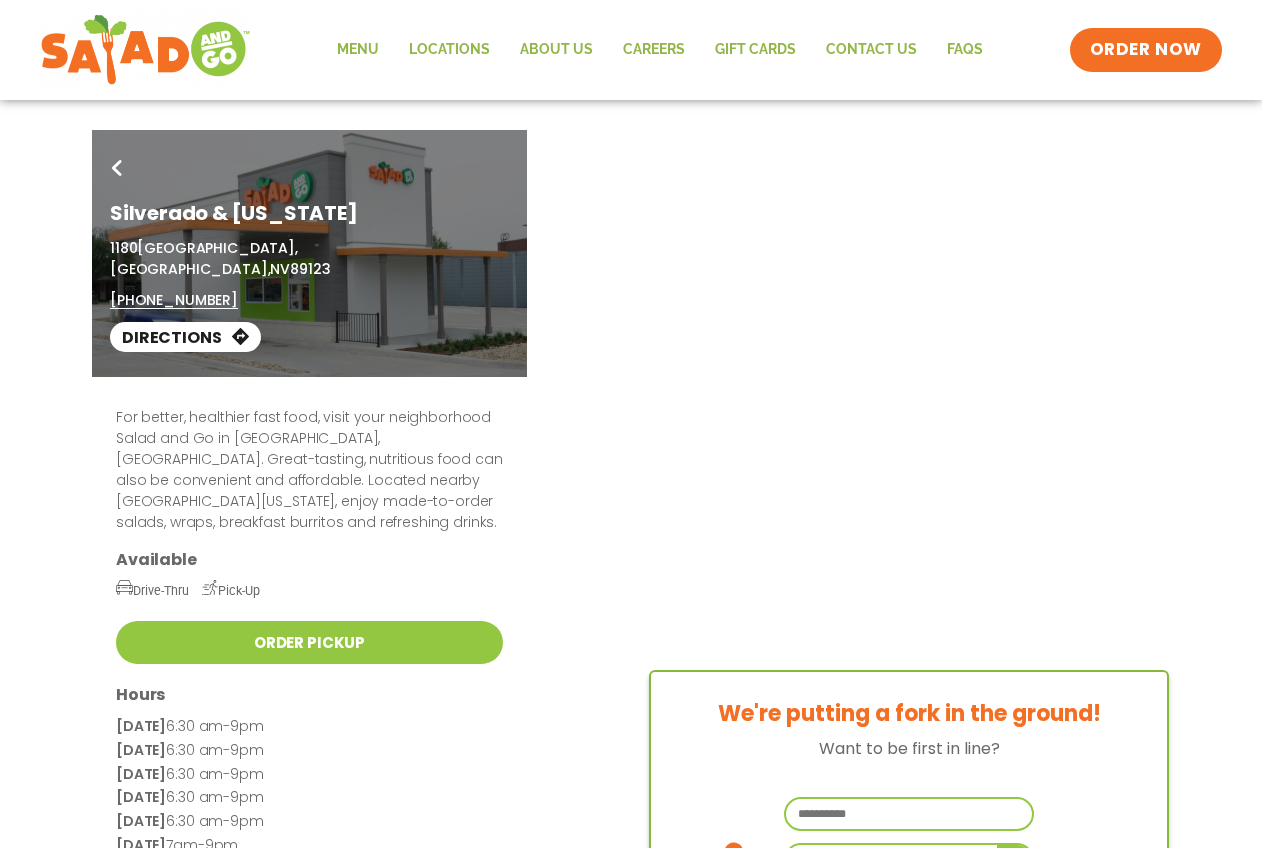 scroll, scrollTop: 0, scrollLeft: 0, axis: both 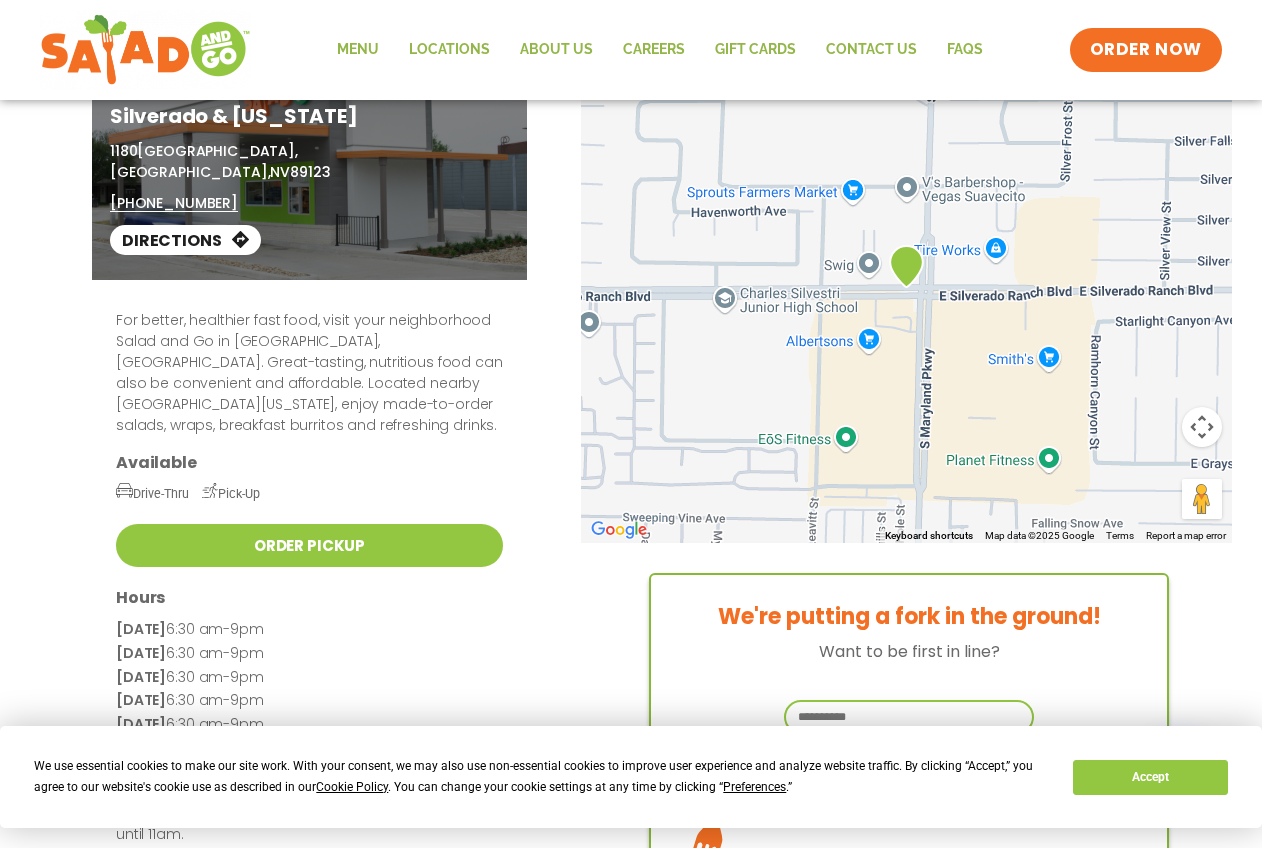 drag, startPoint x: 451, startPoint y: 455, endPoint x: 453, endPoint y: 501, distance: 46.043457 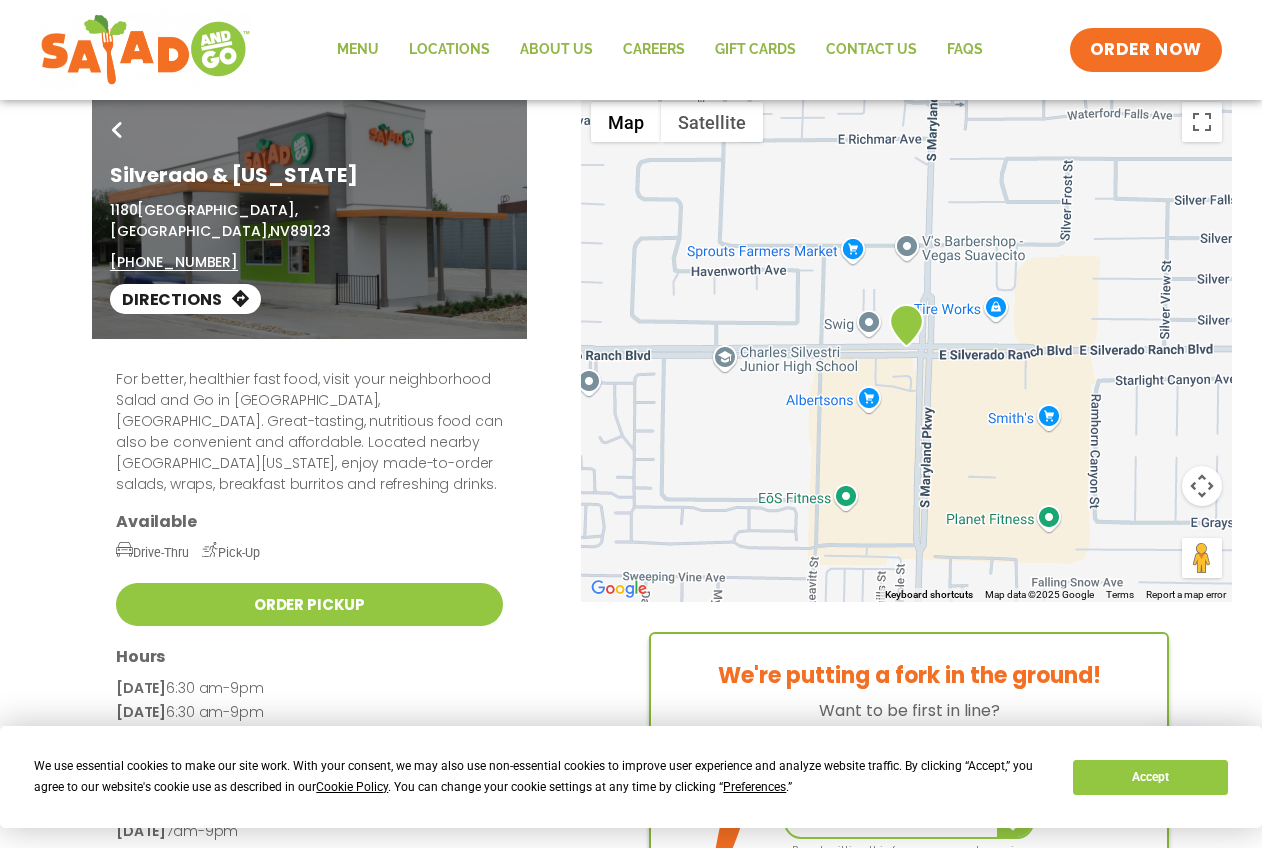 scroll, scrollTop: 0, scrollLeft: 0, axis: both 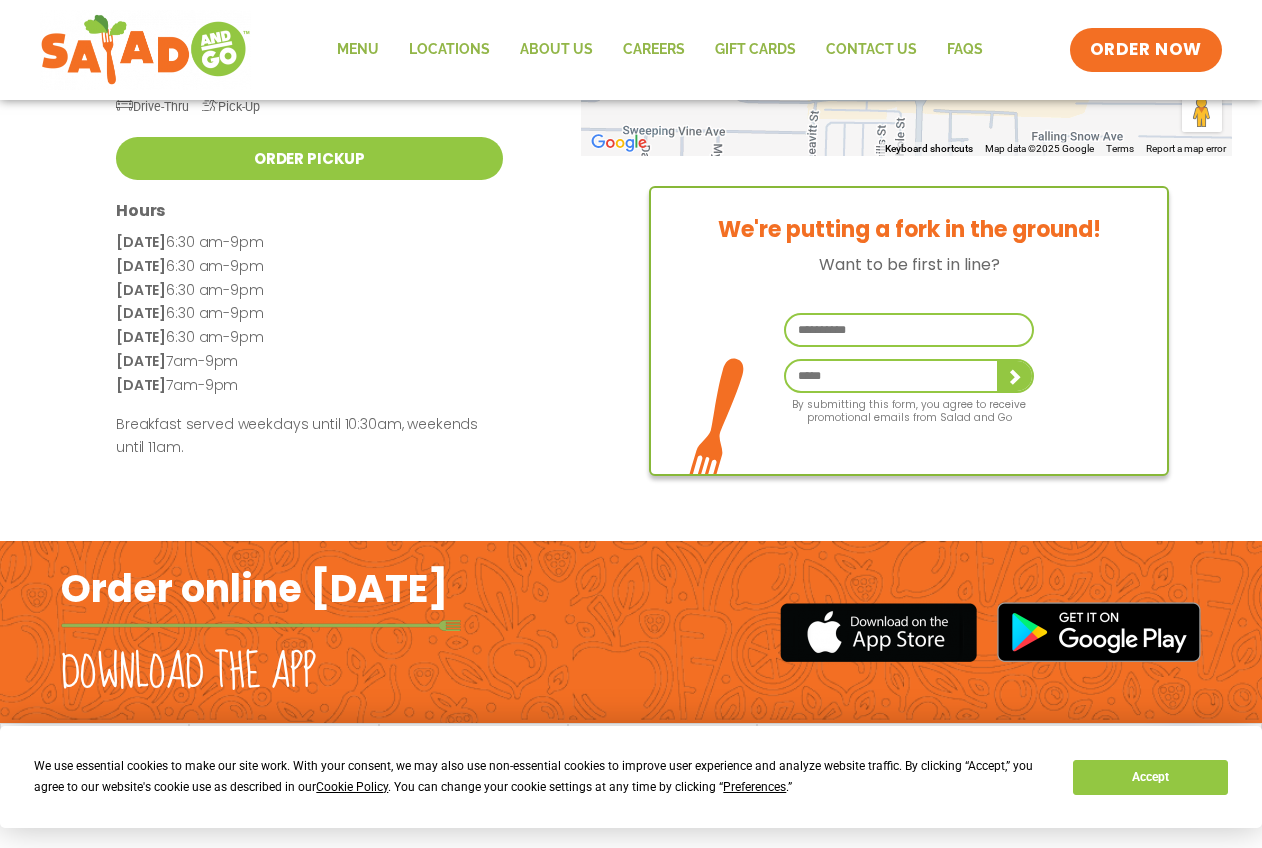drag, startPoint x: 463, startPoint y: 431, endPoint x: 507, endPoint y: 609, distance: 183.35757 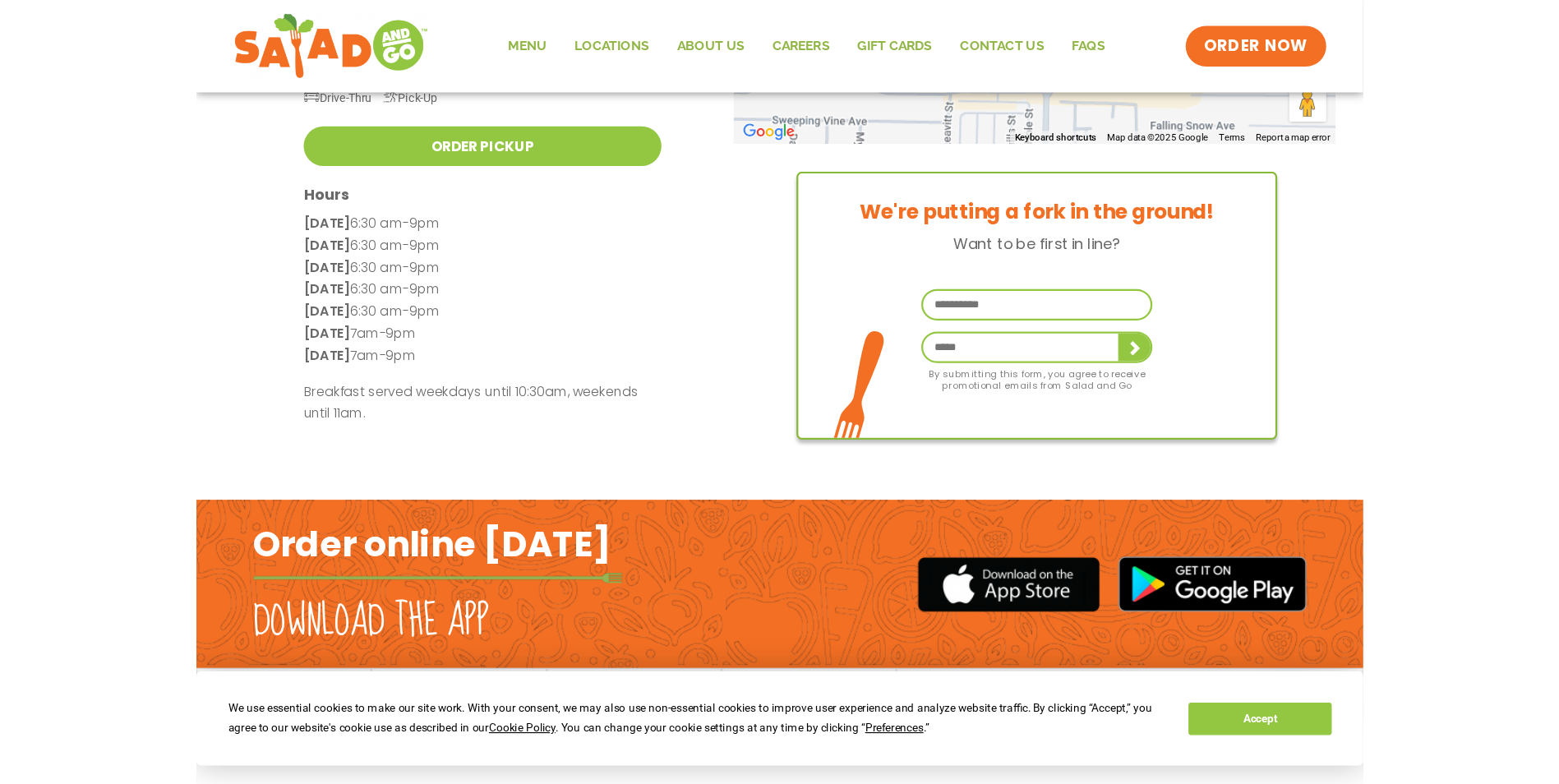 scroll, scrollTop: 0, scrollLeft: 0, axis: both 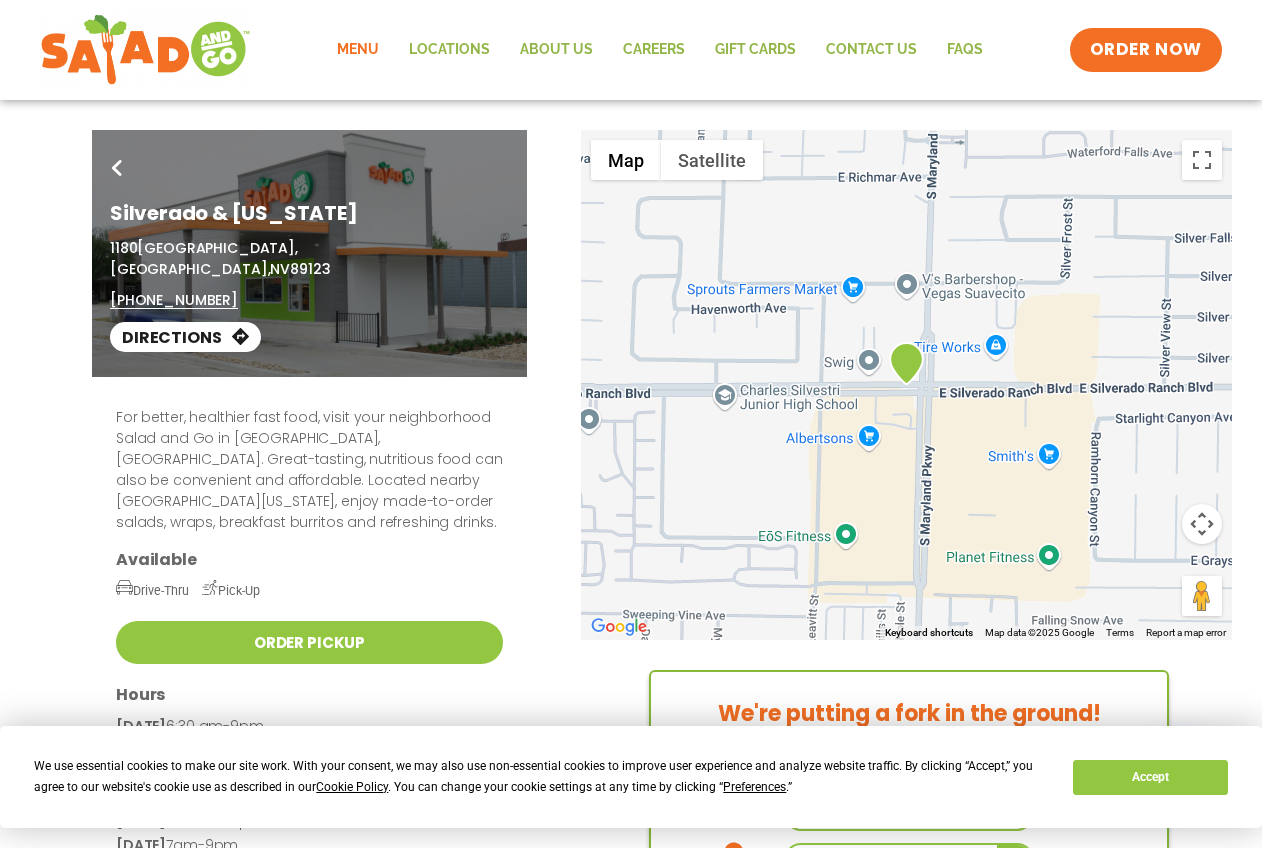 click on "Menu" 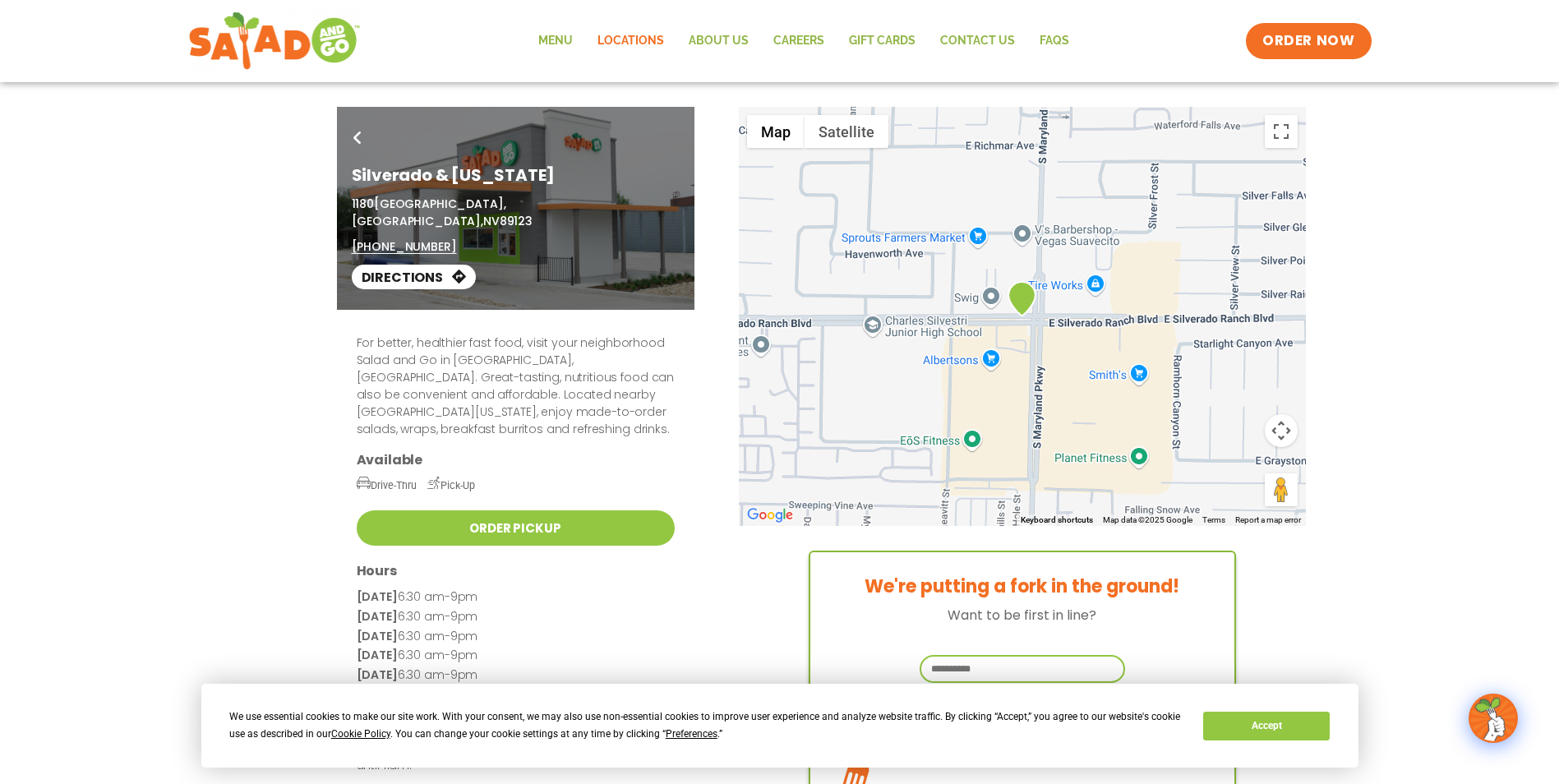 click on "Locations" 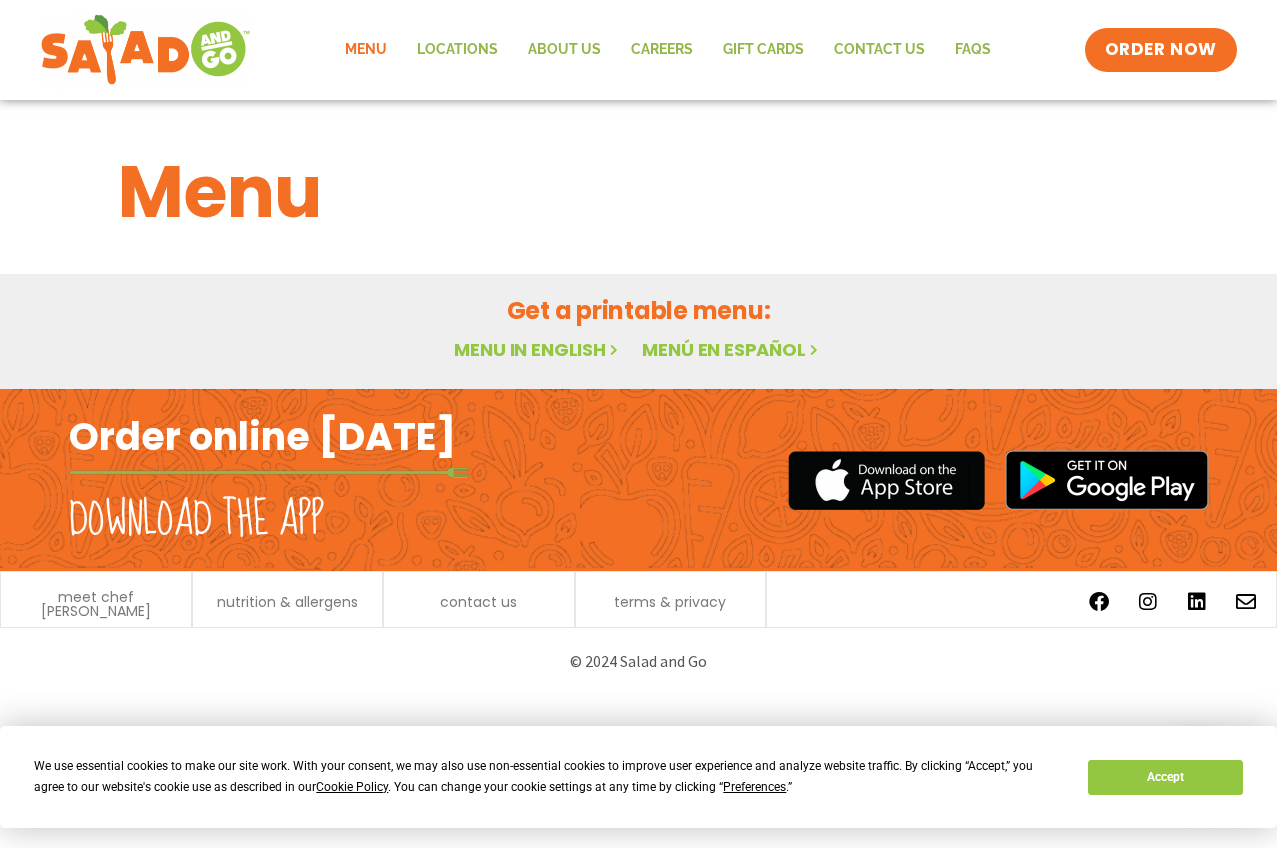 scroll, scrollTop: 0, scrollLeft: 0, axis: both 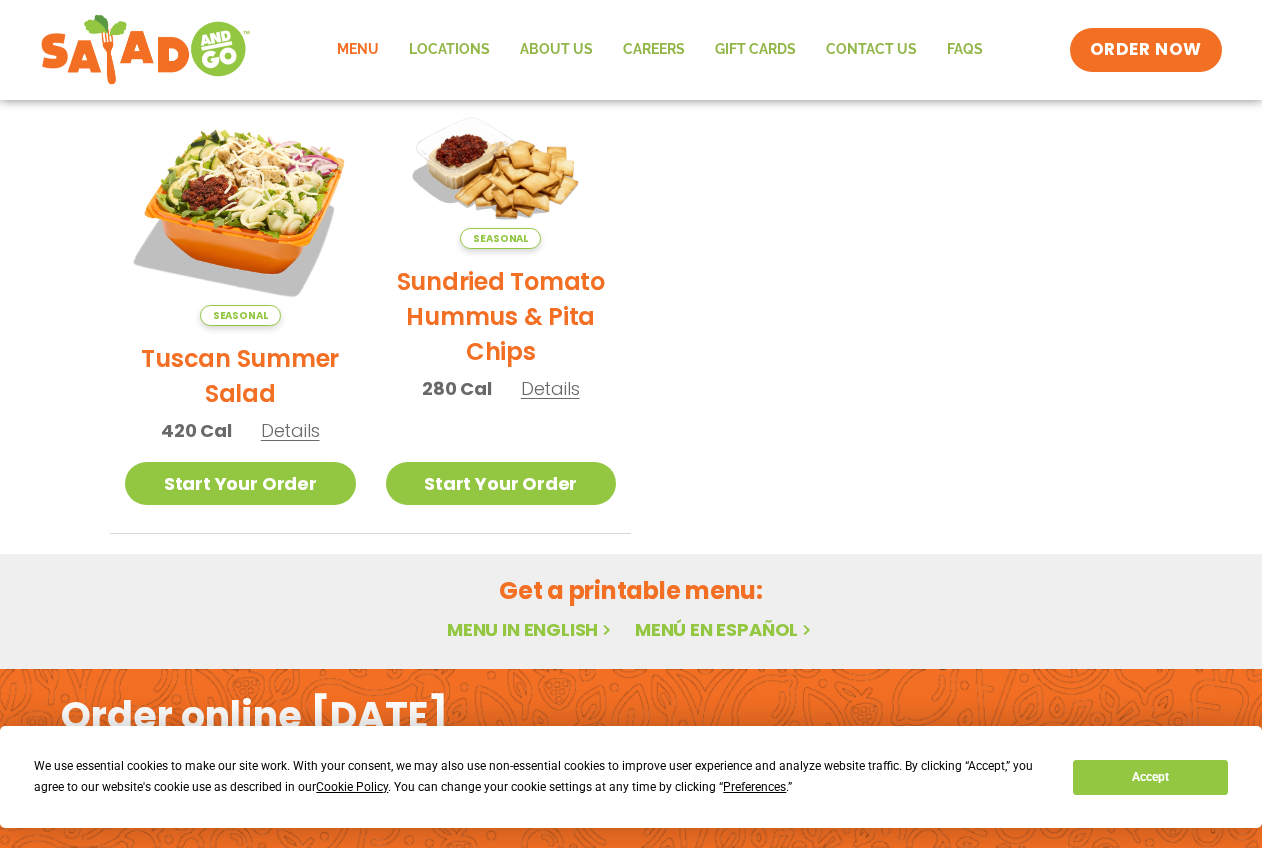 drag, startPoint x: 783, startPoint y: 319, endPoint x: 785, endPoint y: 304, distance: 15.132746 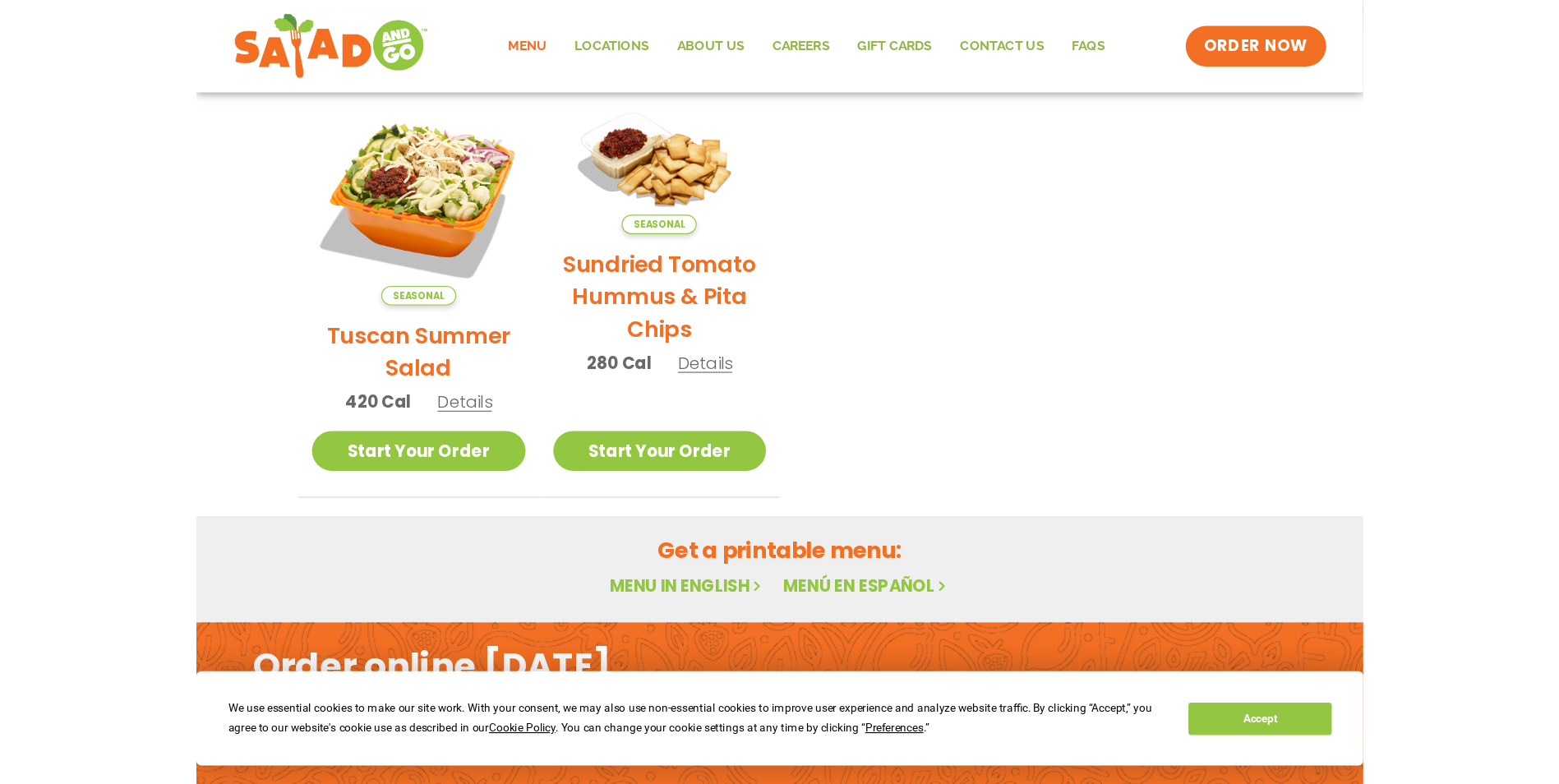 scroll, scrollTop: 0, scrollLeft: 0, axis: both 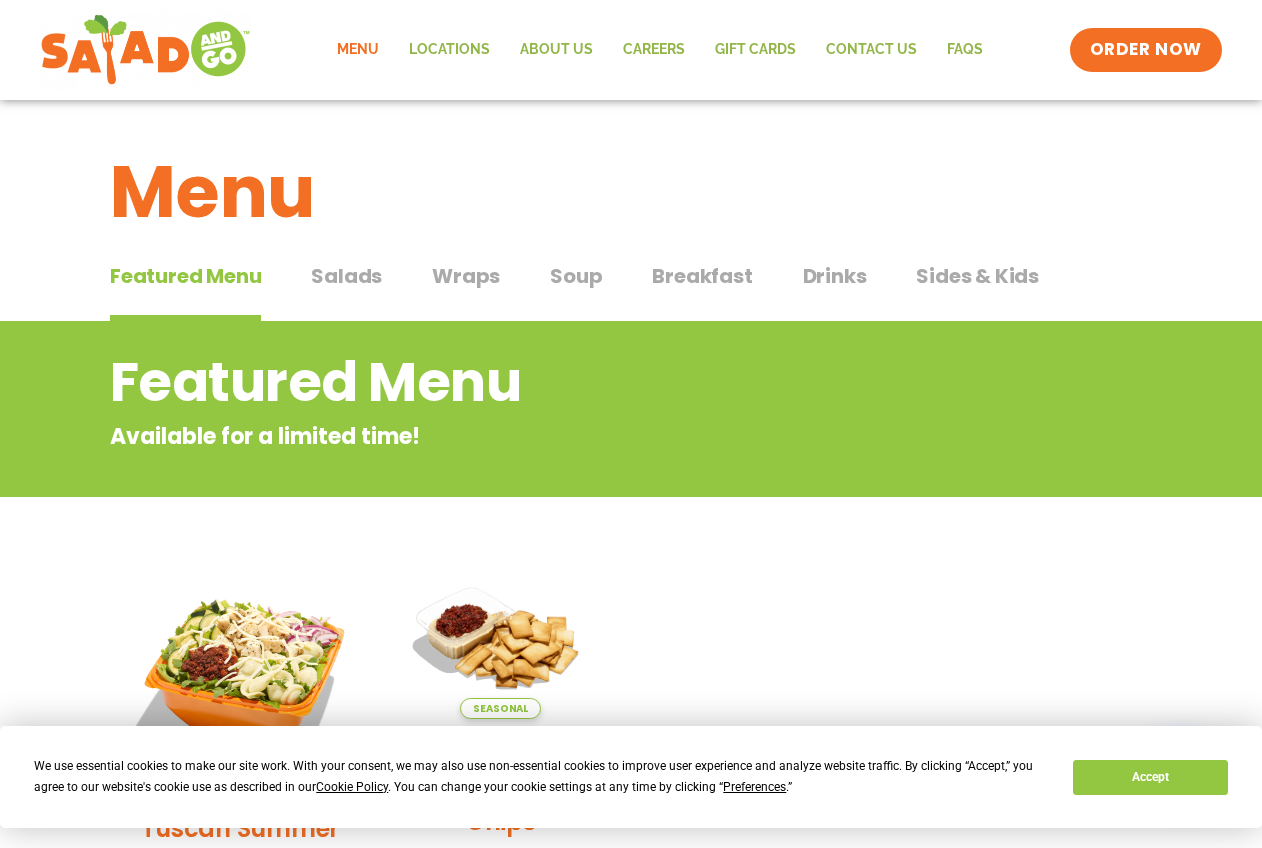 click on "Salads" at bounding box center (346, 276) 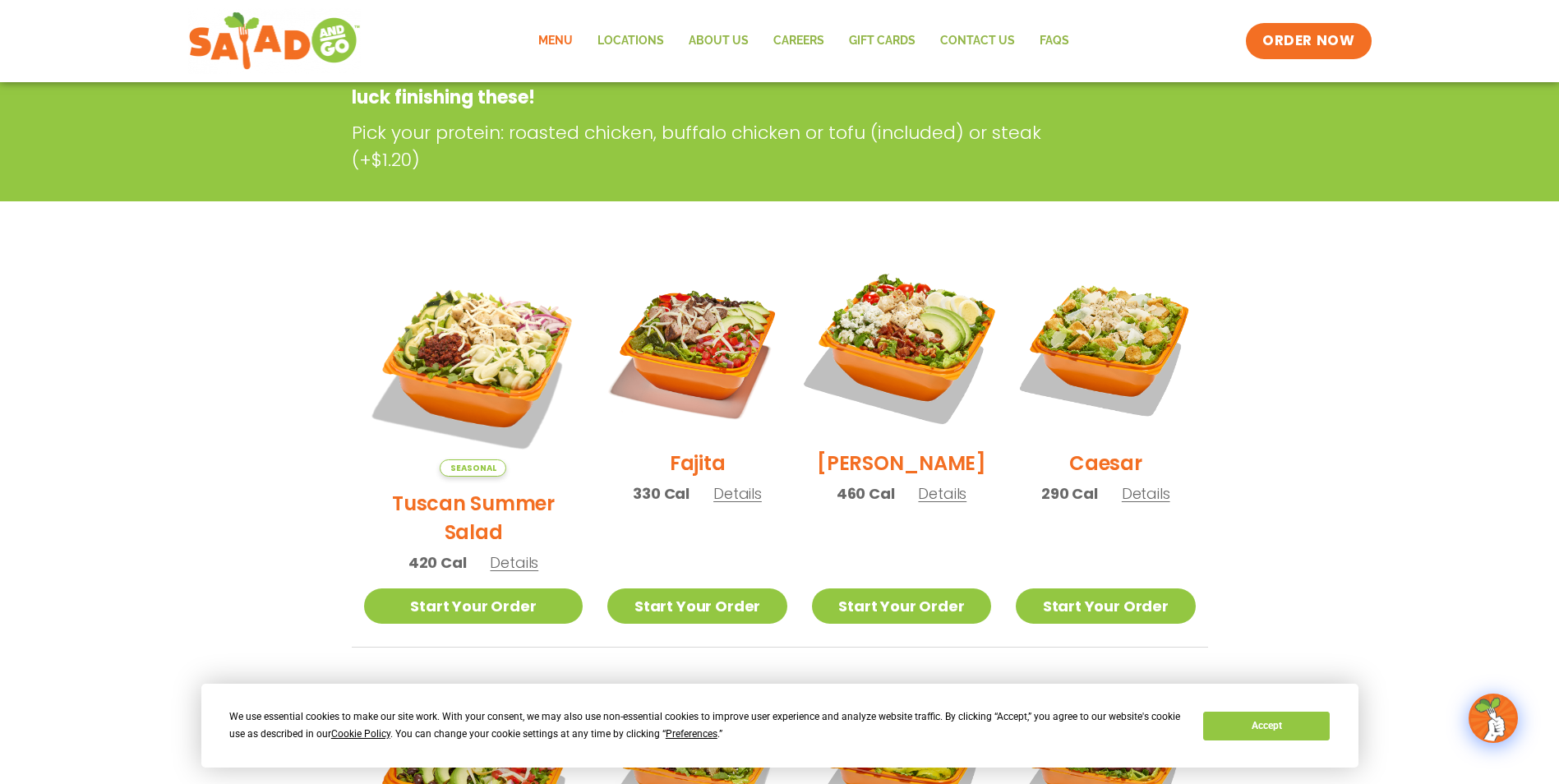 drag, startPoint x: 862, startPoint y: 445, endPoint x: 865, endPoint y: 469, distance: 24.186773 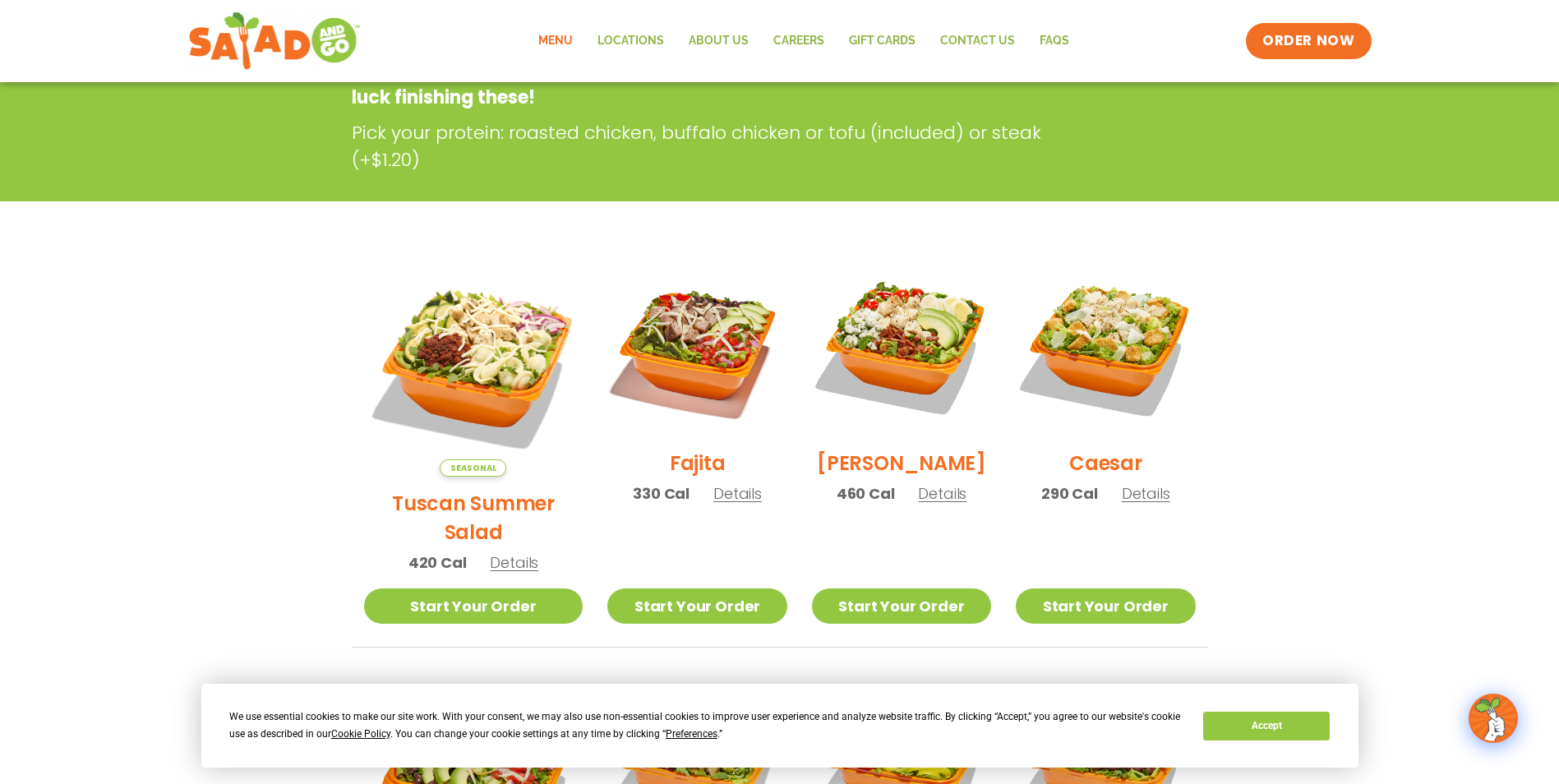 scroll, scrollTop: 380, scrollLeft: 0, axis: vertical 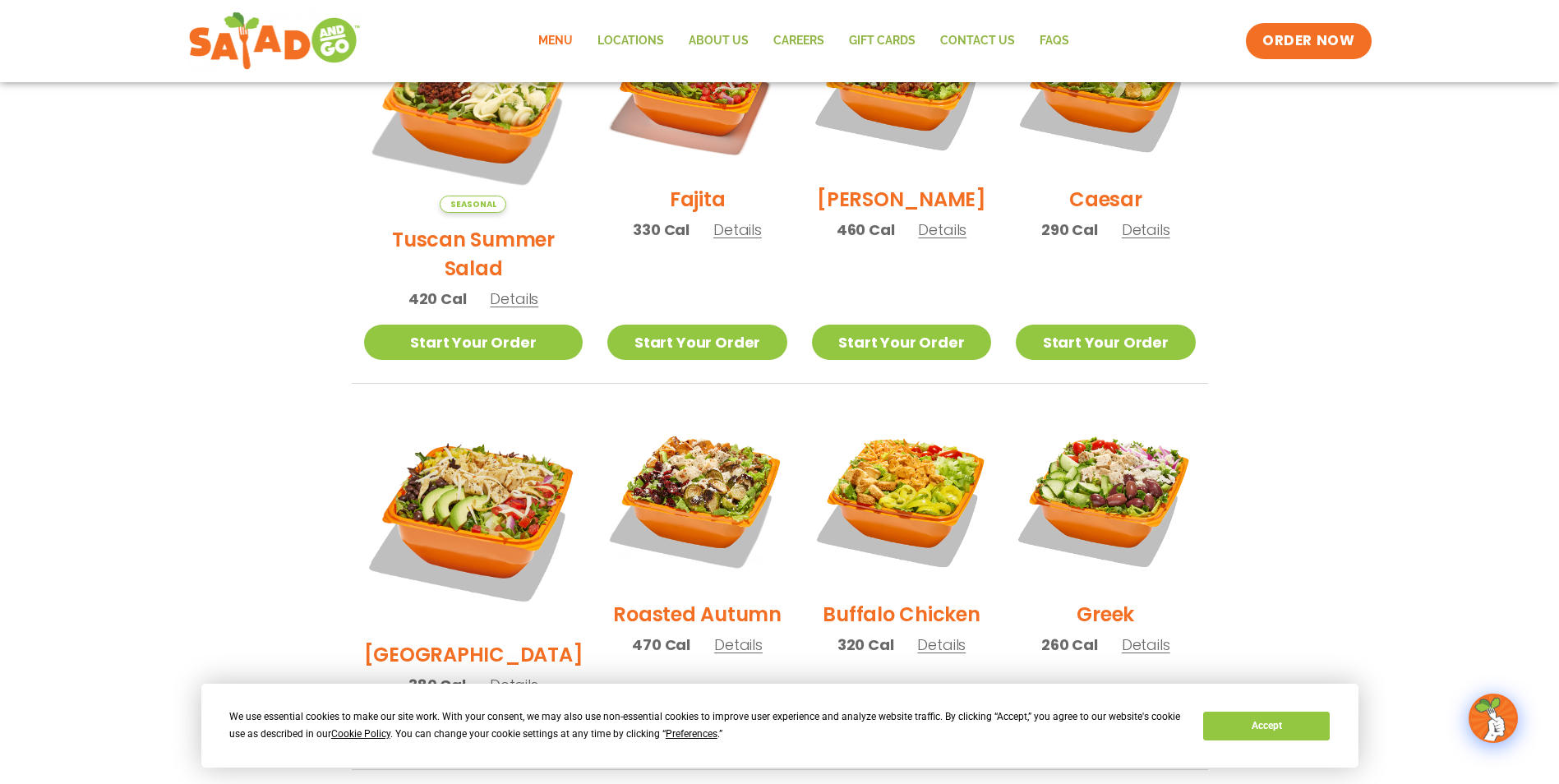 drag, startPoint x: 261, startPoint y: 299, endPoint x: 261, endPoint y: 362, distance: 63 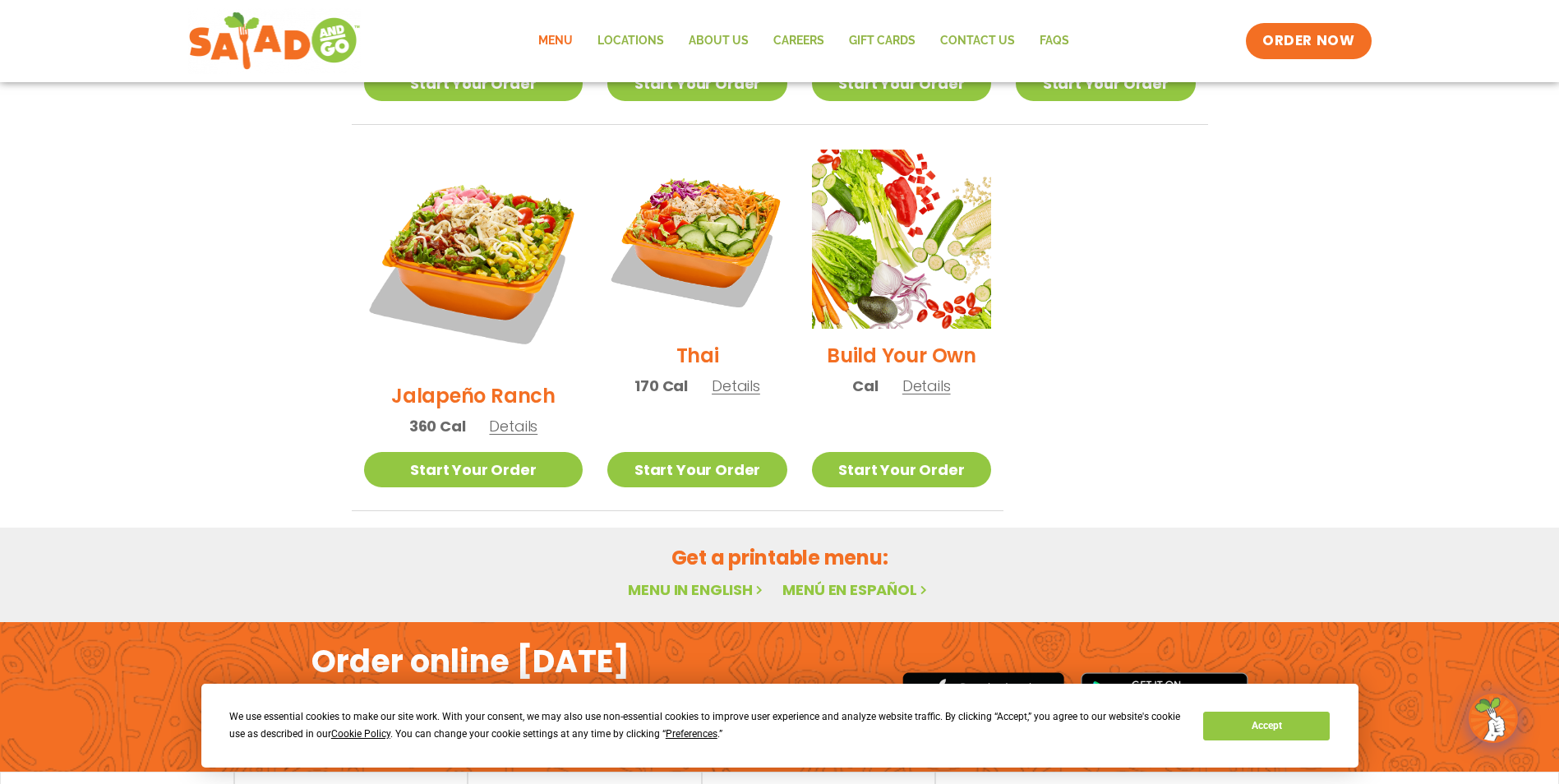 drag, startPoint x: 253, startPoint y: 306, endPoint x: 256, endPoint y: 506, distance: 200.0225 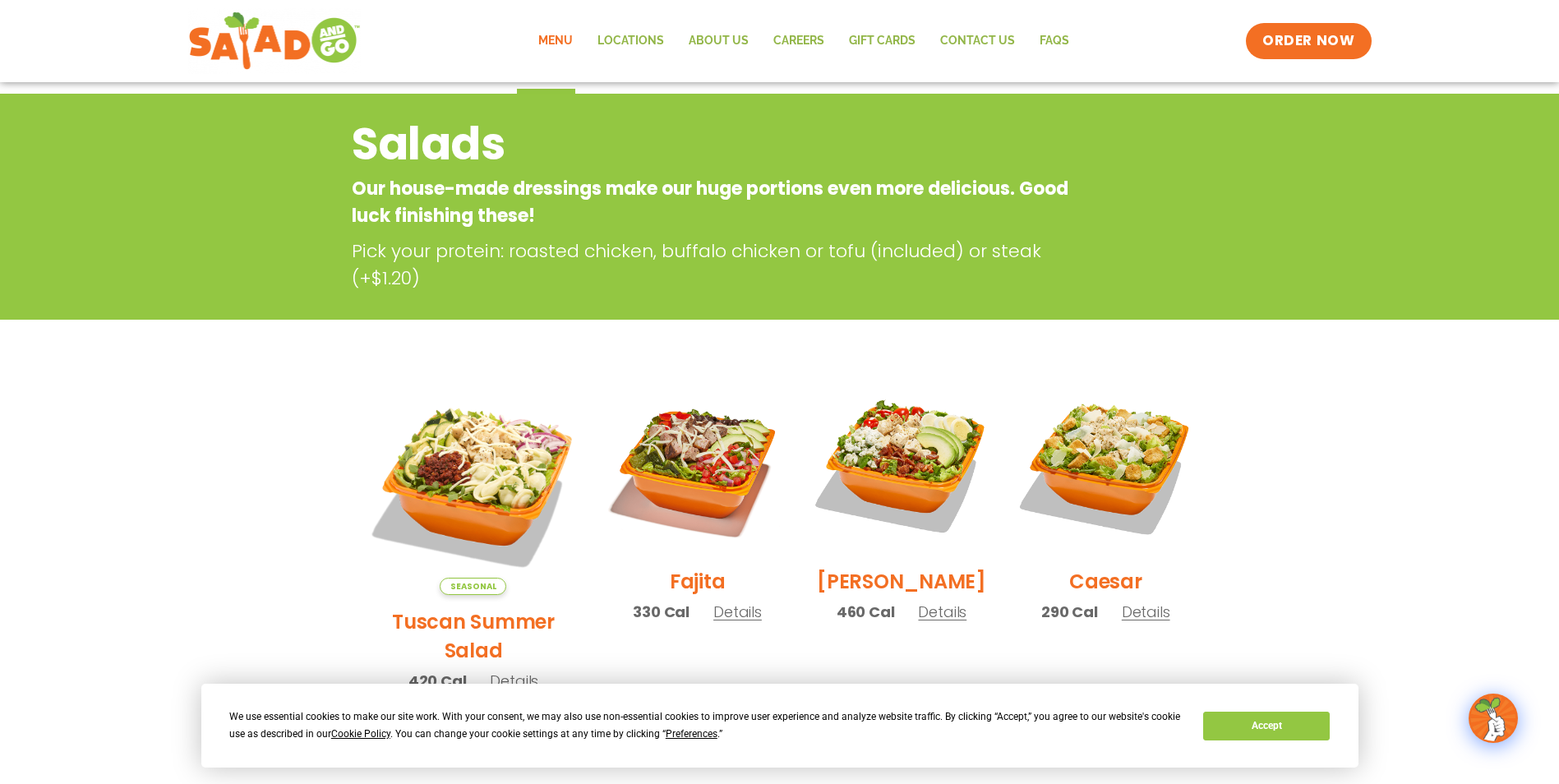scroll, scrollTop: 0, scrollLeft: 0, axis: both 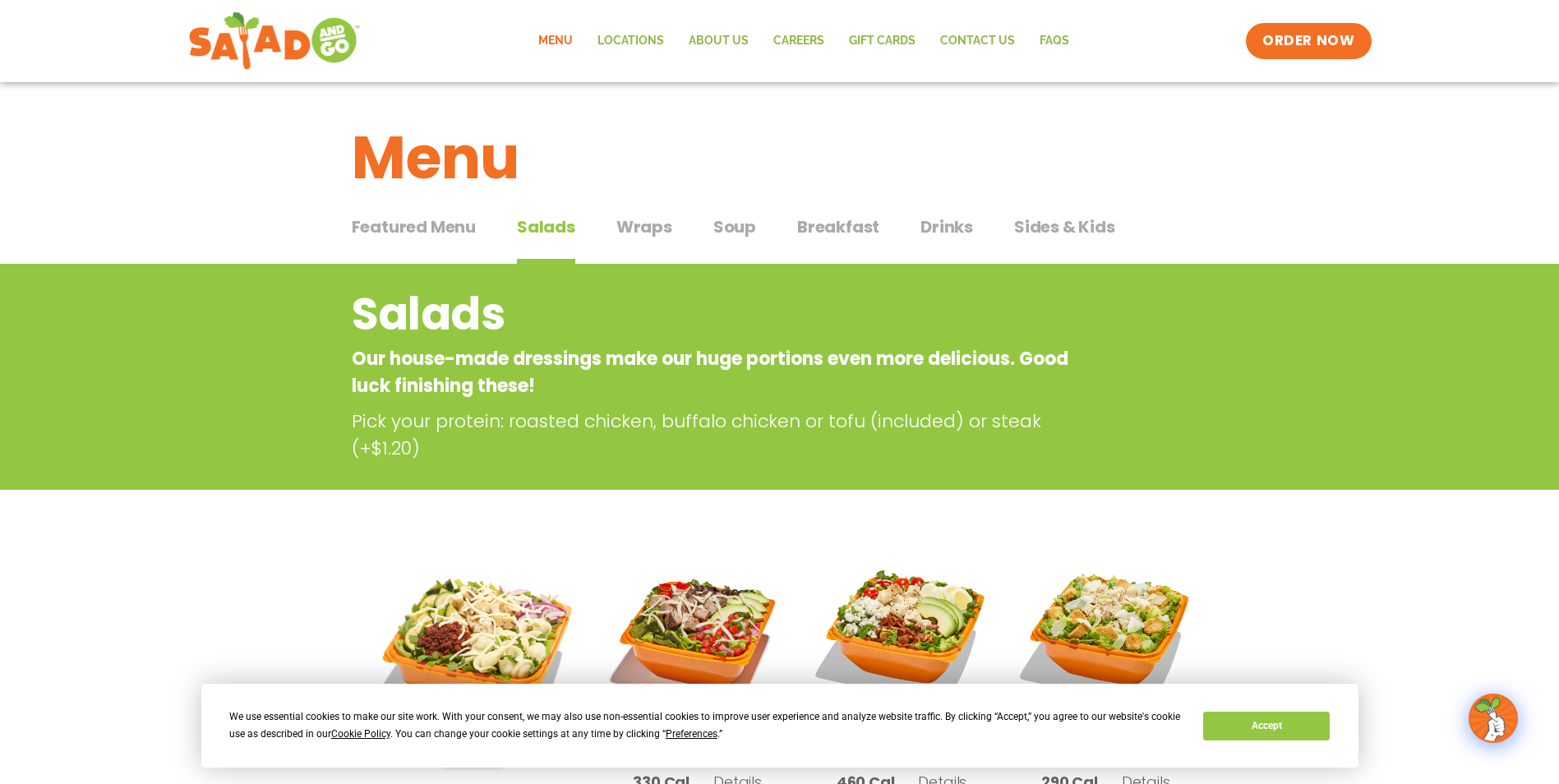 drag, startPoint x: 251, startPoint y: 446, endPoint x: 289, endPoint y: 167, distance: 281.57592 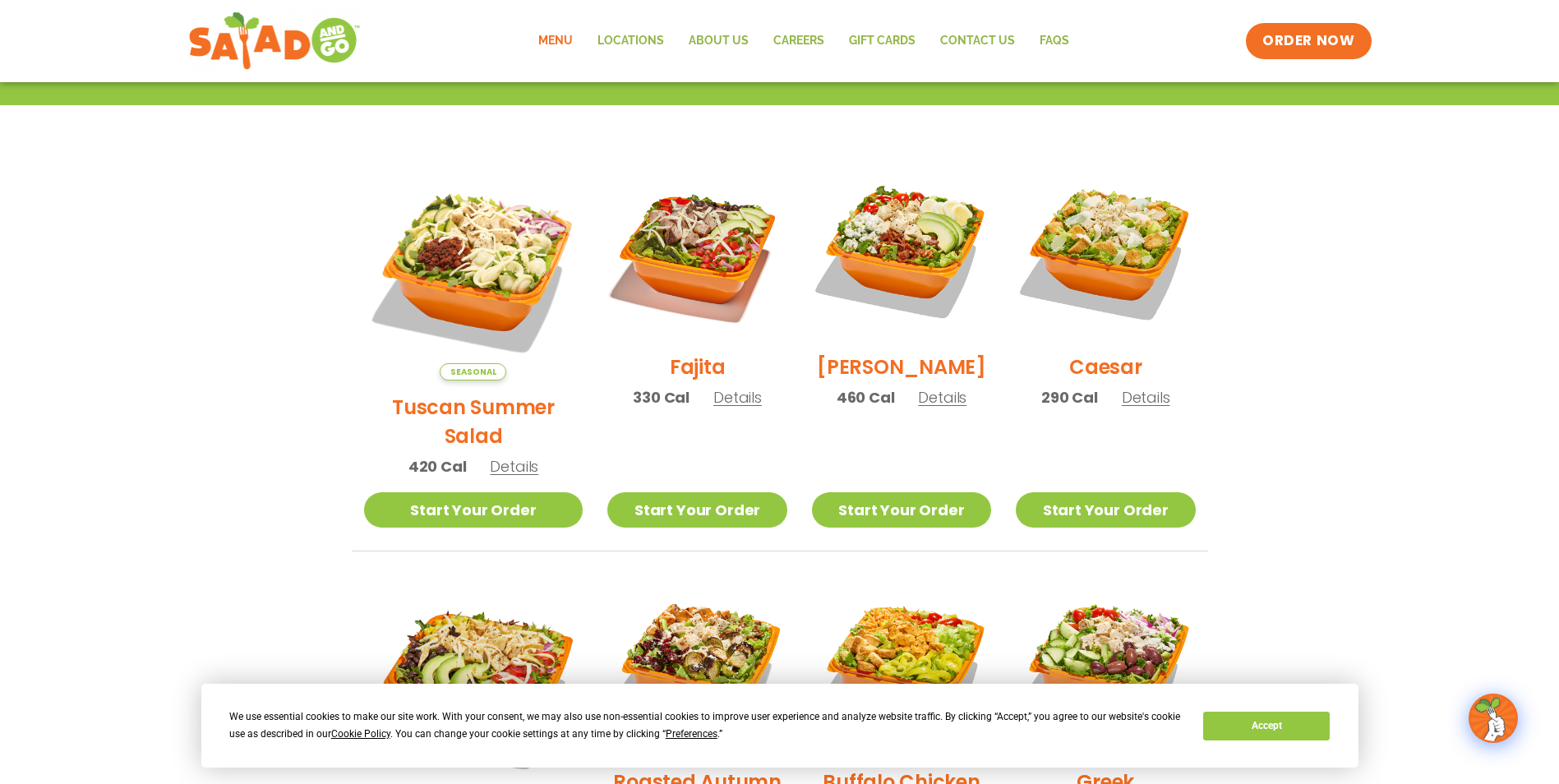 scroll, scrollTop: 0, scrollLeft: 0, axis: both 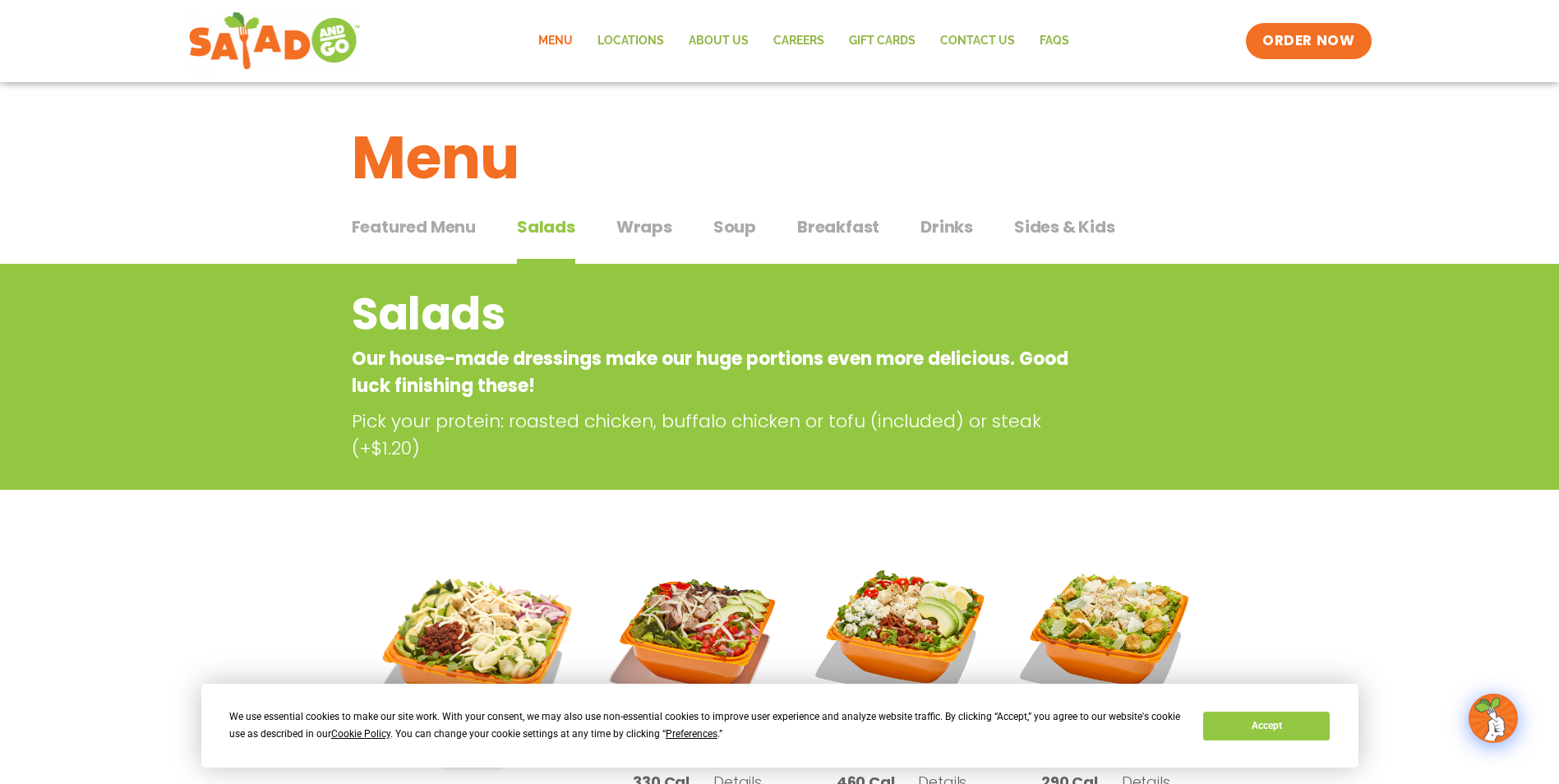 click on "Wraps" at bounding box center [644, 227] 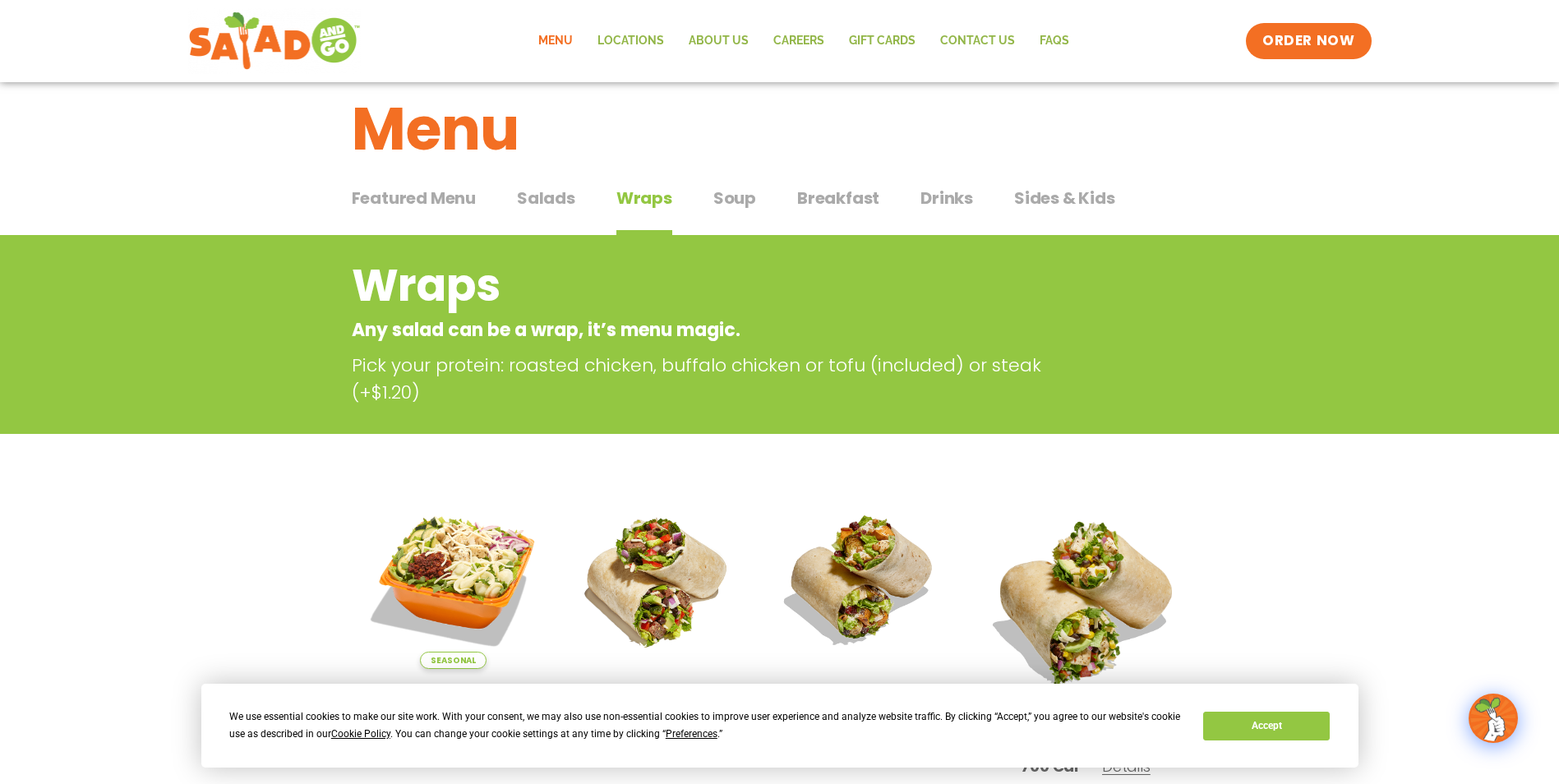 scroll, scrollTop: 342, scrollLeft: 0, axis: vertical 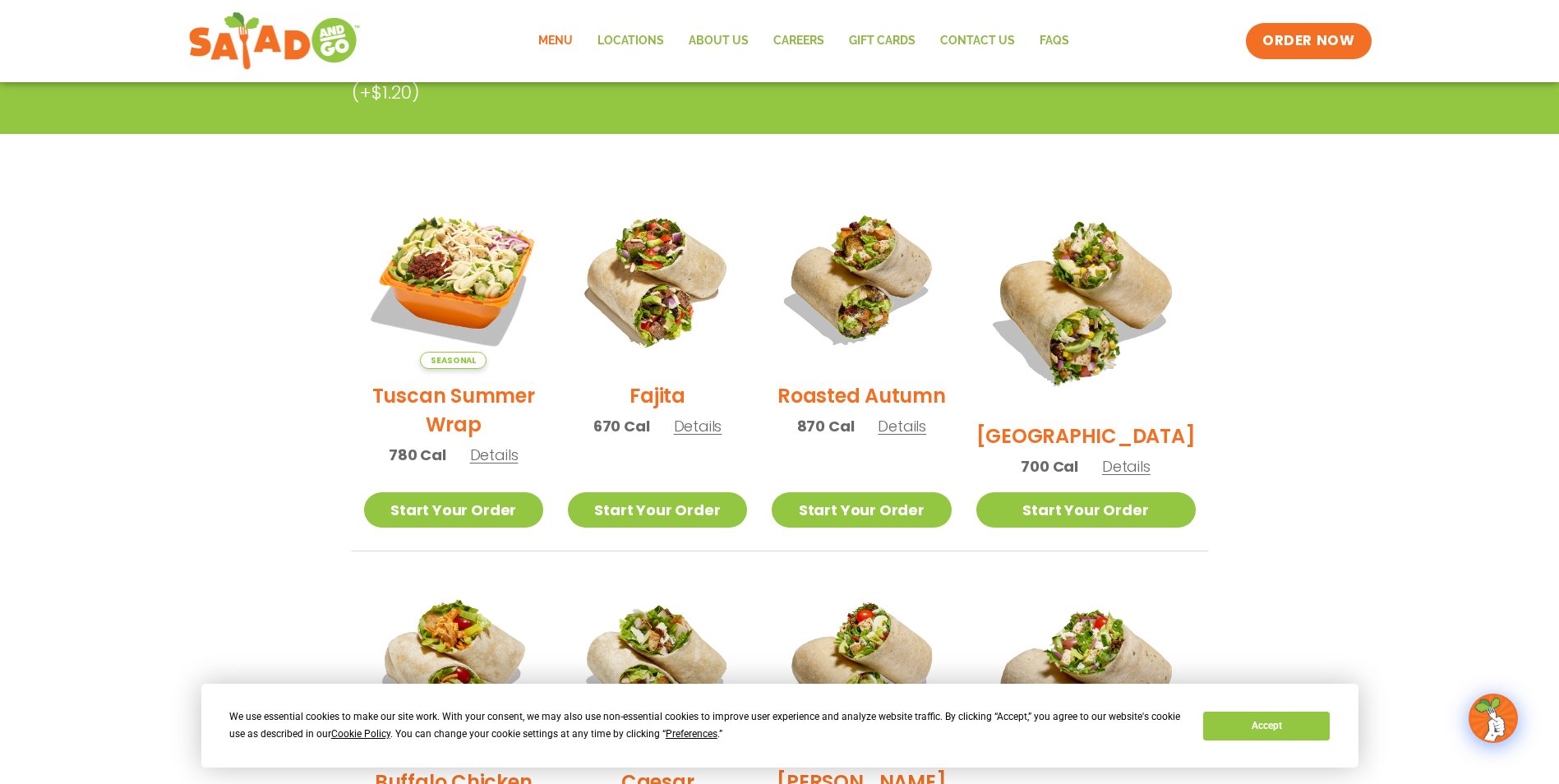 drag, startPoint x: 787, startPoint y: 479, endPoint x: 789, endPoint y: 589, distance: 110.01818 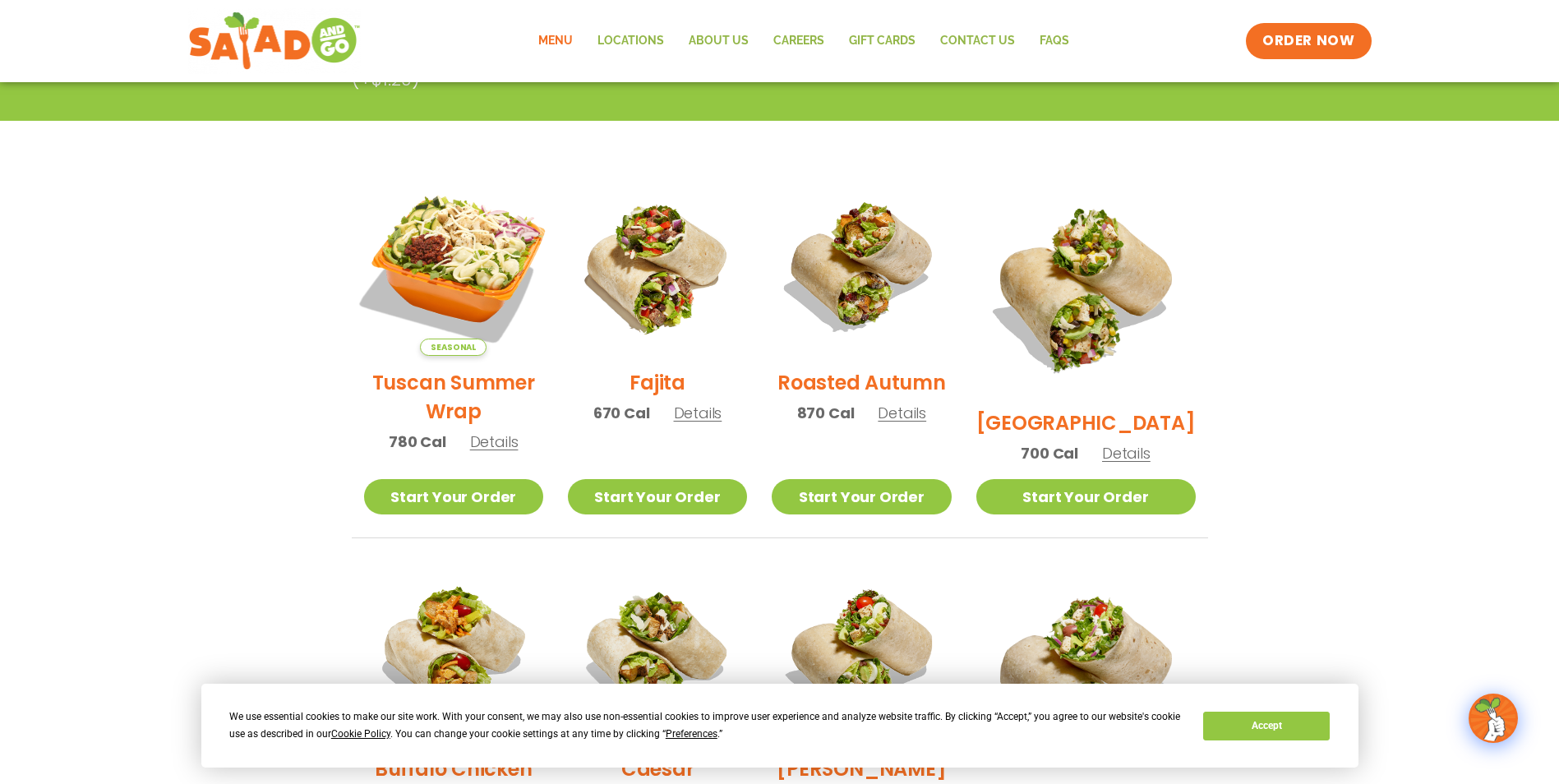 click at bounding box center [453, 266] 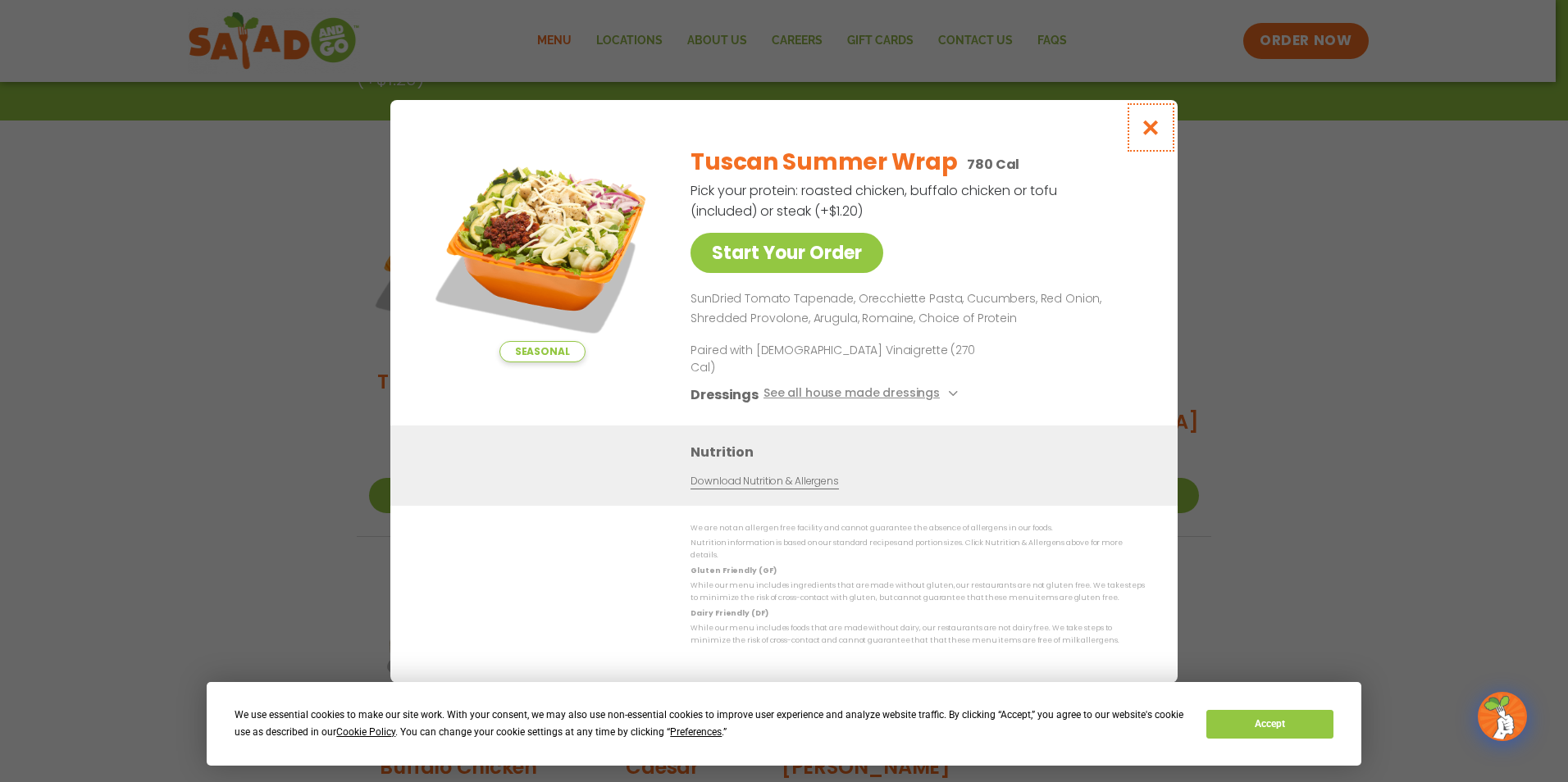 click at bounding box center (1151, 127) 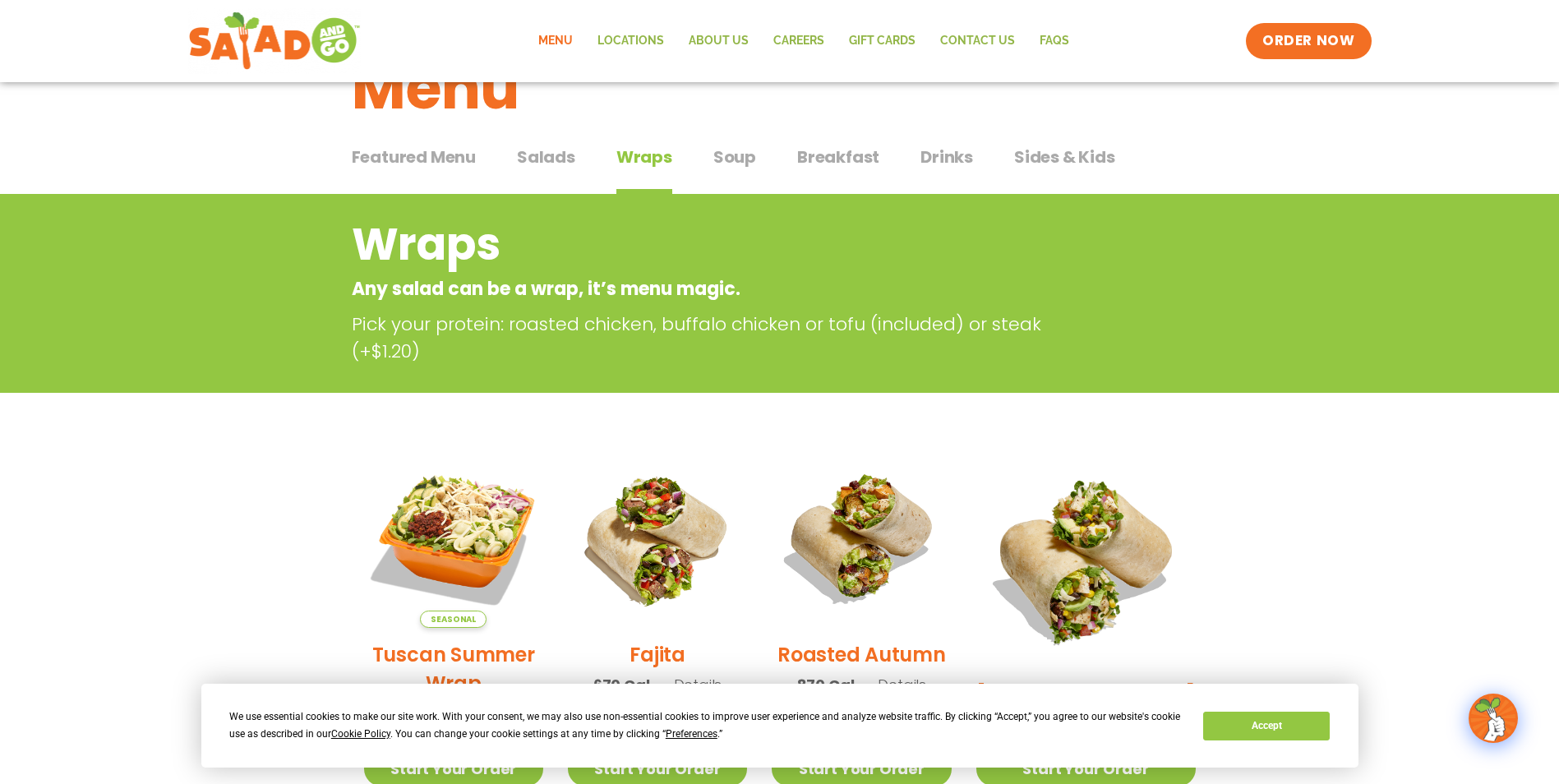 scroll, scrollTop: 0, scrollLeft: 0, axis: both 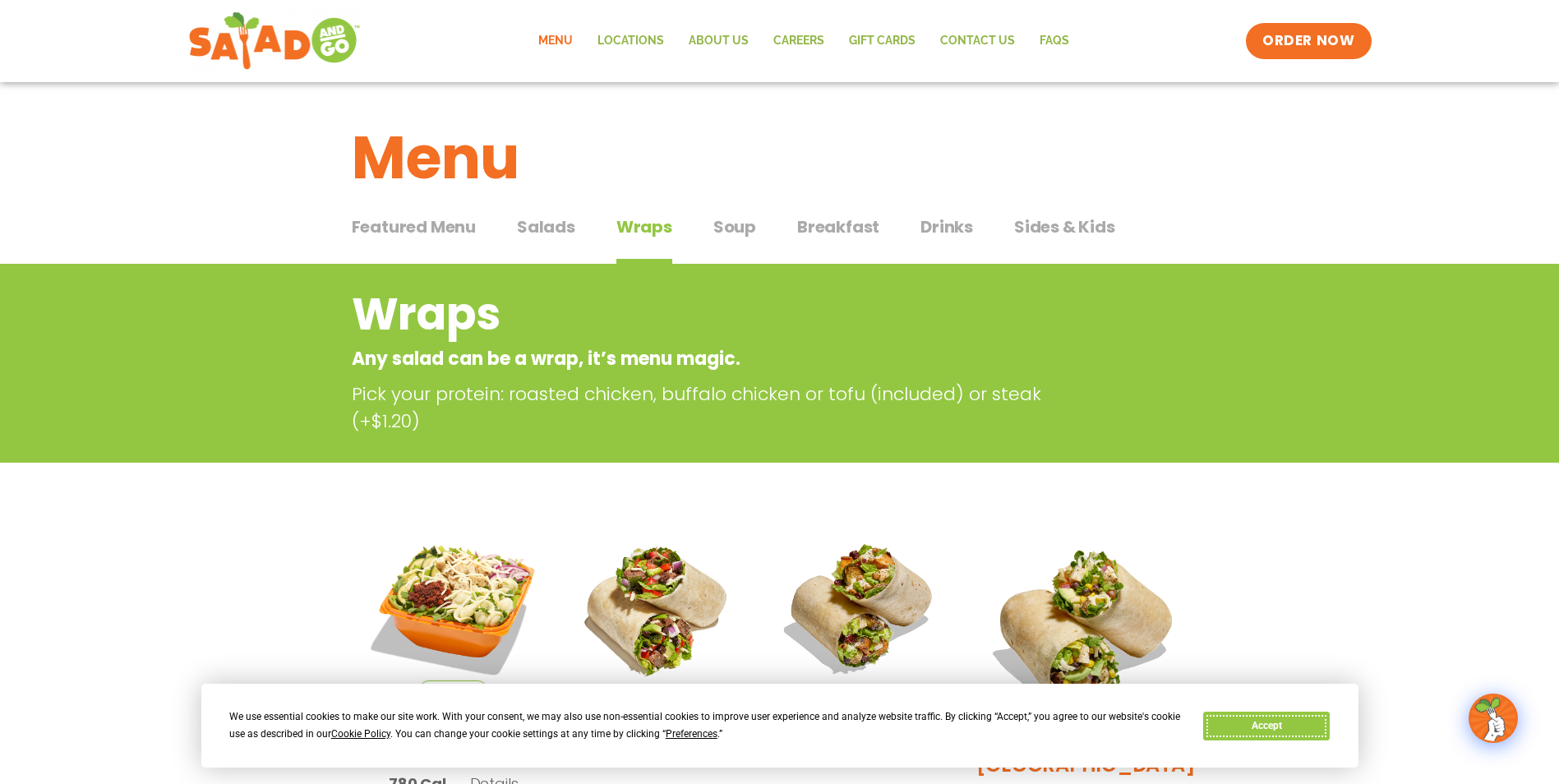 click on "Accept" at bounding box center [1266, 726] 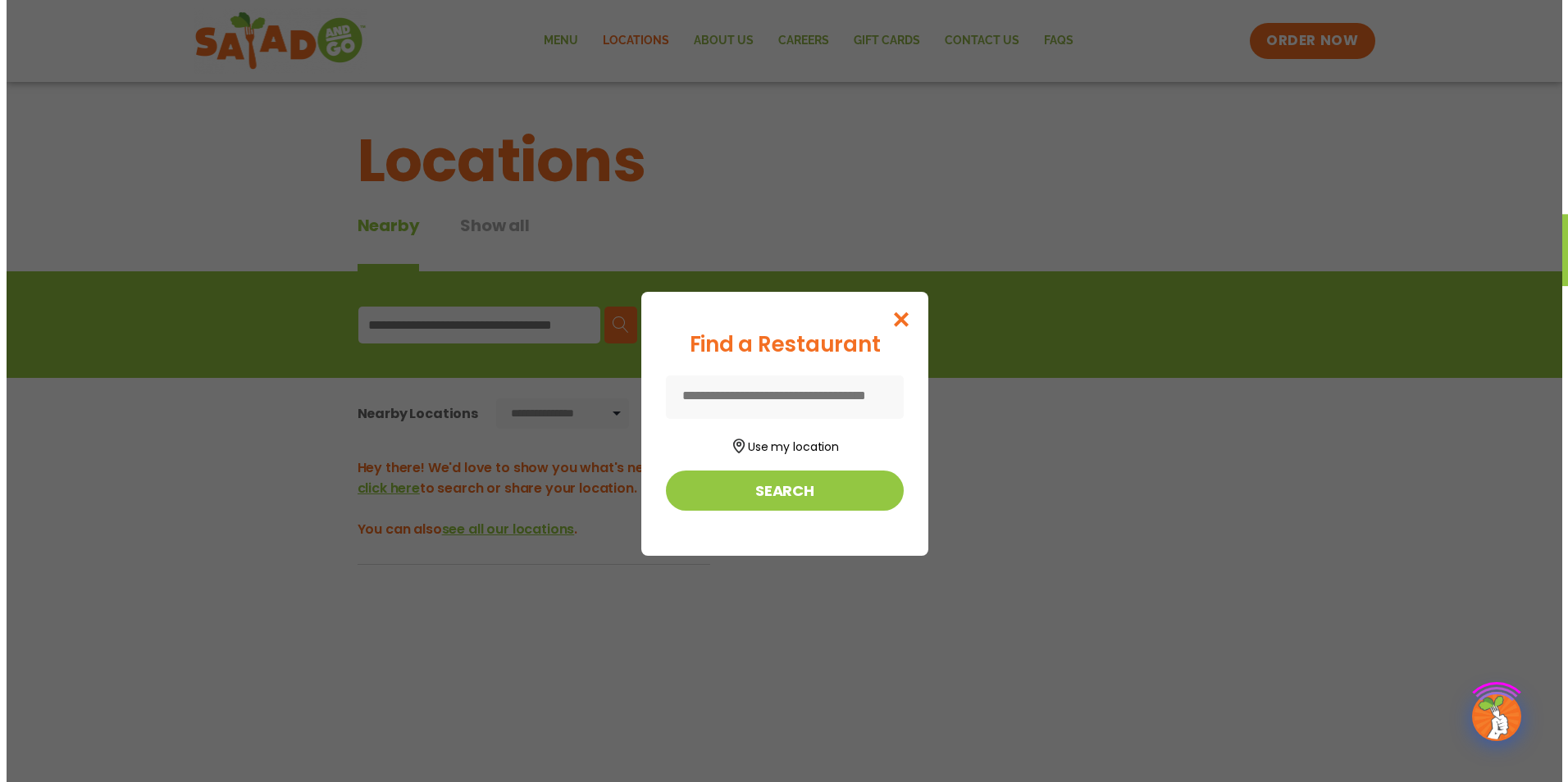 scroll, scrollTop: 0, scrollLeft: 0, axis: both 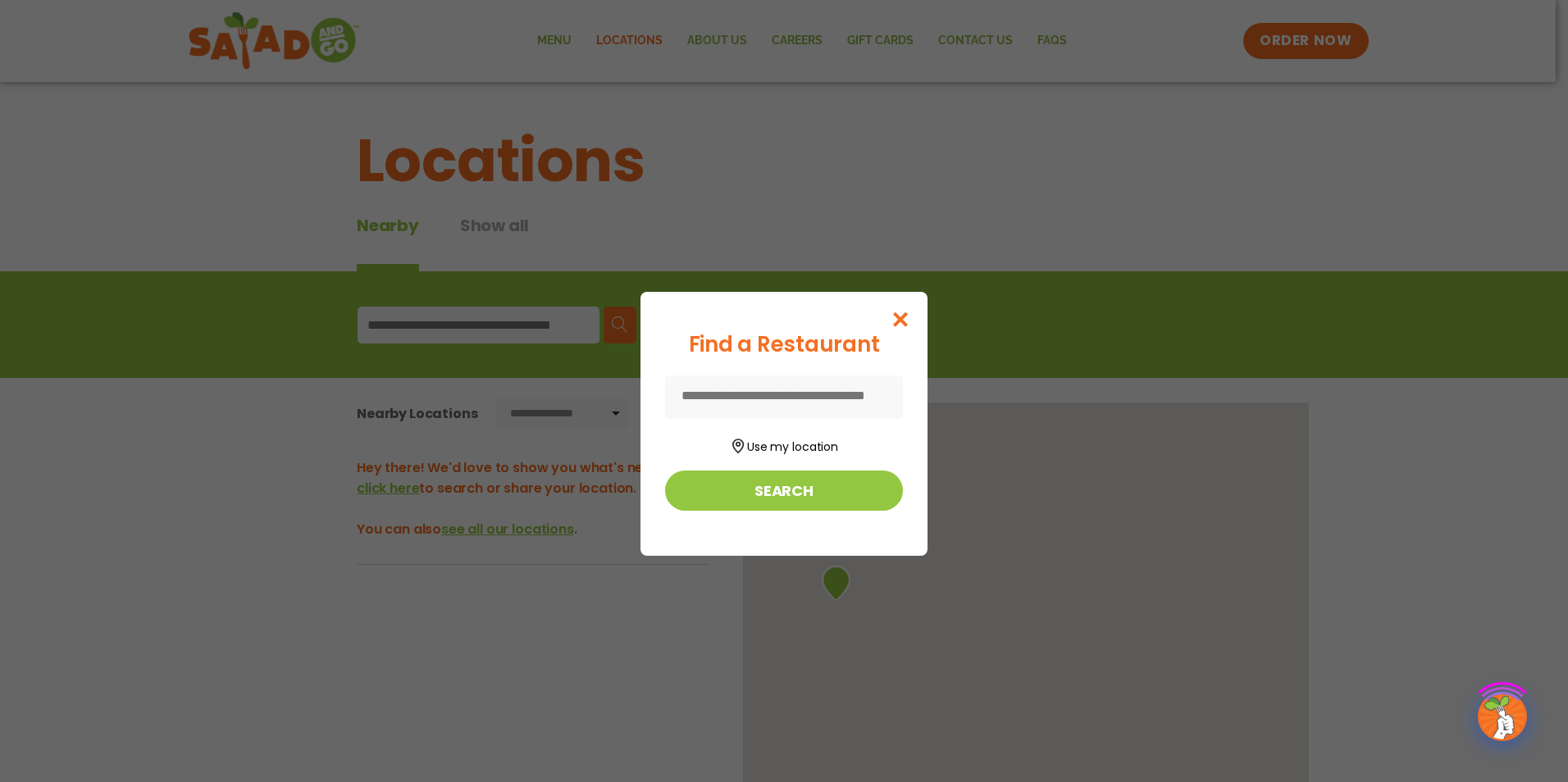 click on "Find a Restaurant        Use my location       Search" at bounding box center [784, 391] 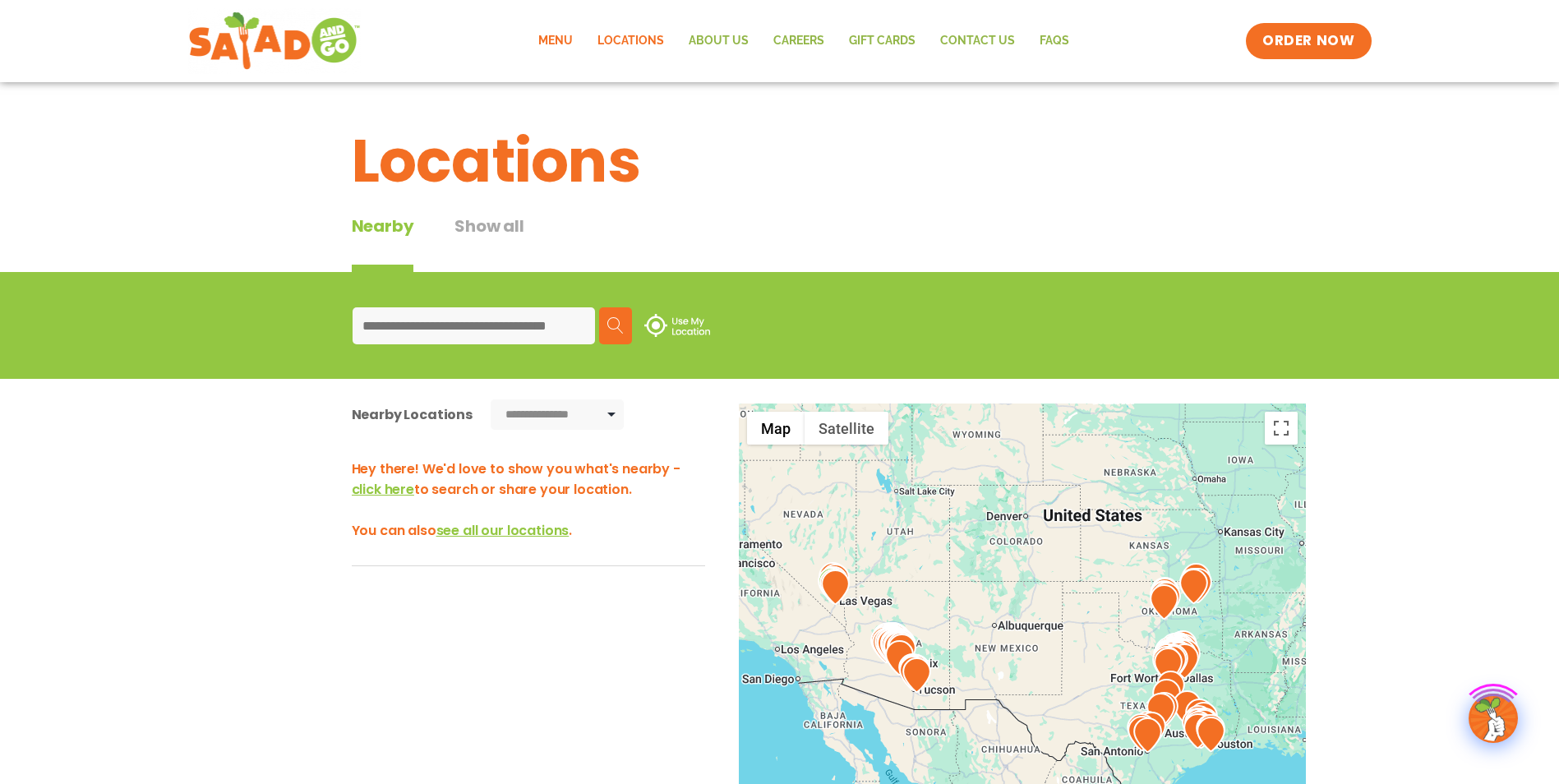 click on "Menu" 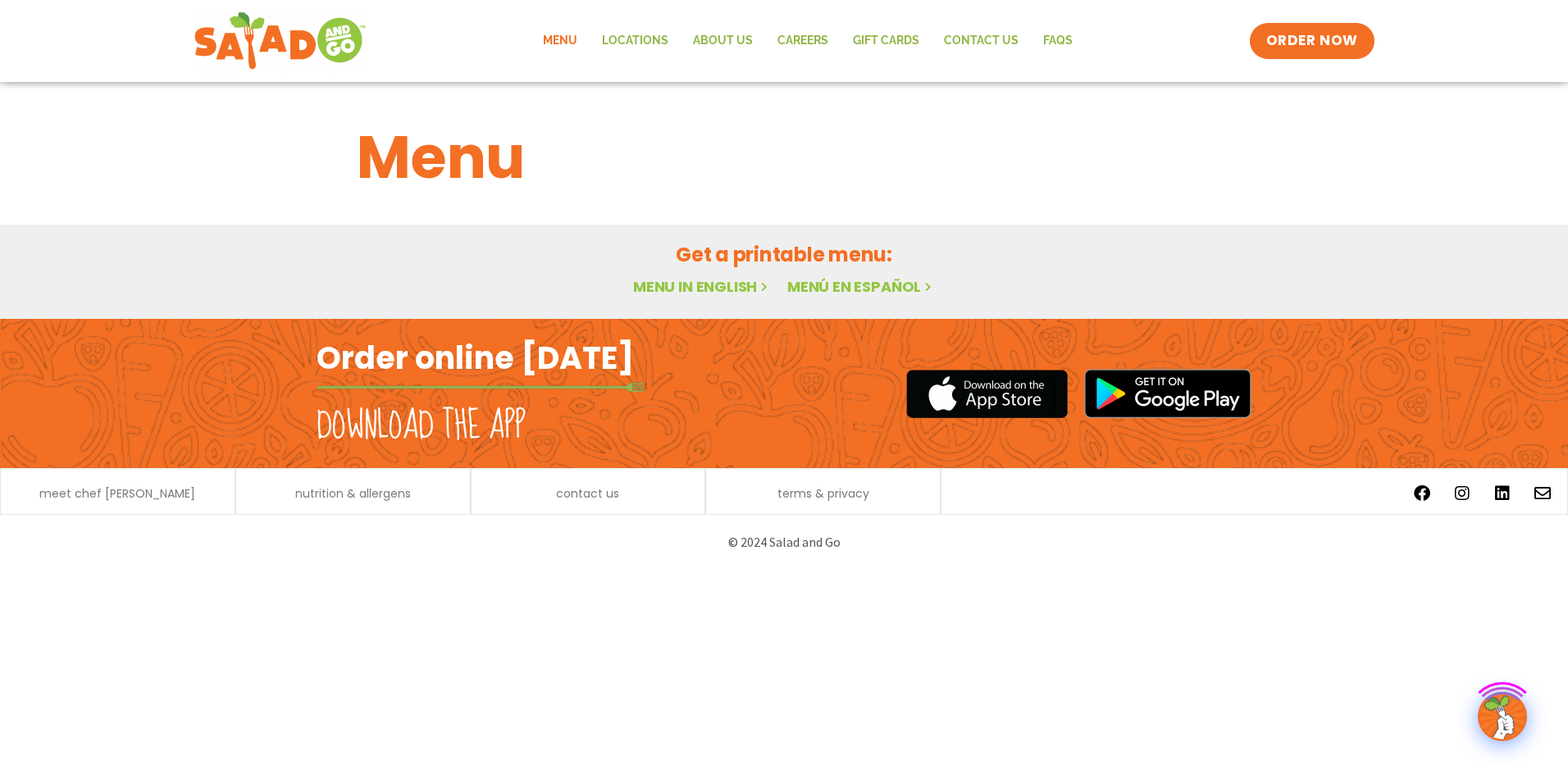 scroll, scrollTop: 0, scrollLeft: 0, axis: both 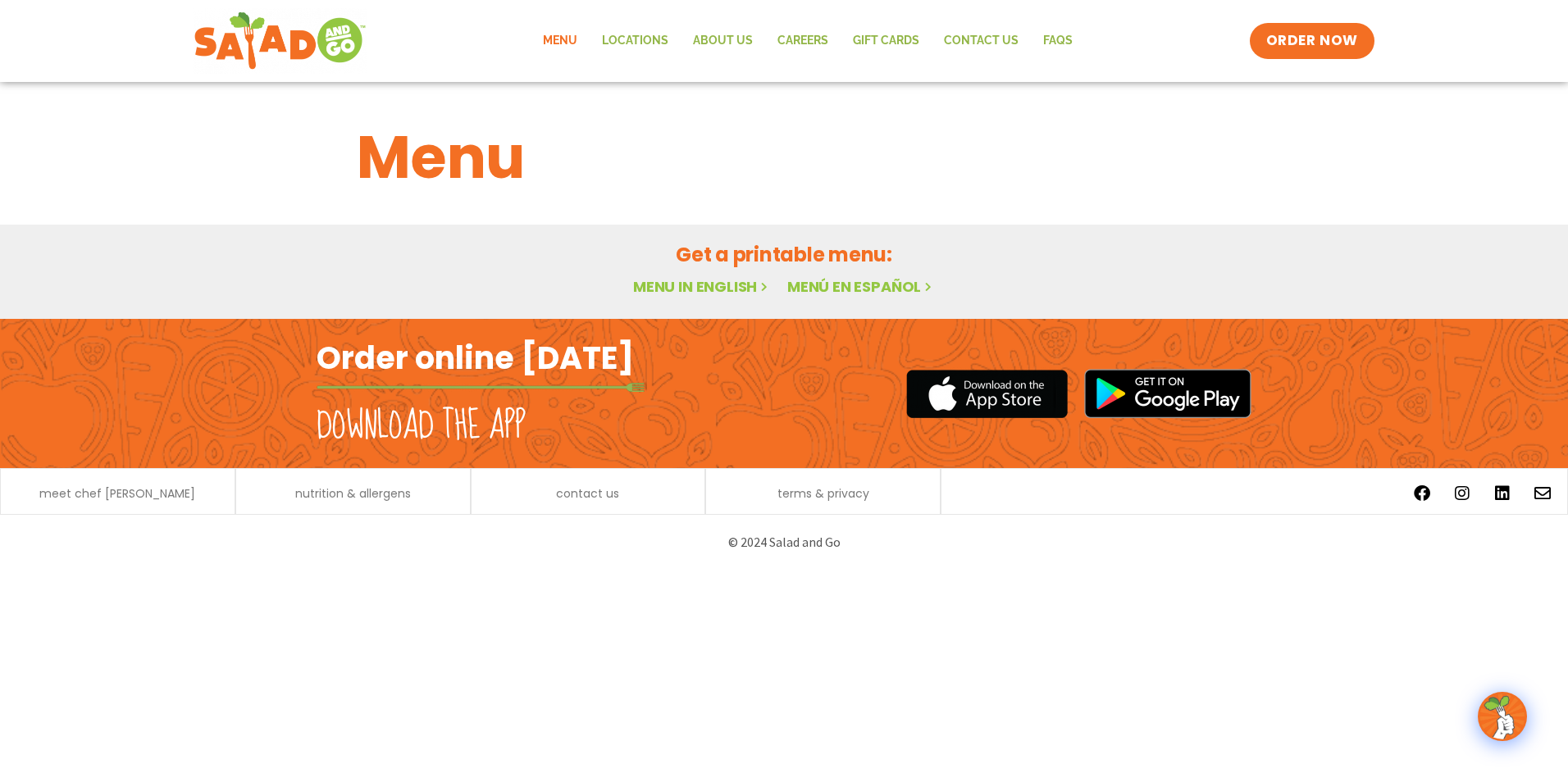 click on "Menu in English" at bounding box center (702, 286) 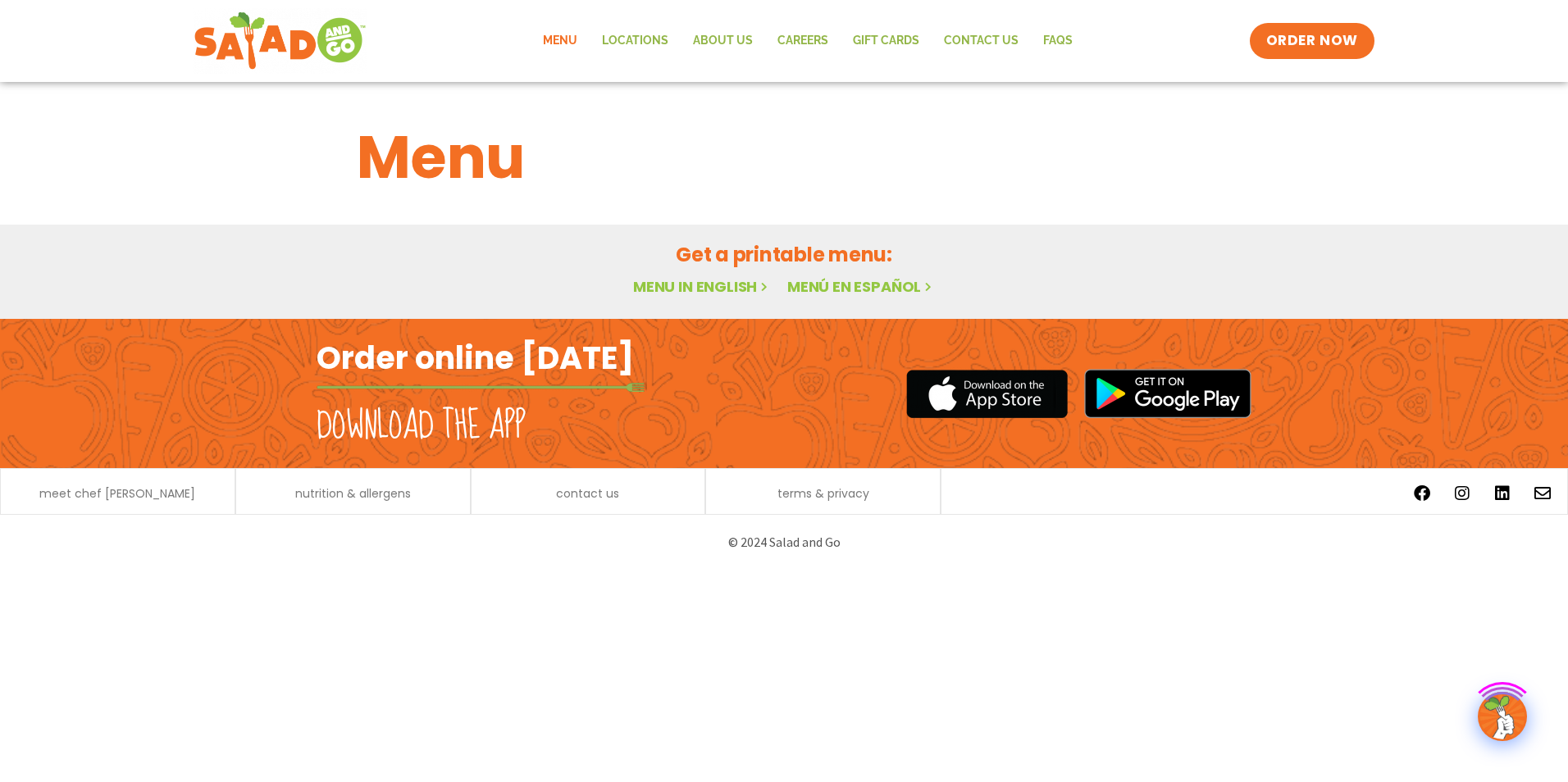 scroll, scrollTop: 0, scrollLeft: 0, axis: both 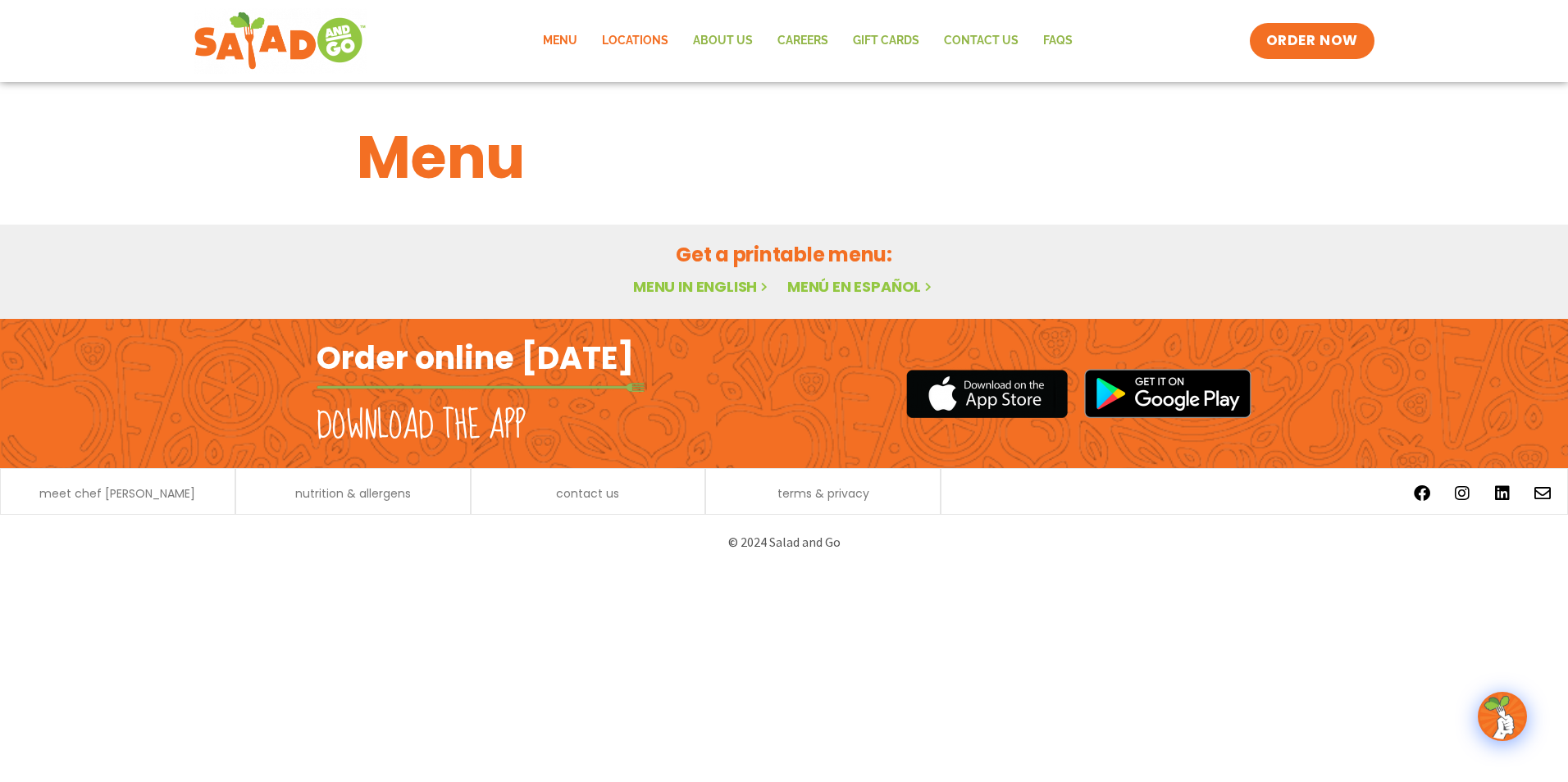 click on "Locations" 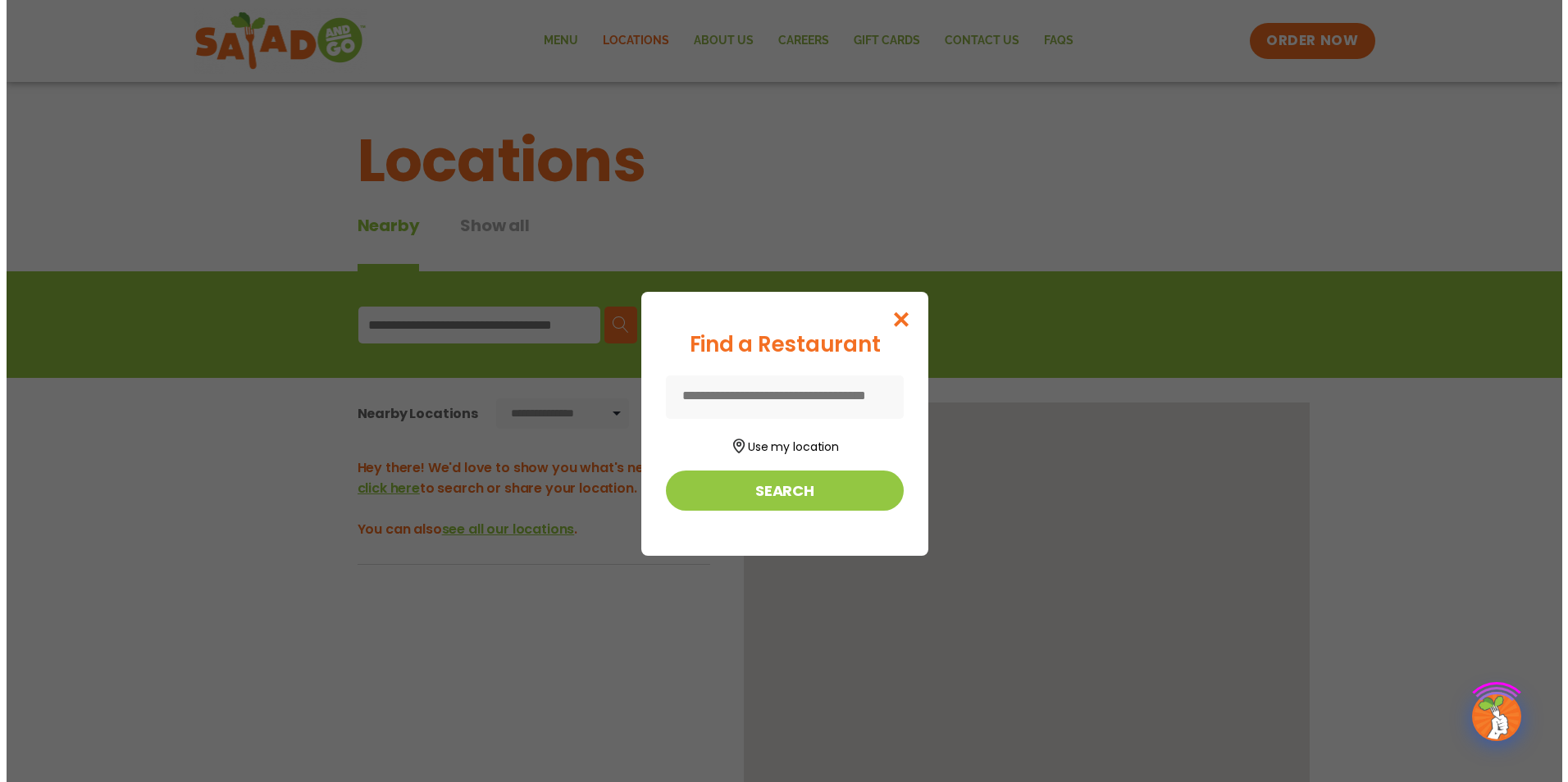 scroll, scrollTop: 0, scrollLeft: 0, axis: both 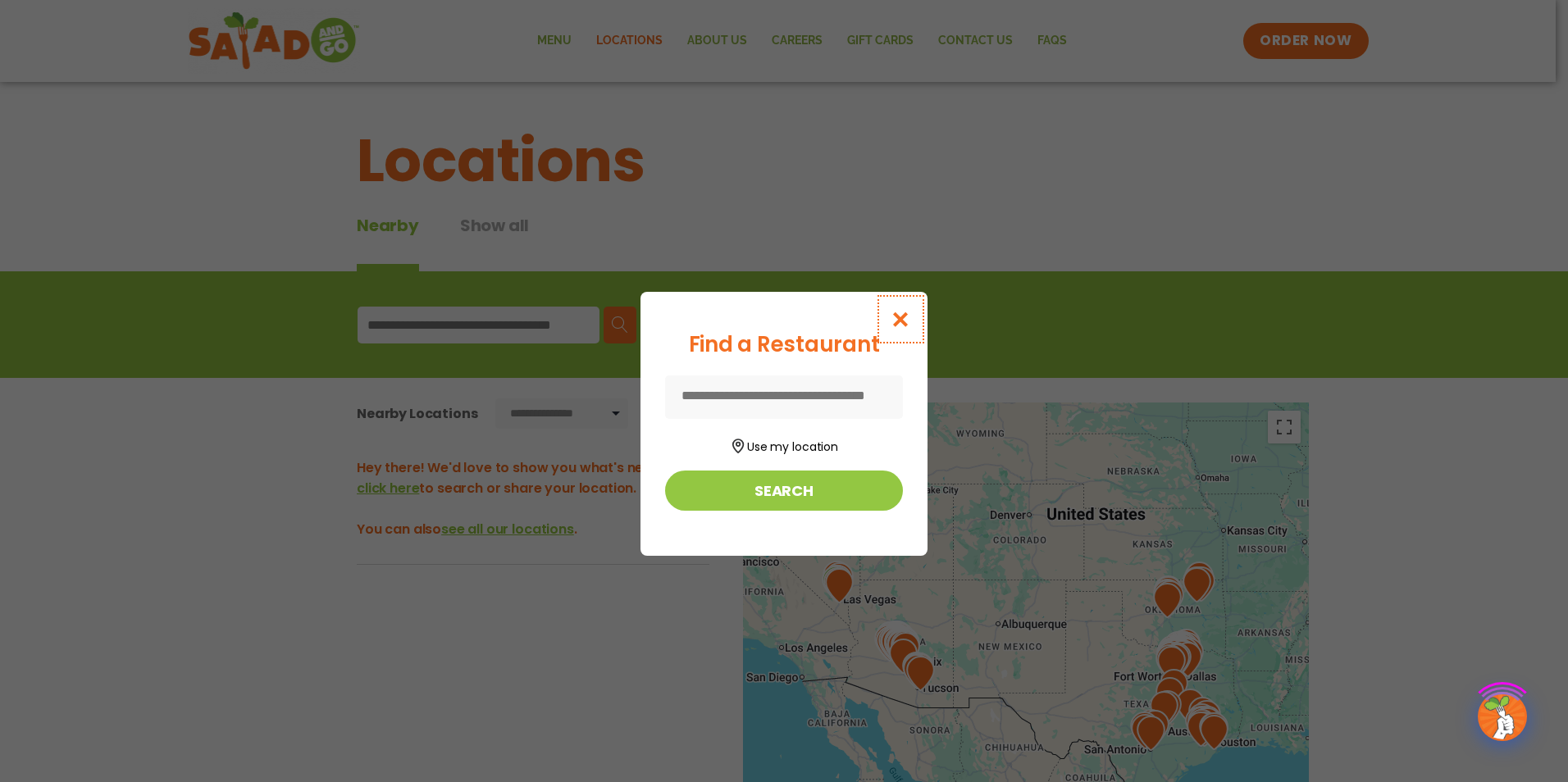 click at bounding box center [900, 319] 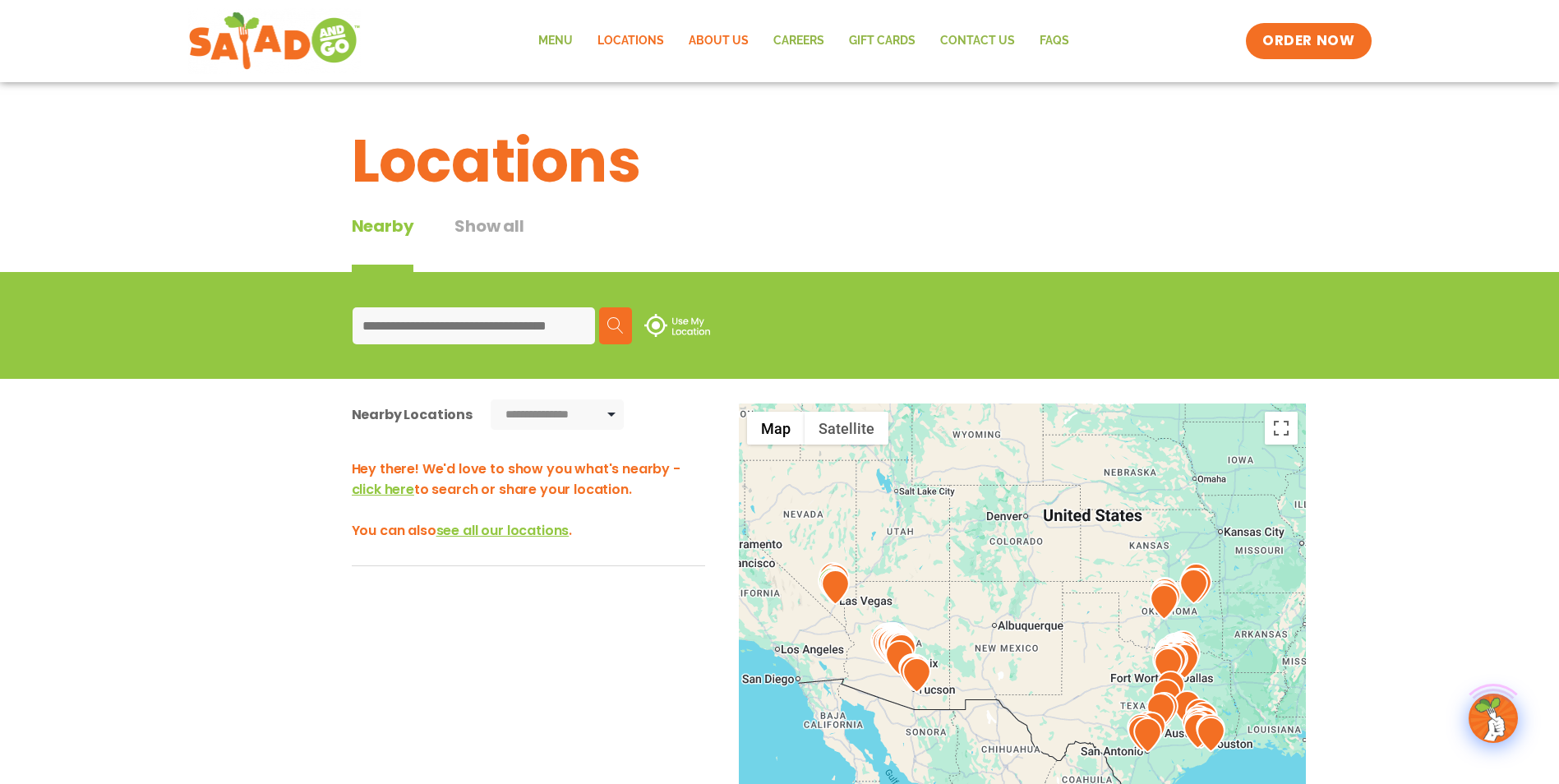 click on "About Us" 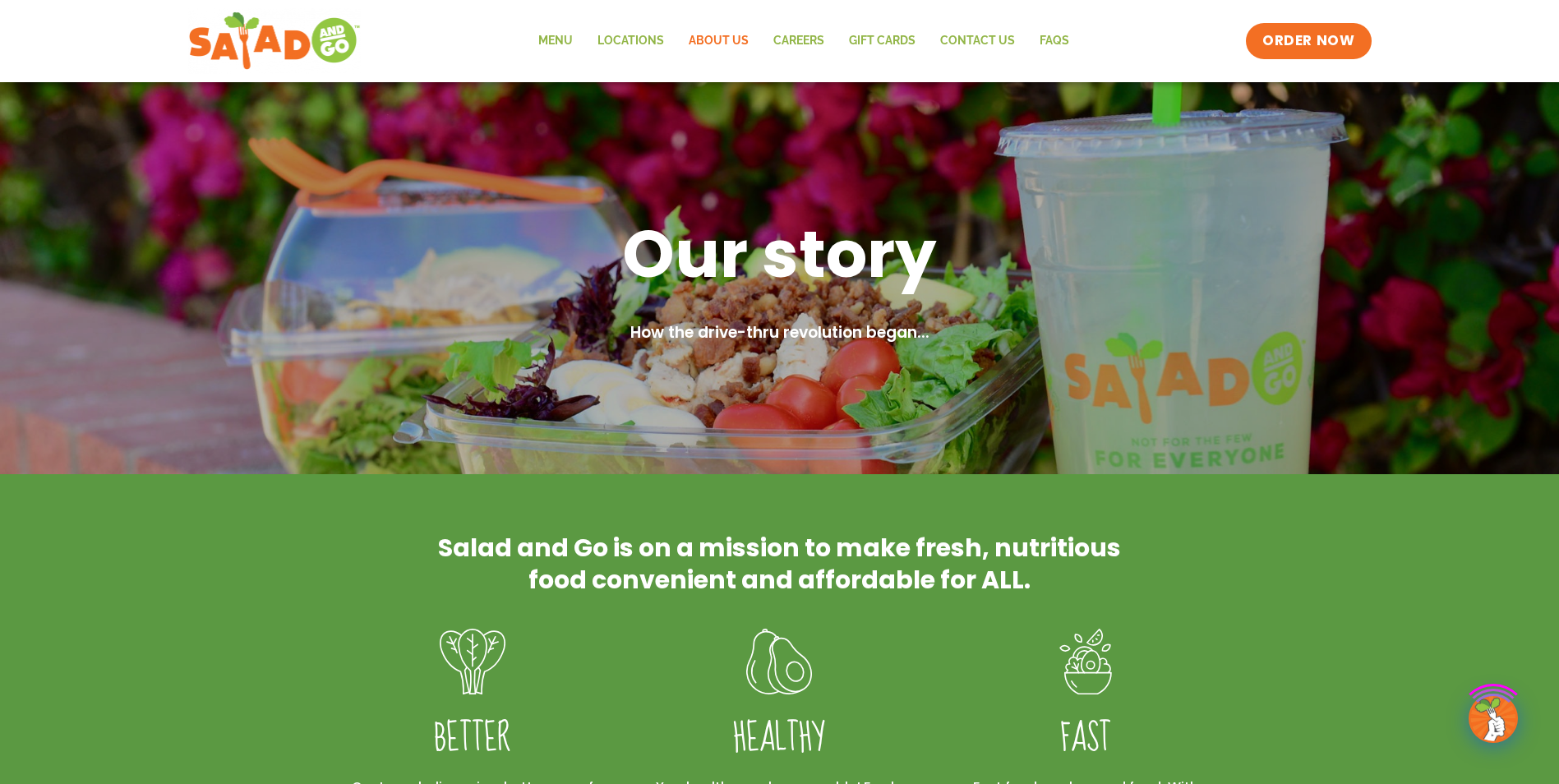 scroll, scrollTop: 0, scrollLeft: 0, axis: both 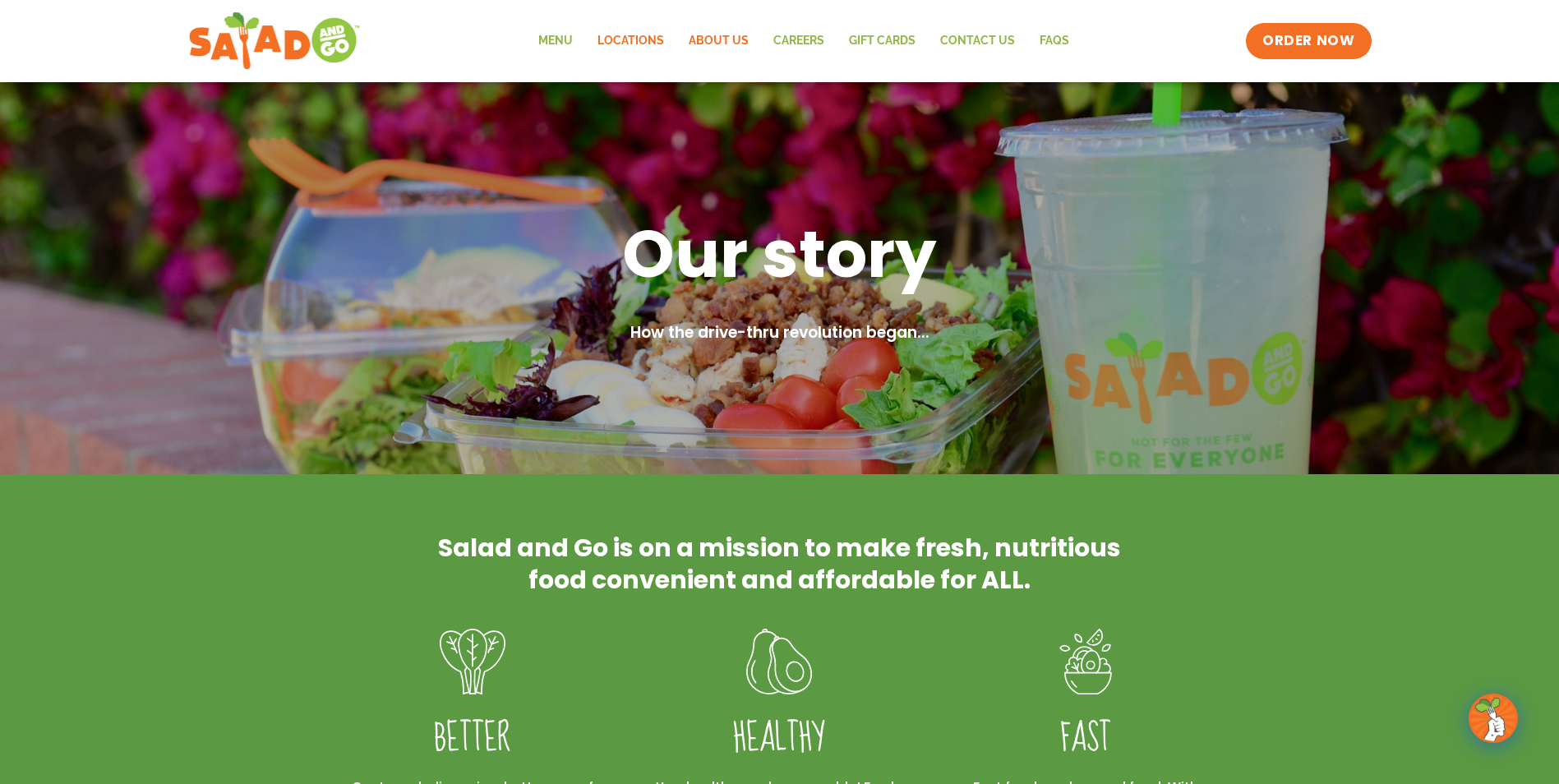click on "Locations" 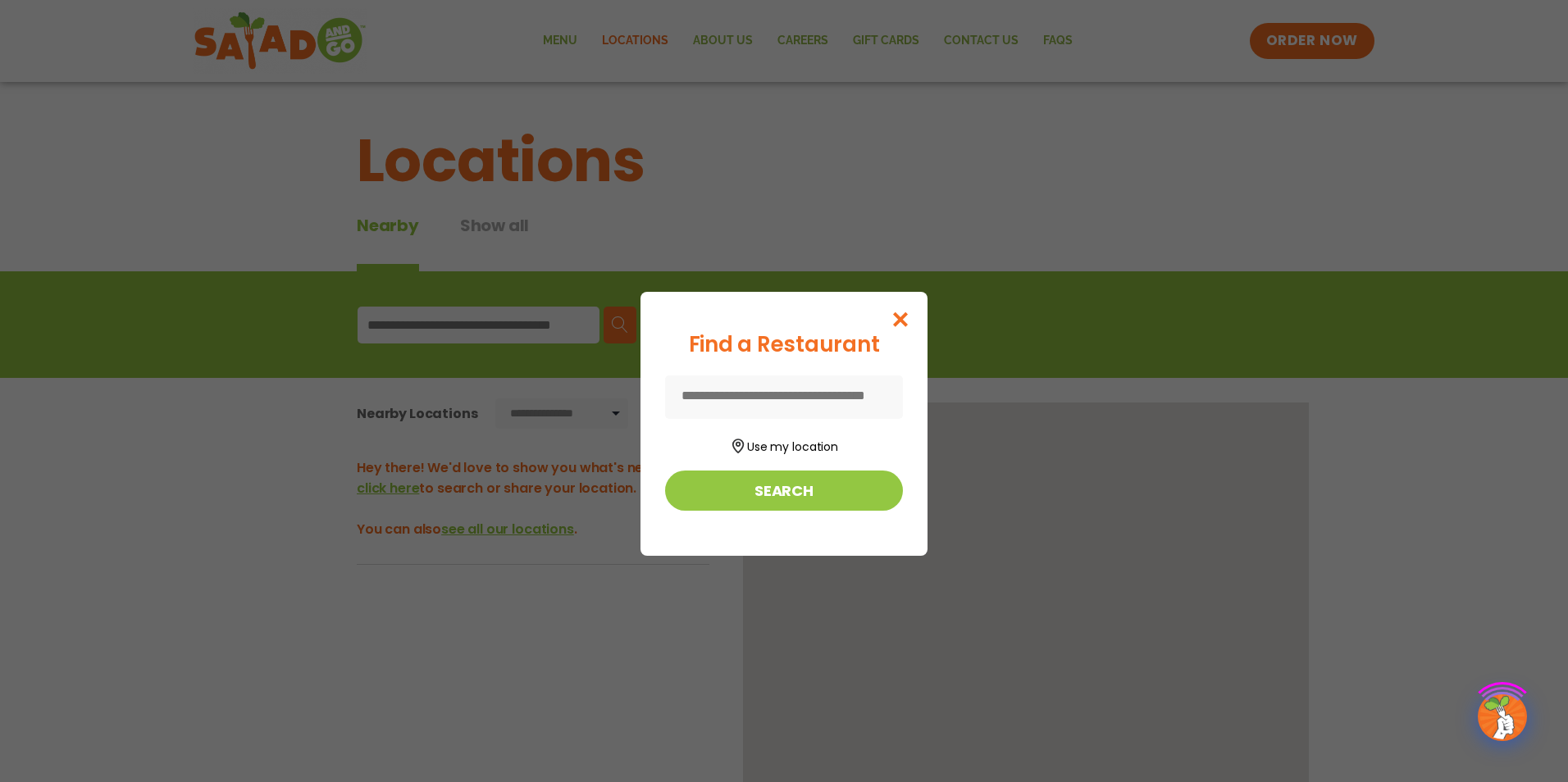 scroll, scrollTop: 0, scrollLeft: 0, axis: both 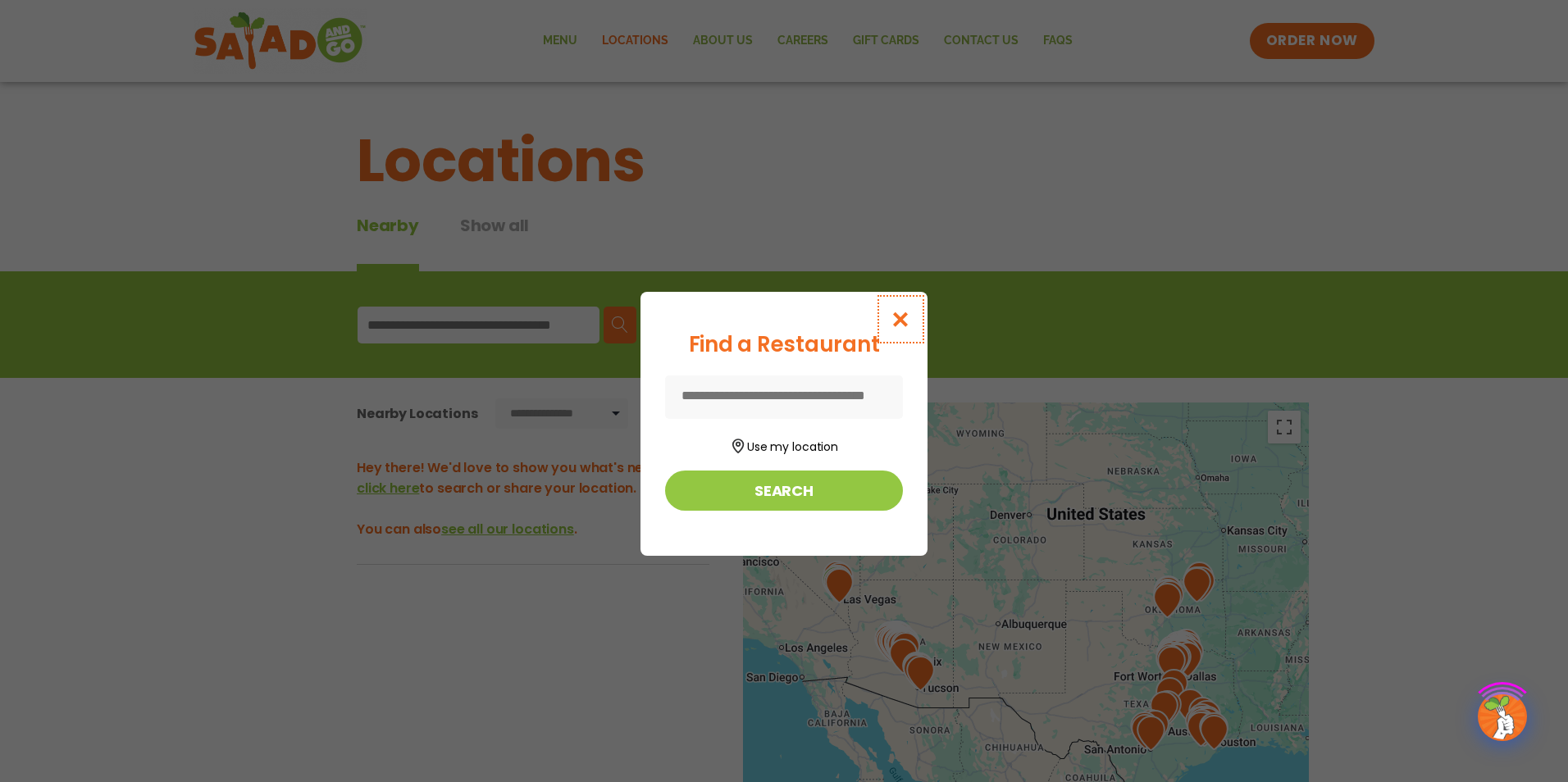 click at bounding box center (900, 319) 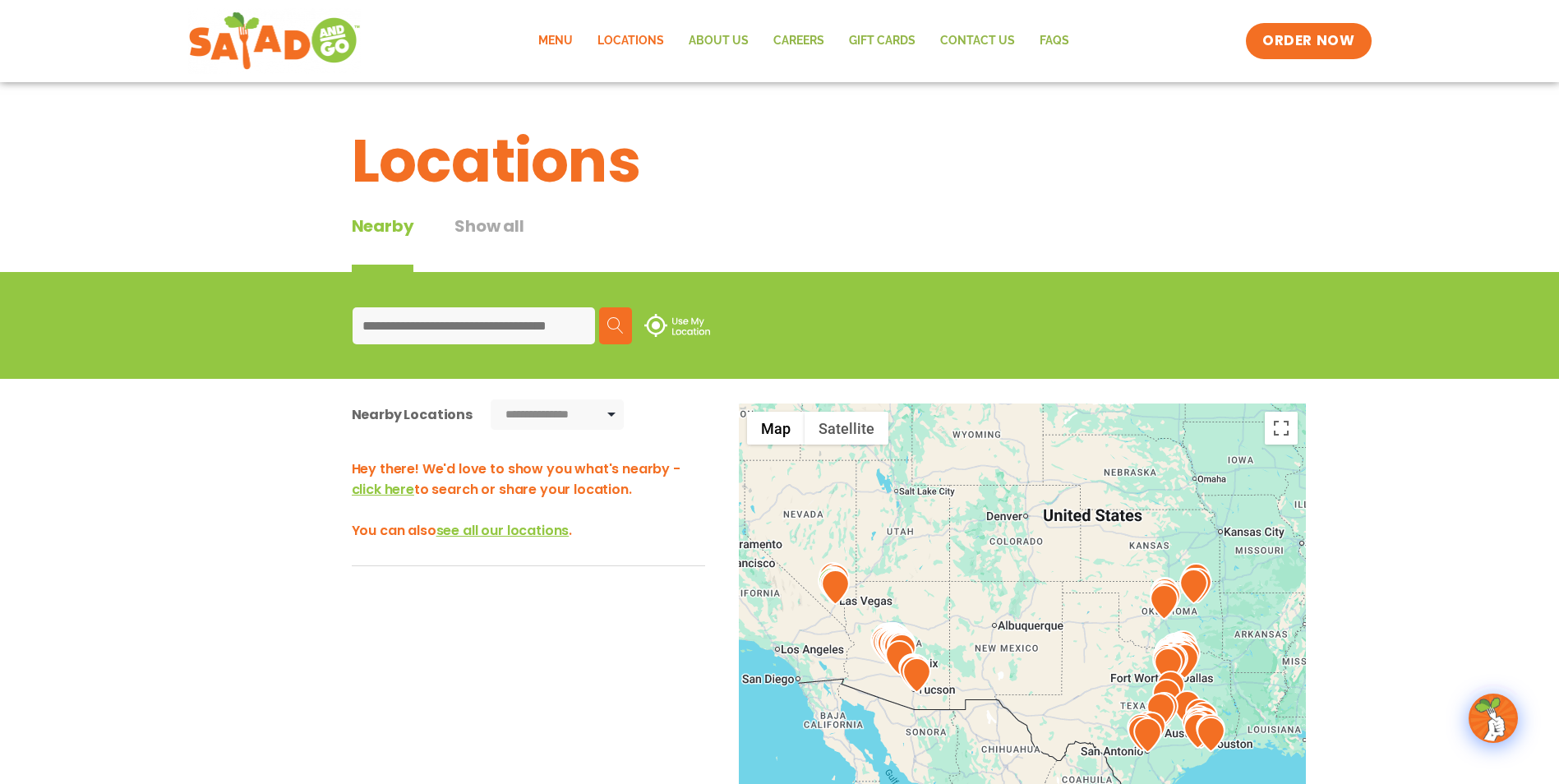 click on "Menu" 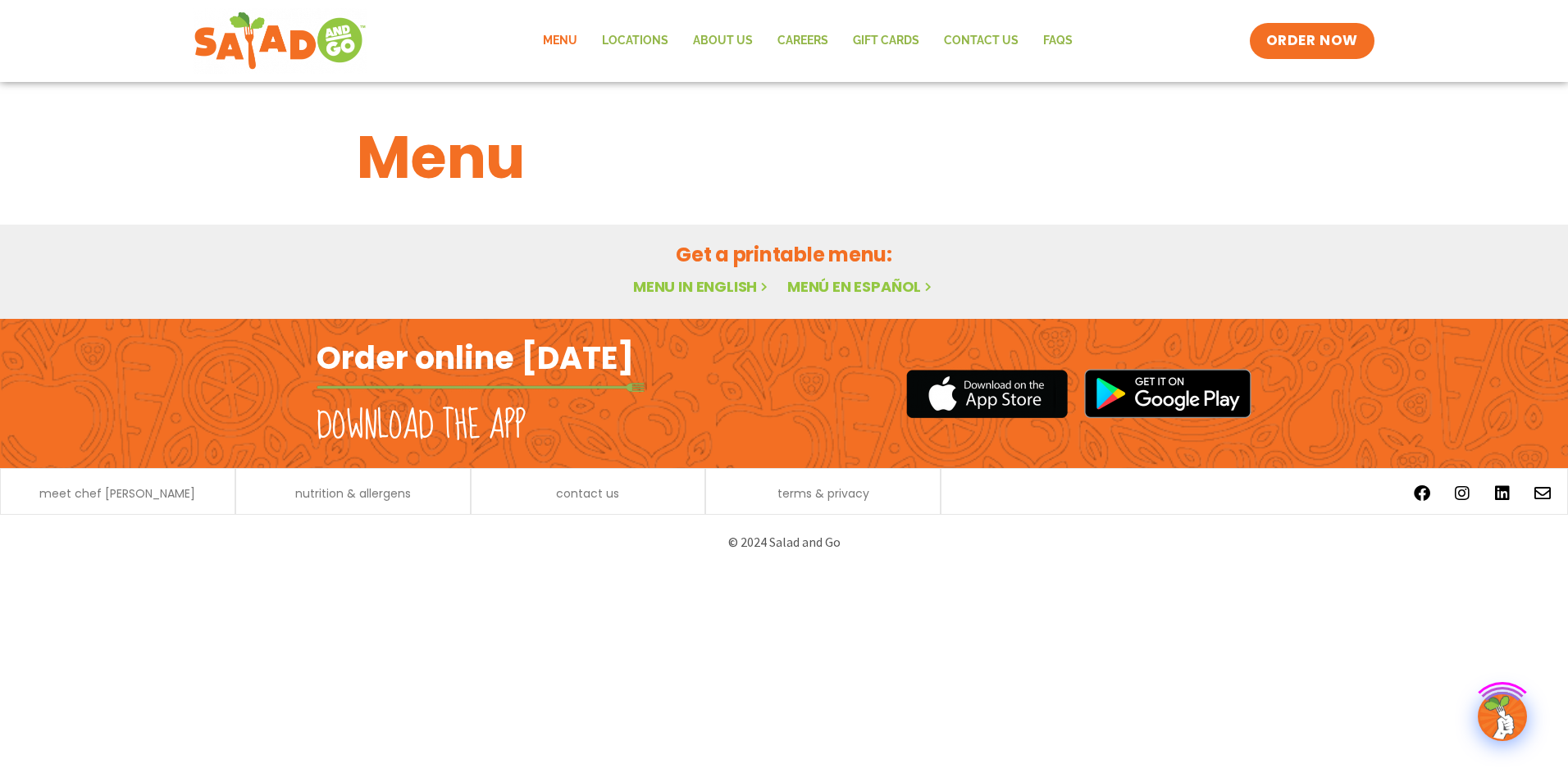 scroll, scrollTop: 0, scrollLeft: 0, axis: both 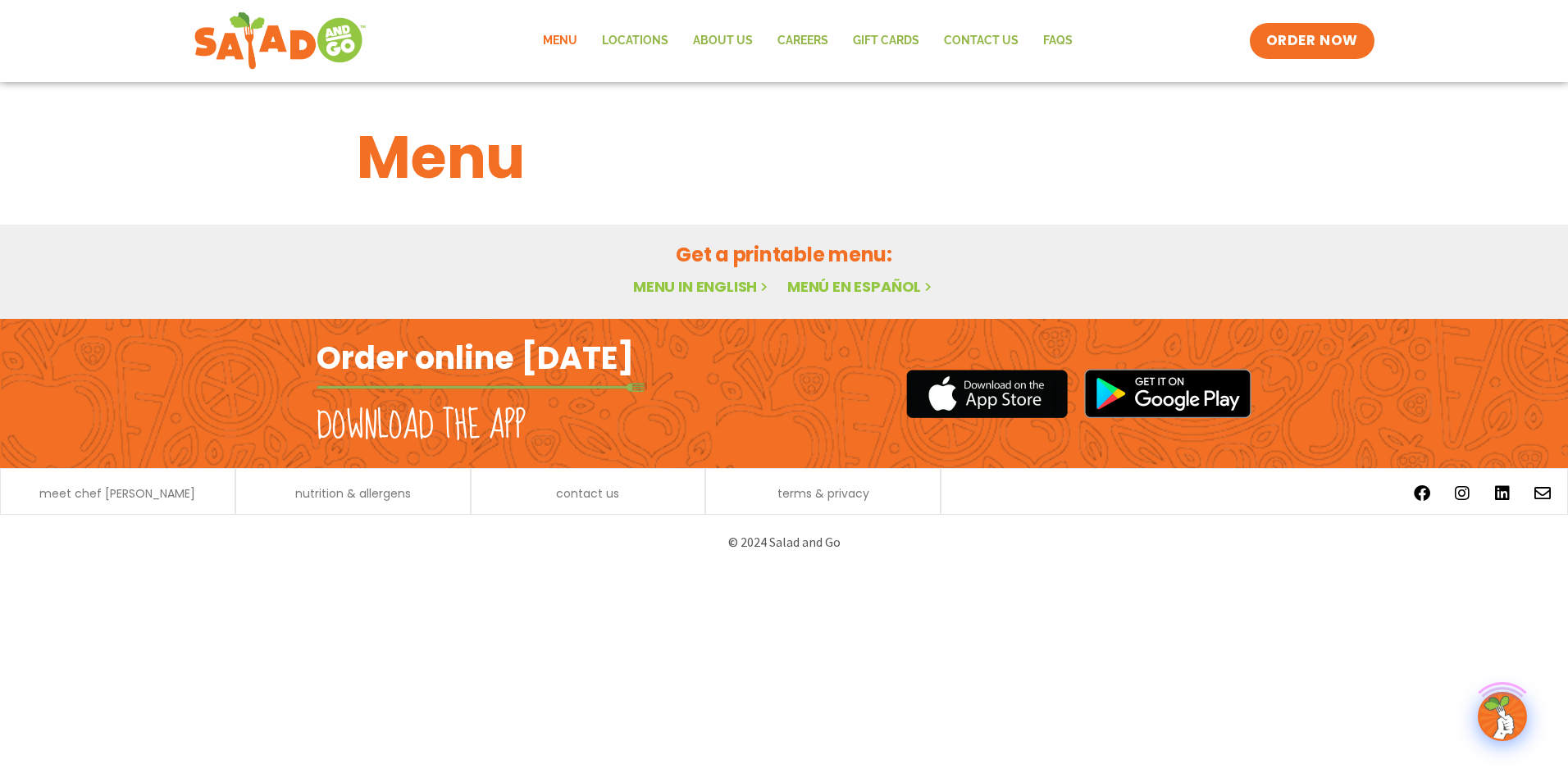 click on "Menu in English" at bounding box center [702, 286] 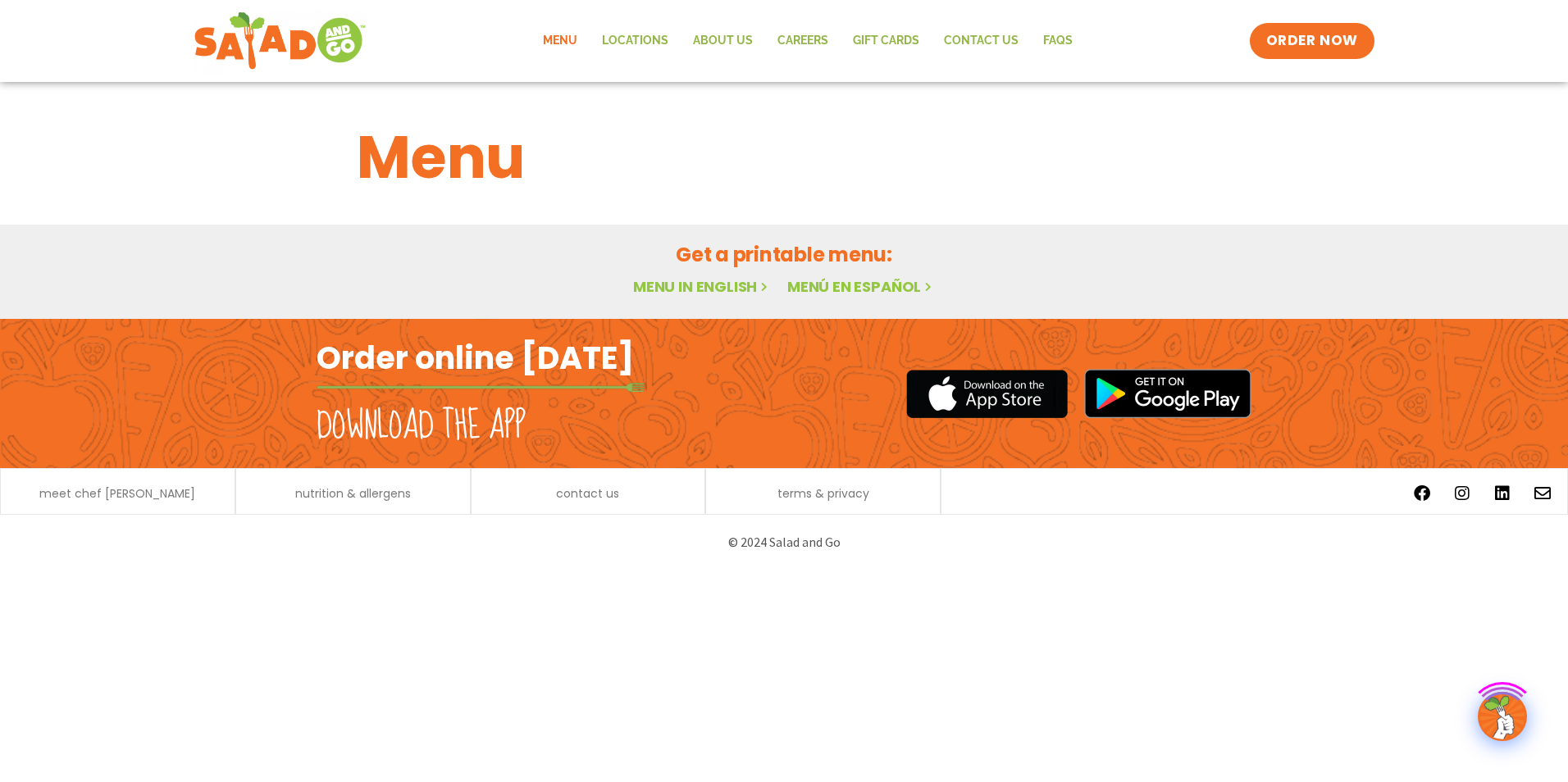 scroll, scrollTop: 0, scrollLeft: 0, axis: both 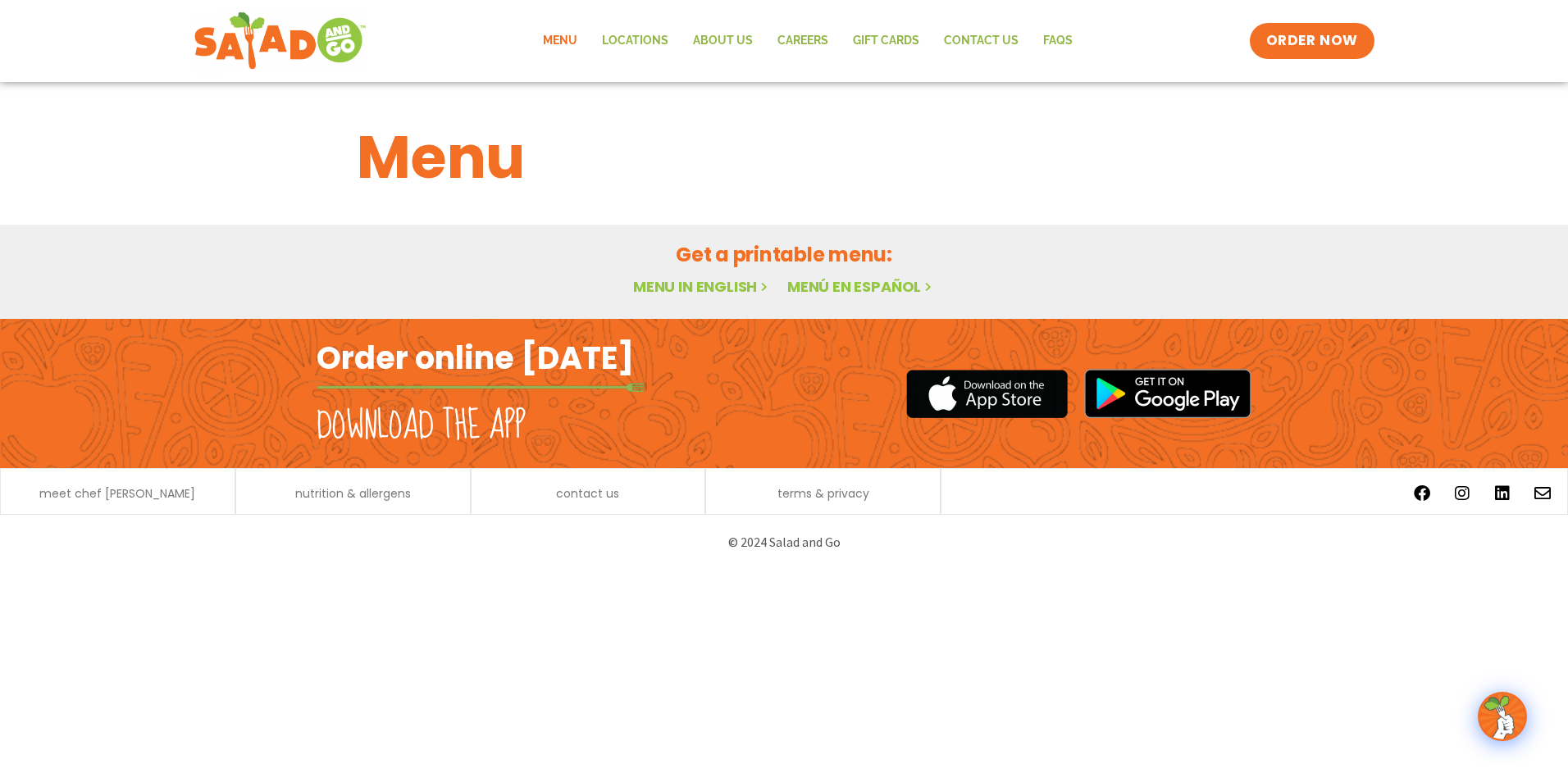 click on "Order online [DATE]" at bounding box center [475, 357] 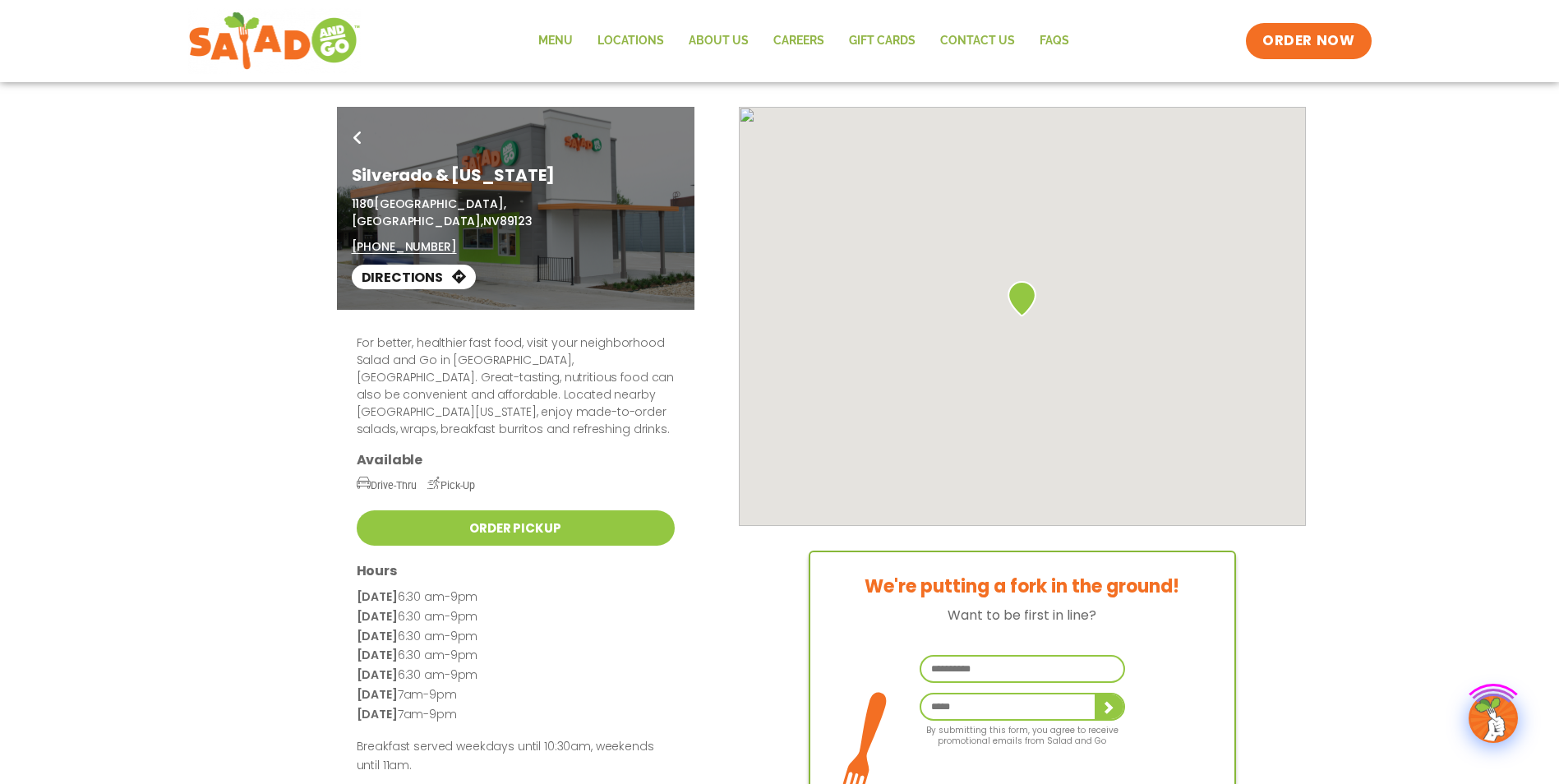 scroll, scrollTop: 0, scrollLeft: 0, axis: both 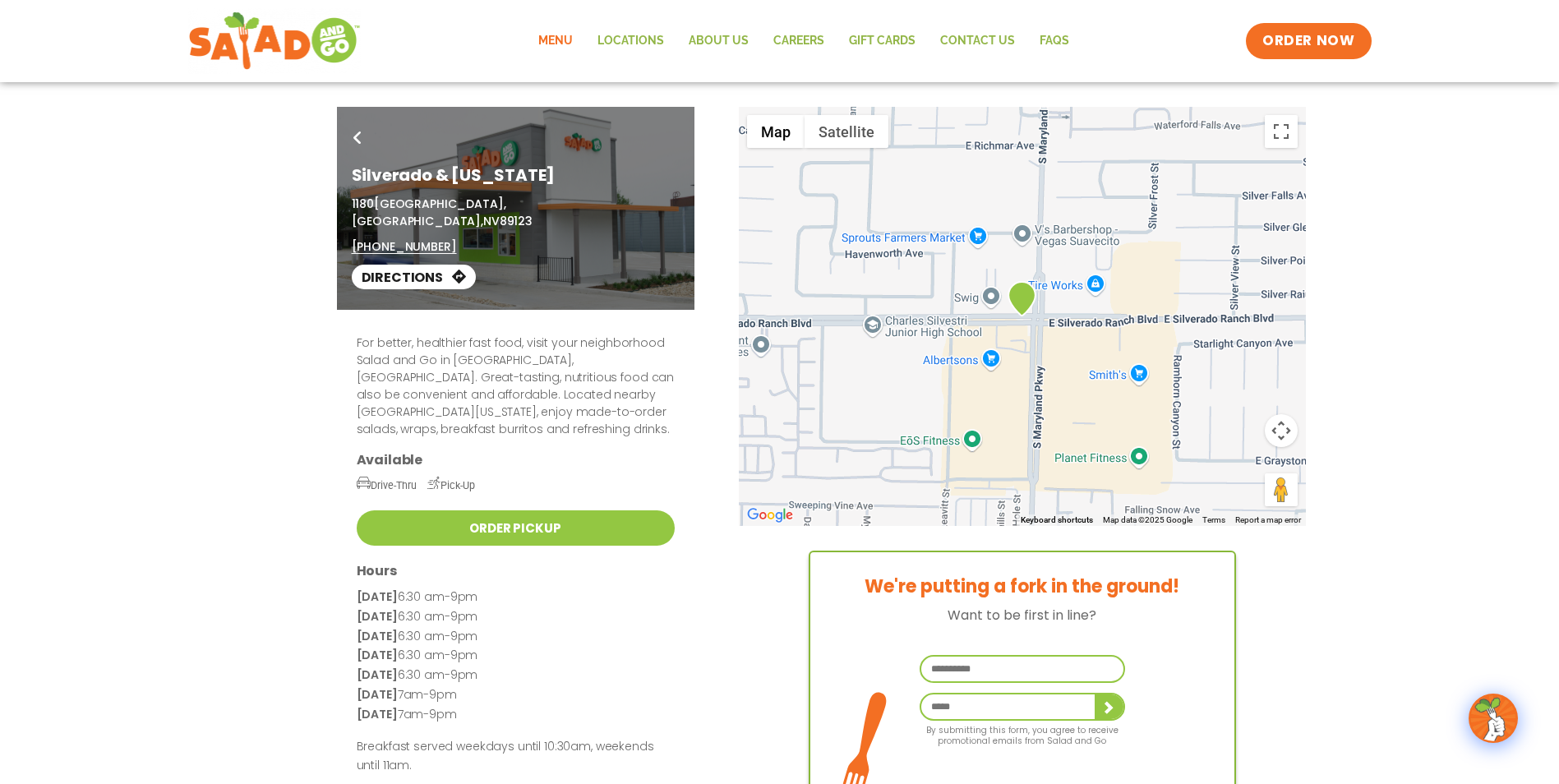 click on "Menu" 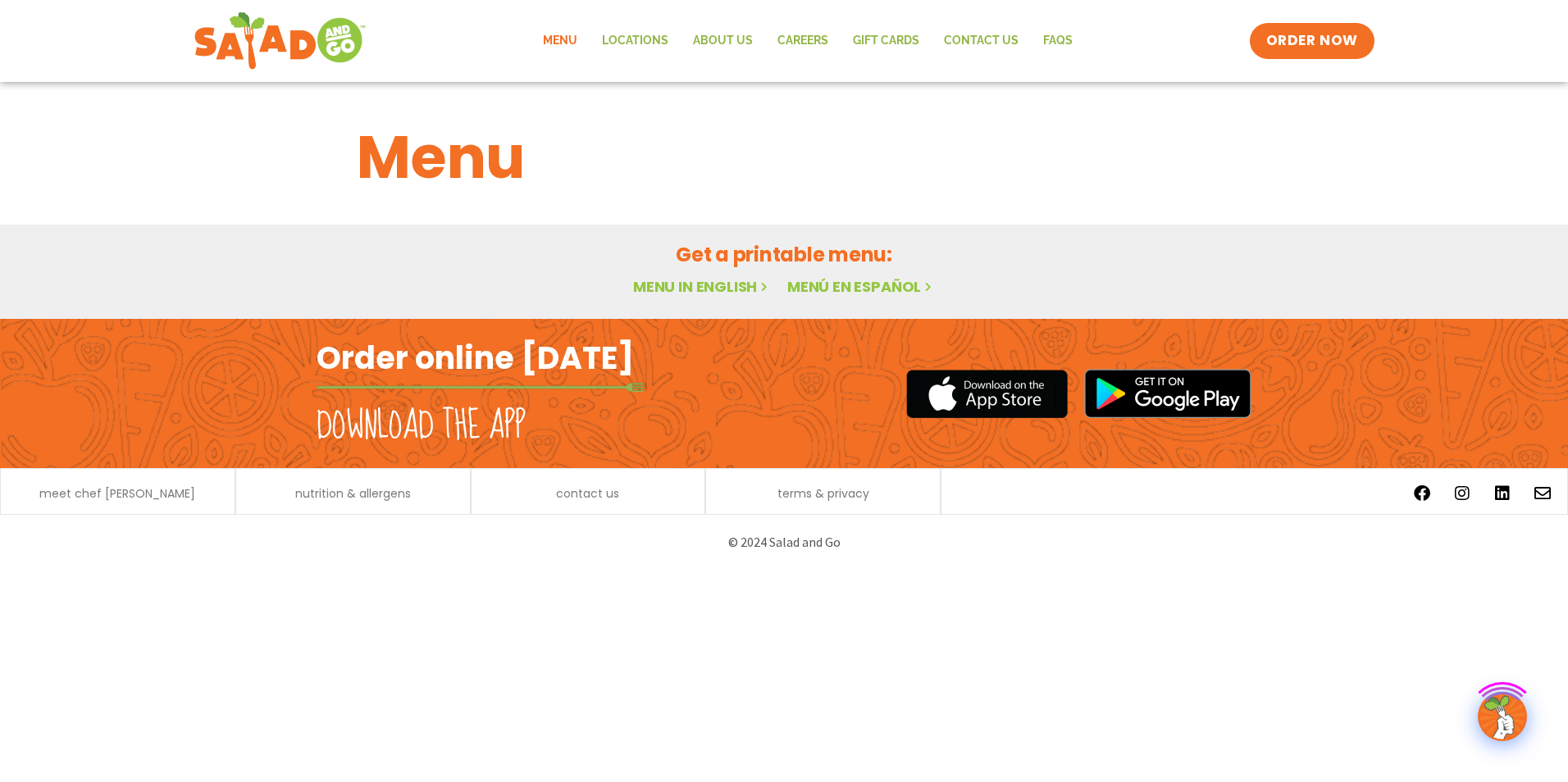 scroll, scrollTop: 0, scrollLeft: 0, axis: both 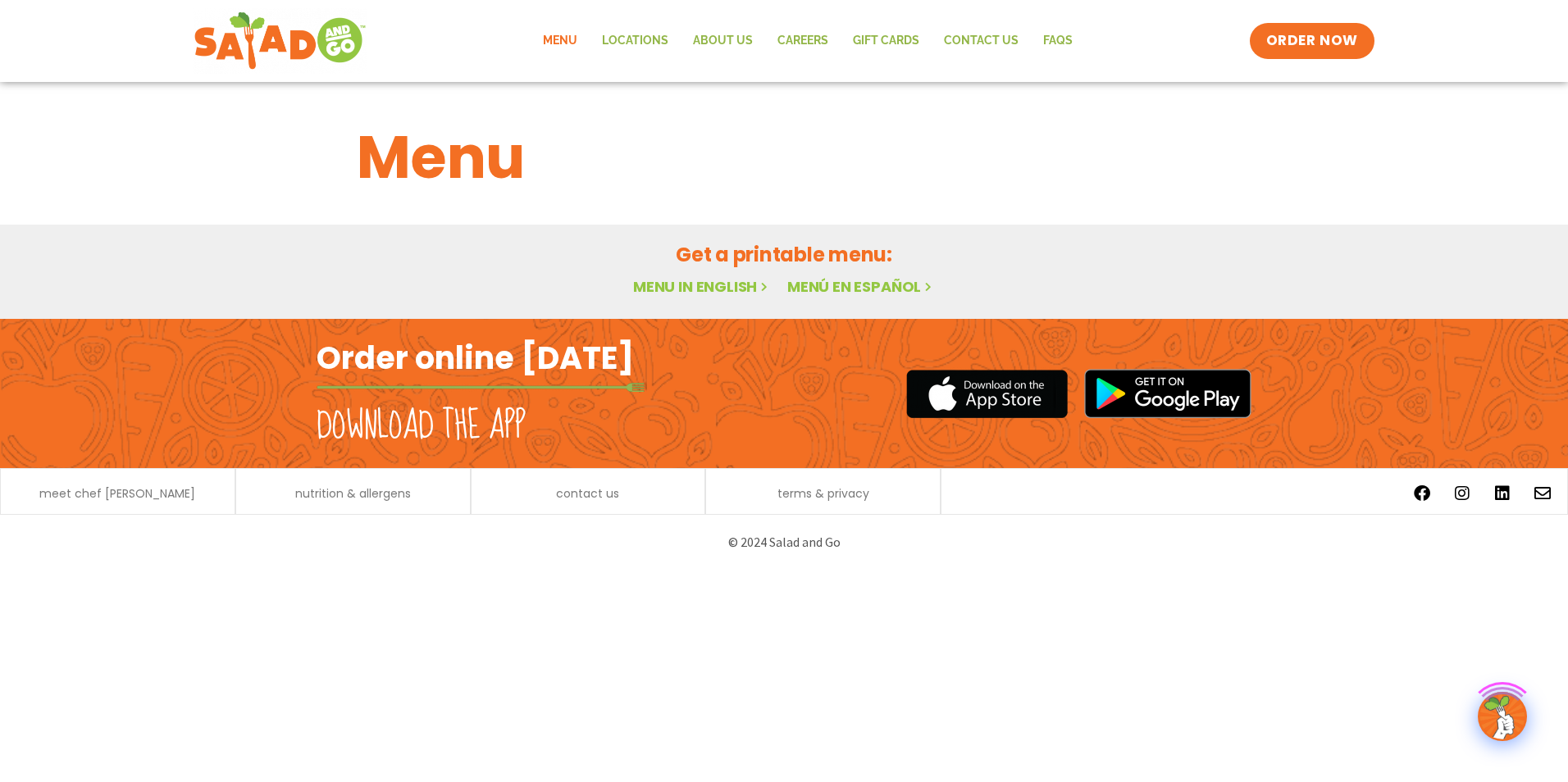 click on "Order online [DATE]" at bounding box center (475, 357) 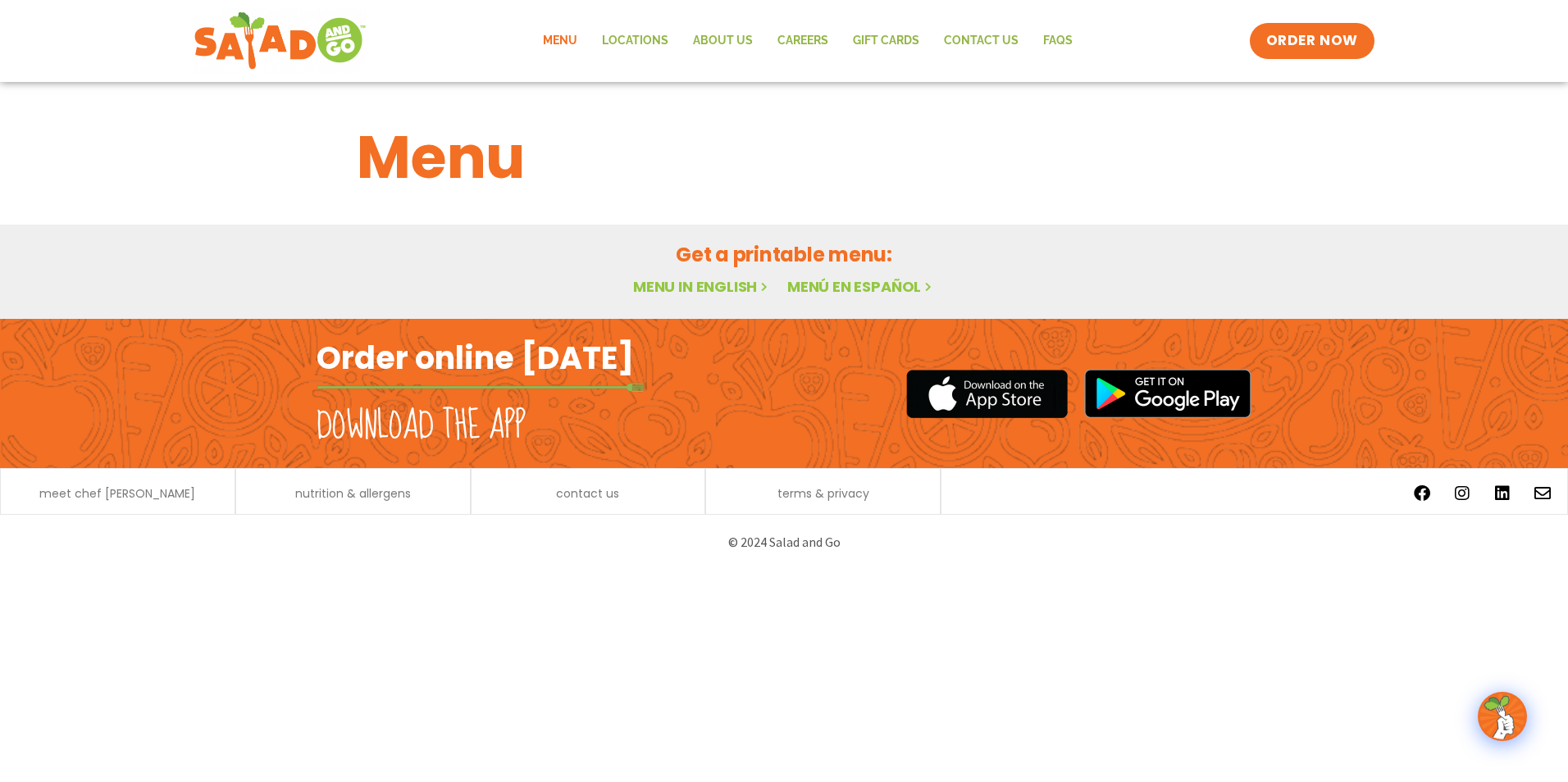 click on "Menu in English" at bounding box center [702, 286] 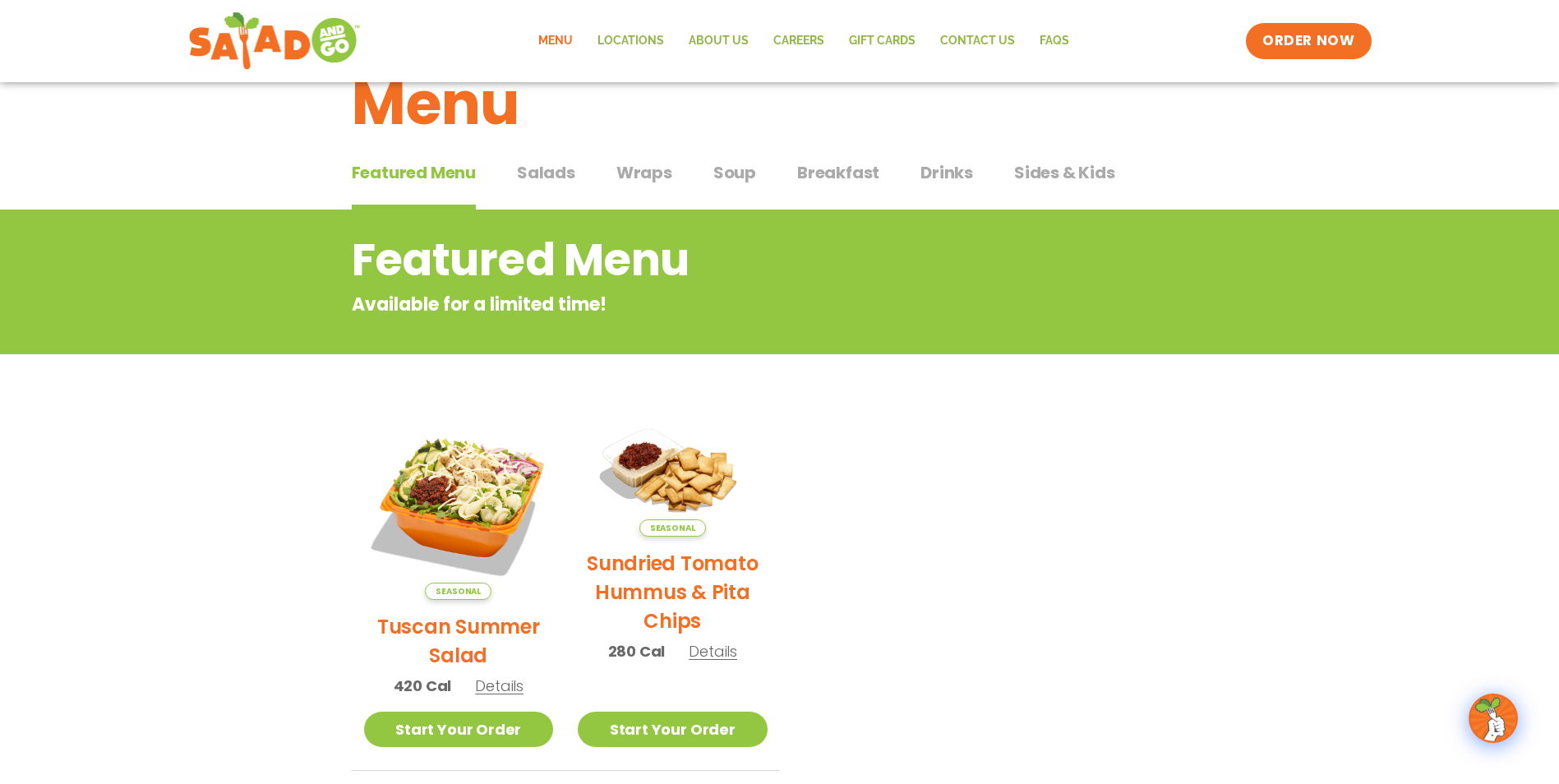 scroll, scrollTop: 127, scrollLeft: 0, axis: vertical 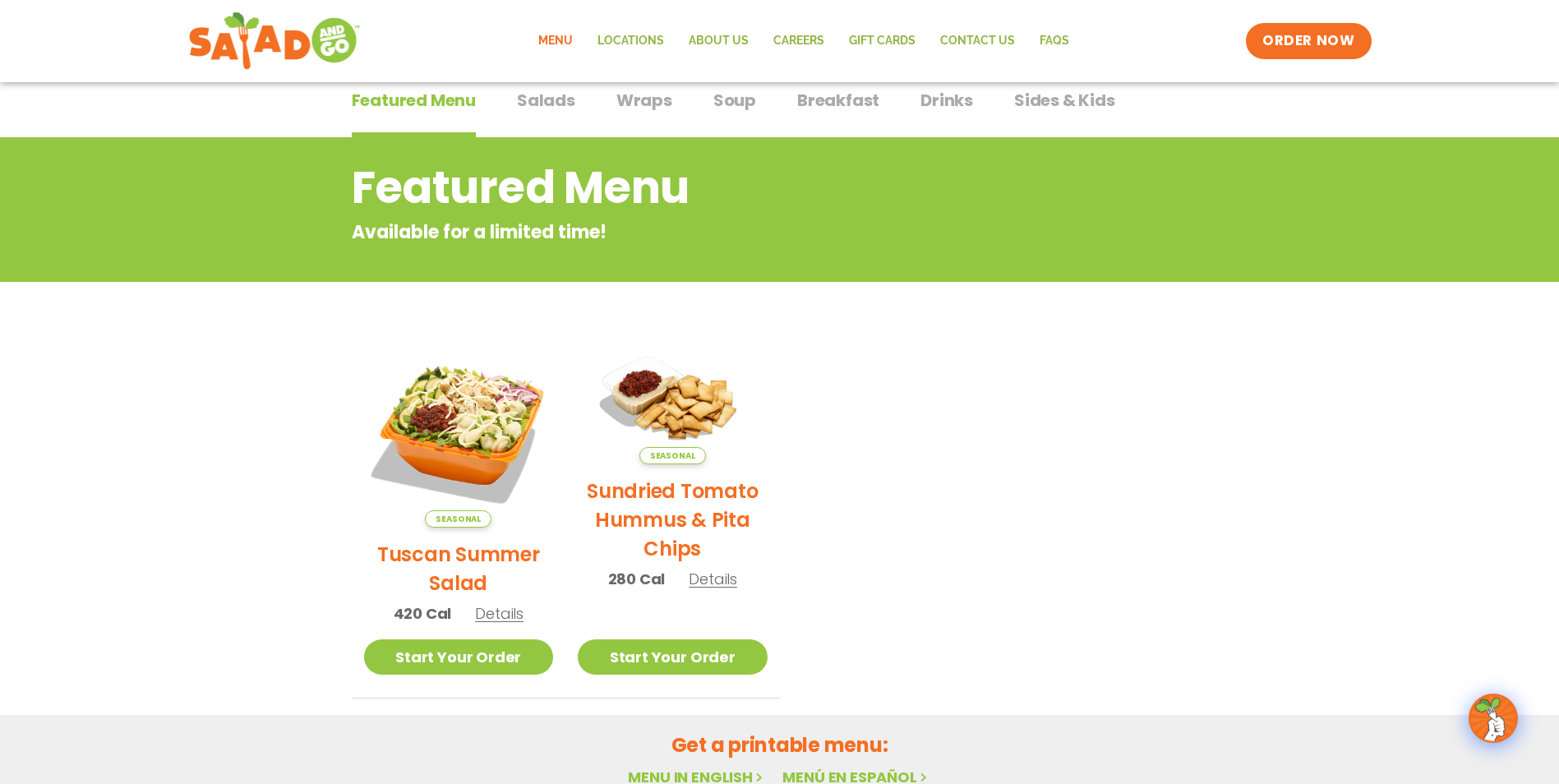 drag, startPoint x: 879, startPoint y: 586, endPoint x: 837, endPoint y: 588, distance: 42.04759 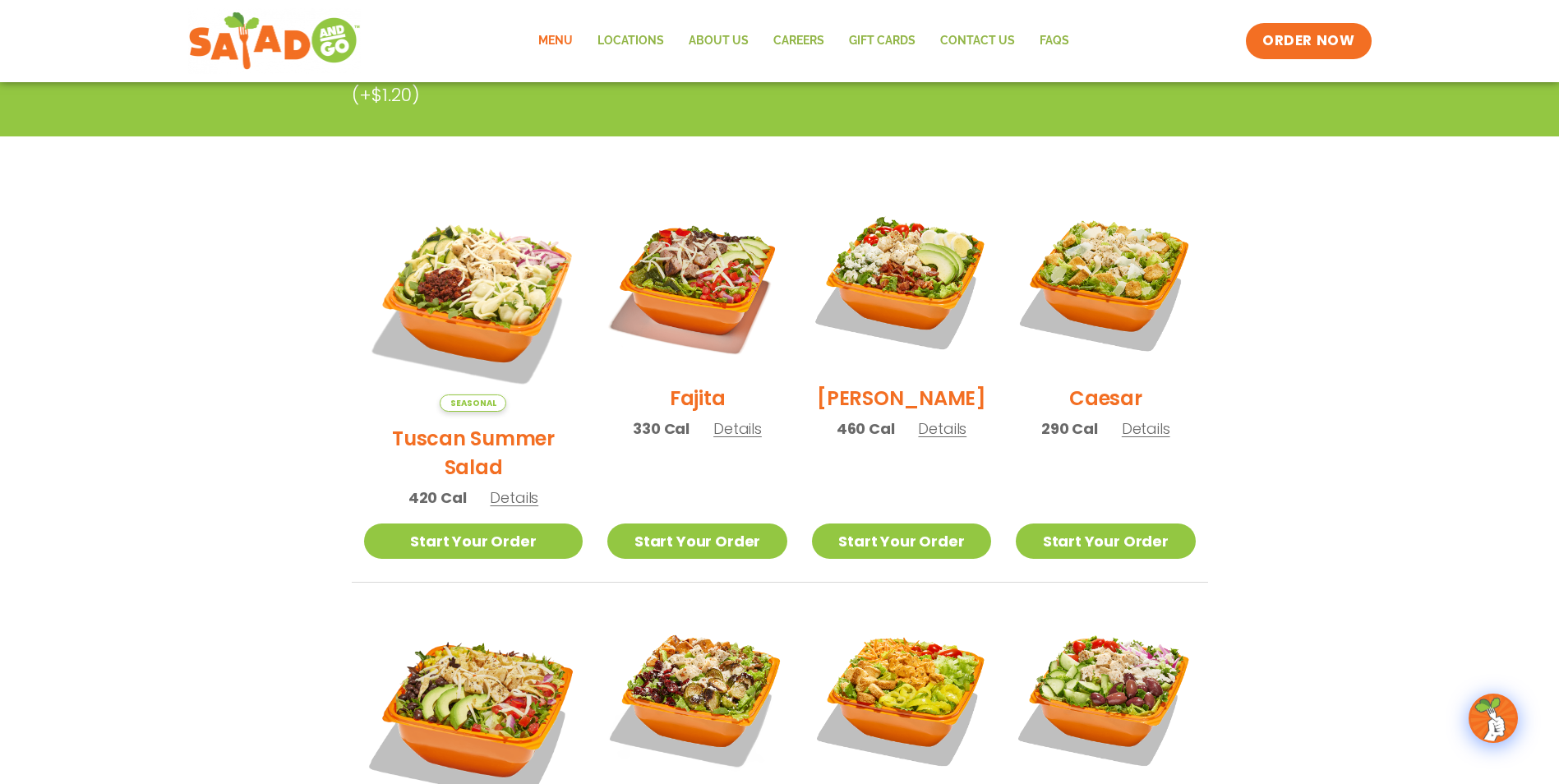 drag, startPoint x: 1313, startPoint y: 504, endPoint x: 1306, endPoint y: 517, distance: 14.76482 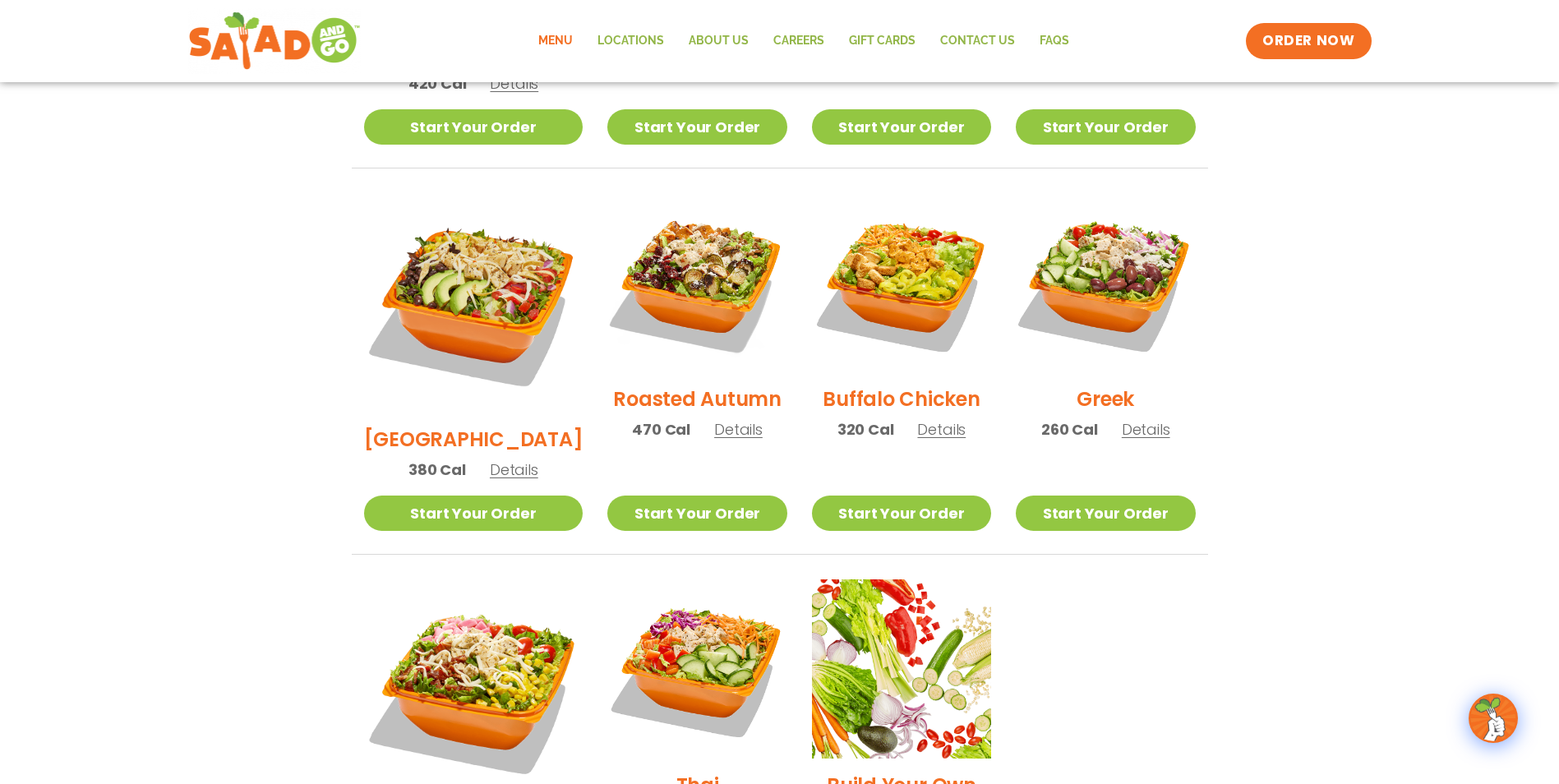 drag, startPoint x: 1312, startPoint y: 492, endPoint x: 1313, endPoint y: 596, distance: 104.00481 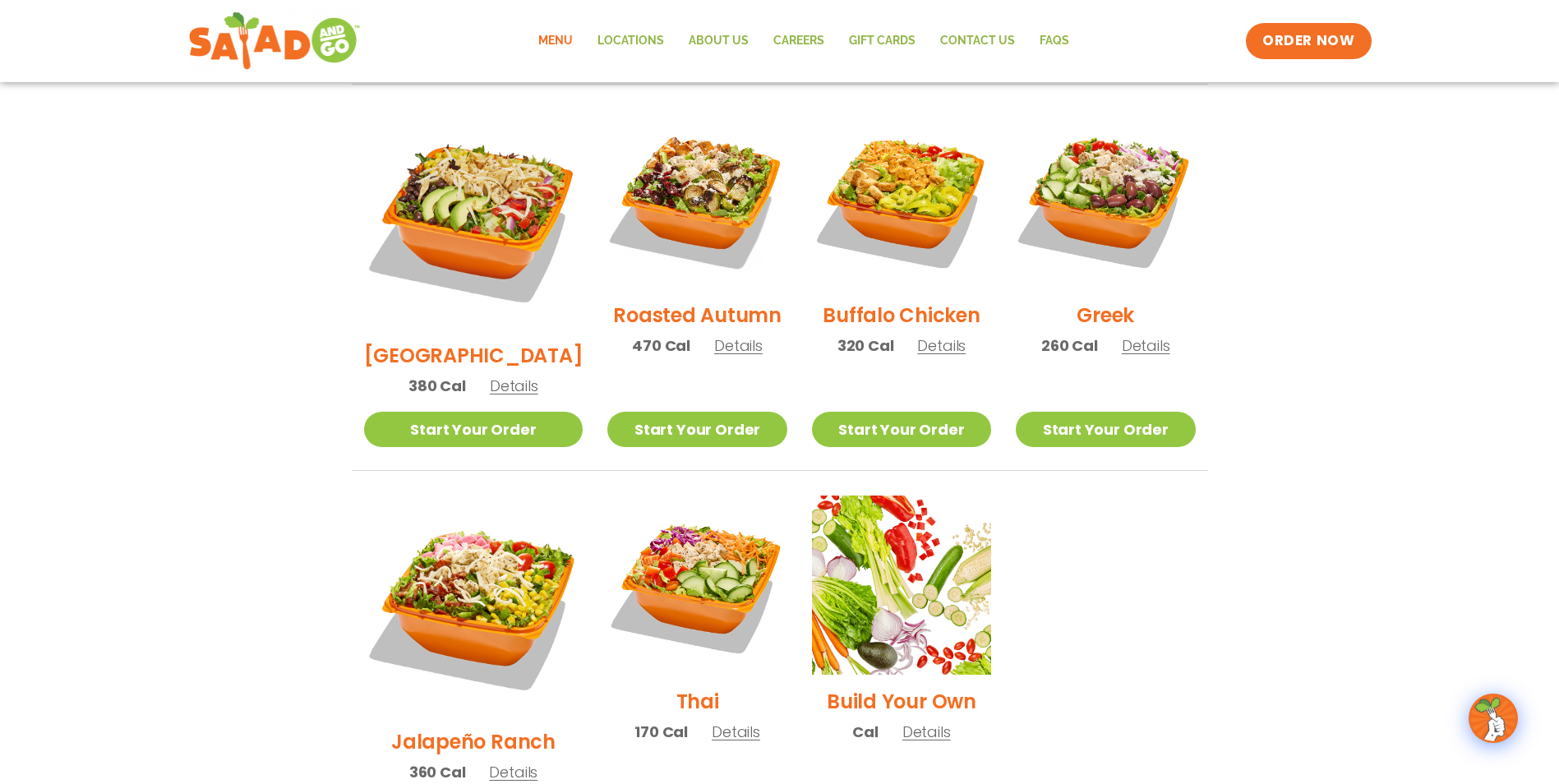 drag, startPoint x: 1313, startPoint y: 504, endPoint x: 1317, endPoint y: 539, distance: 35.22783 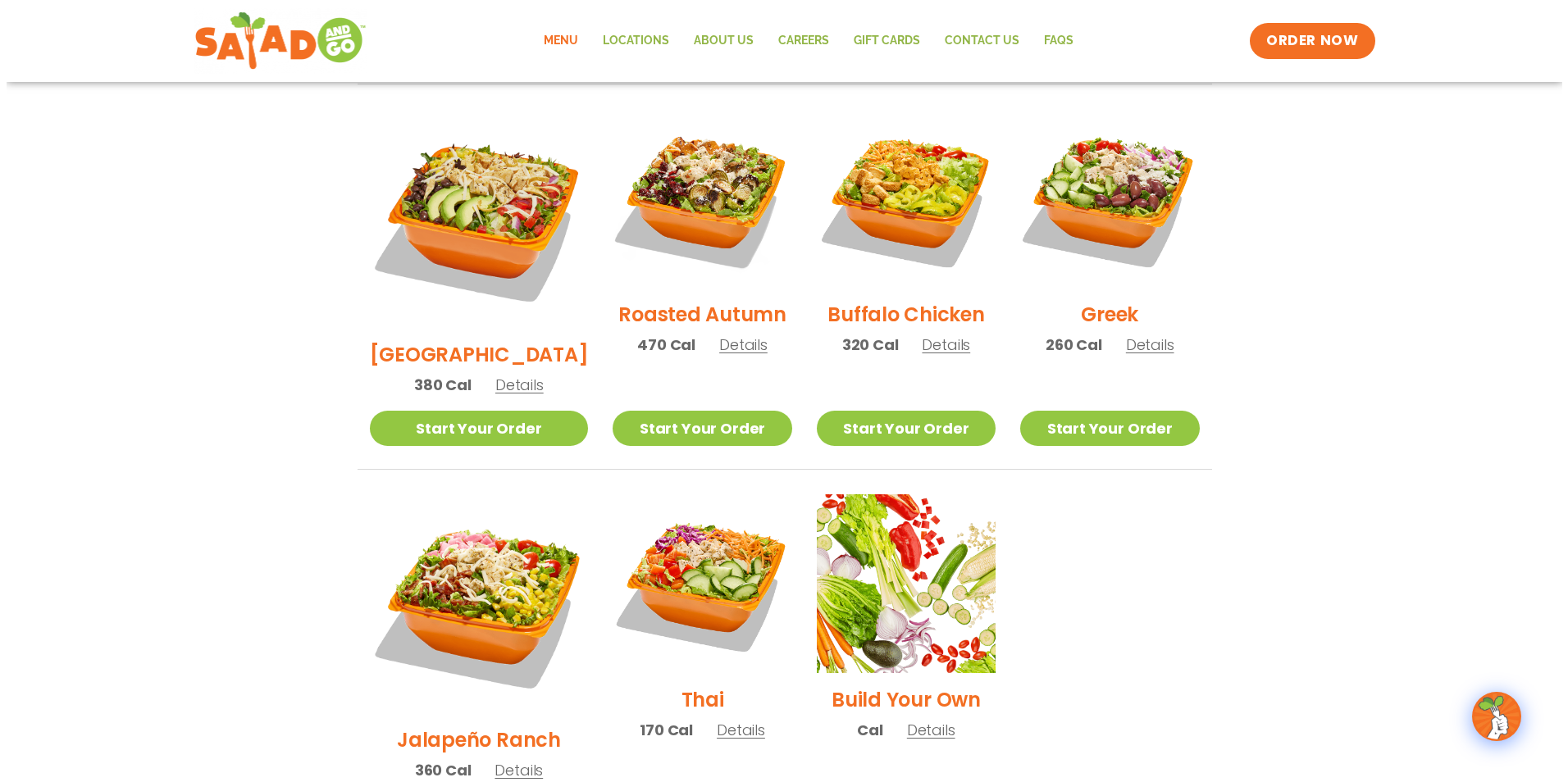 scroll, scrollTop: 857, scrollLeft: 0, axis: vertical 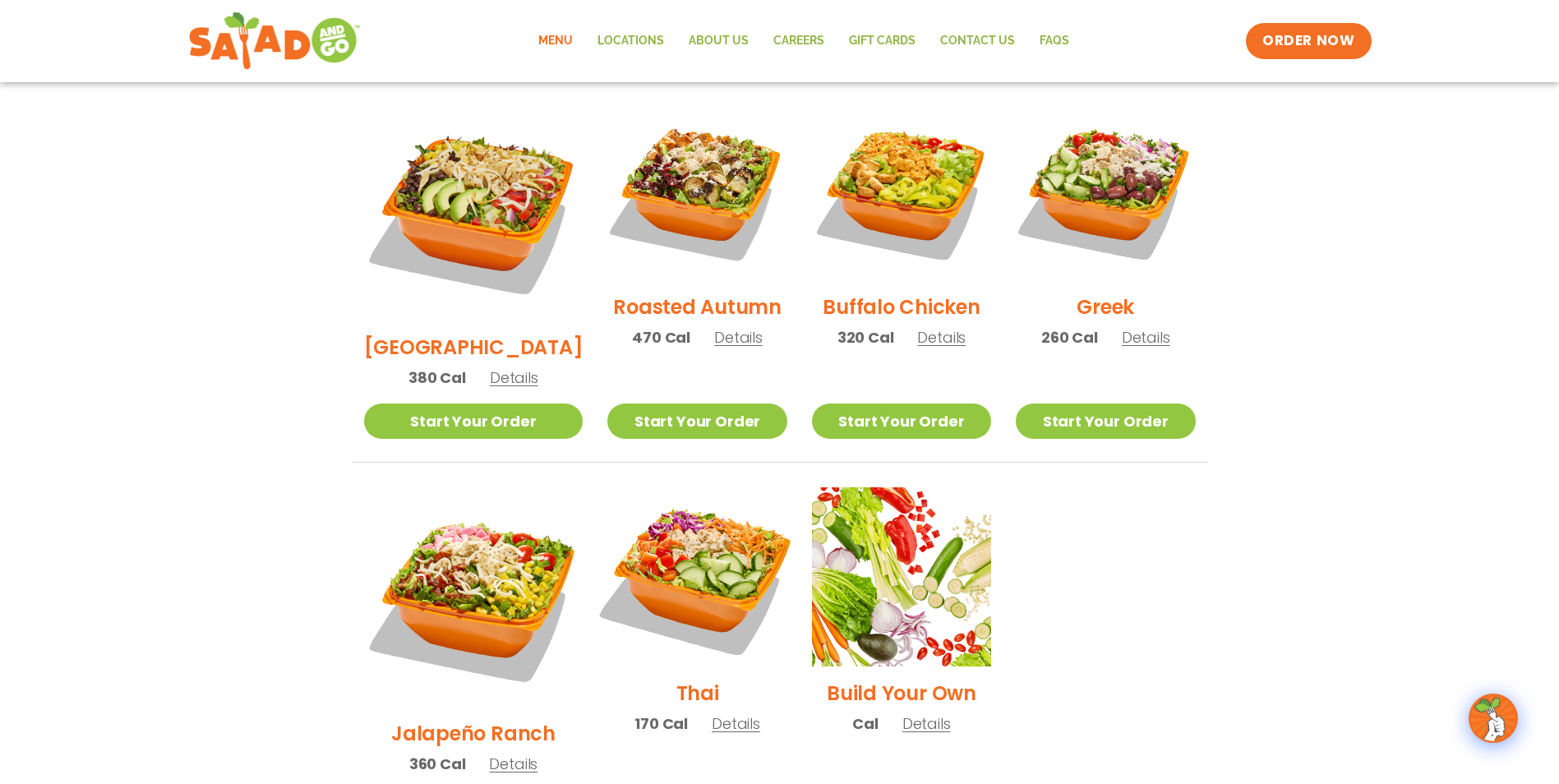 click at bounding box center [697, 577] 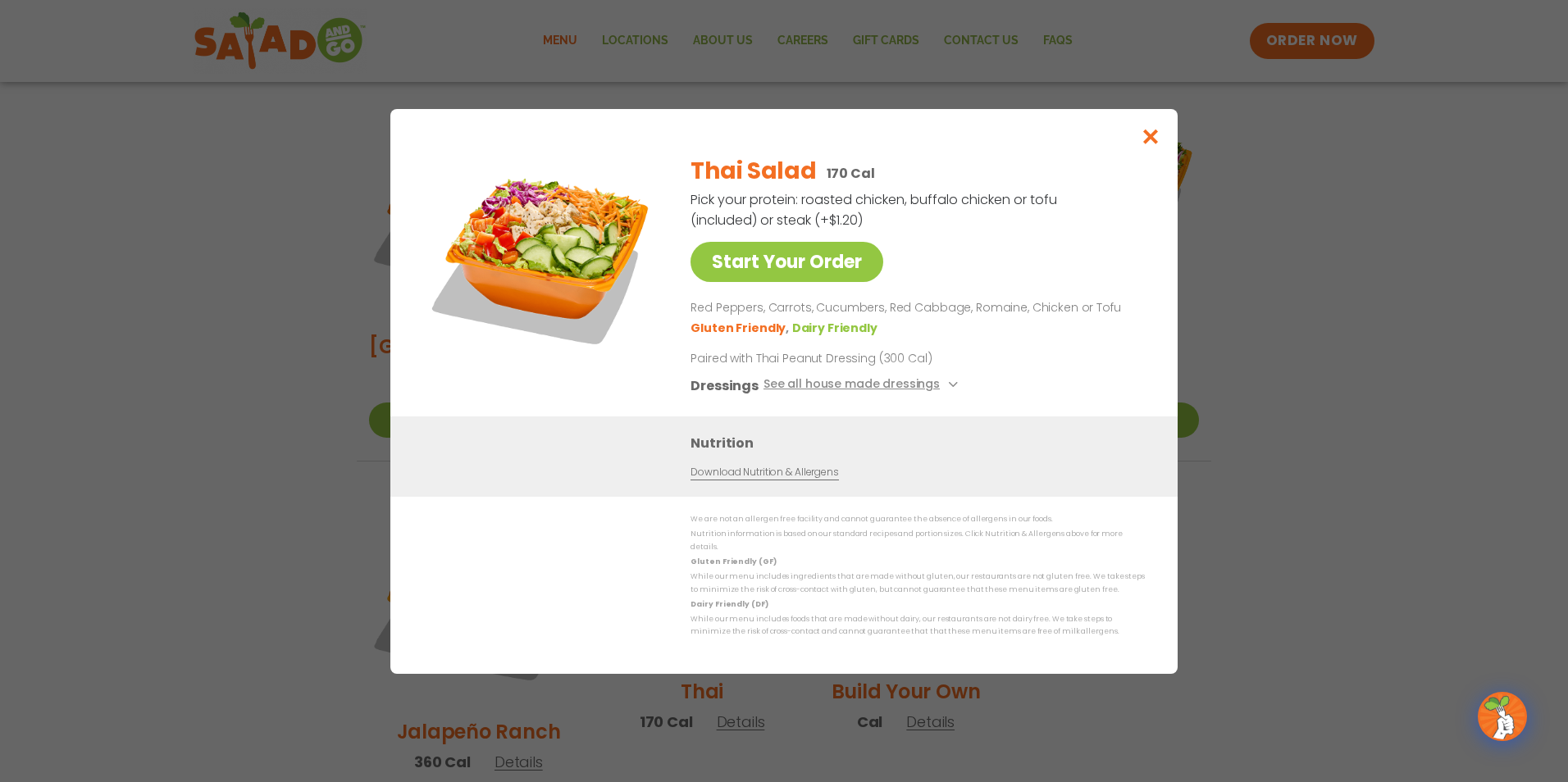 click on "Start Your Order Thai Salad  170 Cal  Pick your protein: roasted chicken, buffalo chicken or tofu (included) or steak (+$1.20)   Start Your Order Red Peppers, Carrots, Cucumbers, Red Cabbage, Romaine, Chicken or Tofu Gluten Friendly Dairy Friendly Paired with Thai Peanut Dressing (300 Cal) Dressings   See all house made dressings    Thai Peanut GF DF   Balsamic Vinaigrette GF DF V   BBQ Ranch GF   Caesar GF   Creamy Blue Cheese GF   Creamy Greek GF   Jalapeño Ranch GF   Ranch GF Nutrition   Download Nutrition & Allergens We are not an allergen free facility and cannot guarantee the absence of allergens in our foods. Nutrition information is based on our standard recipes and portion sizes. Click Nutrition & Allergens above for more details. Gluten Friendly (GF) While our menu includes ingredients that are made without gluten, our restaurants are not gluten free. We take steps to minimize the risk of cross-contact with gluten, but cannot guarantee that these menu items are gluten free." at bounding box center [784, 391] 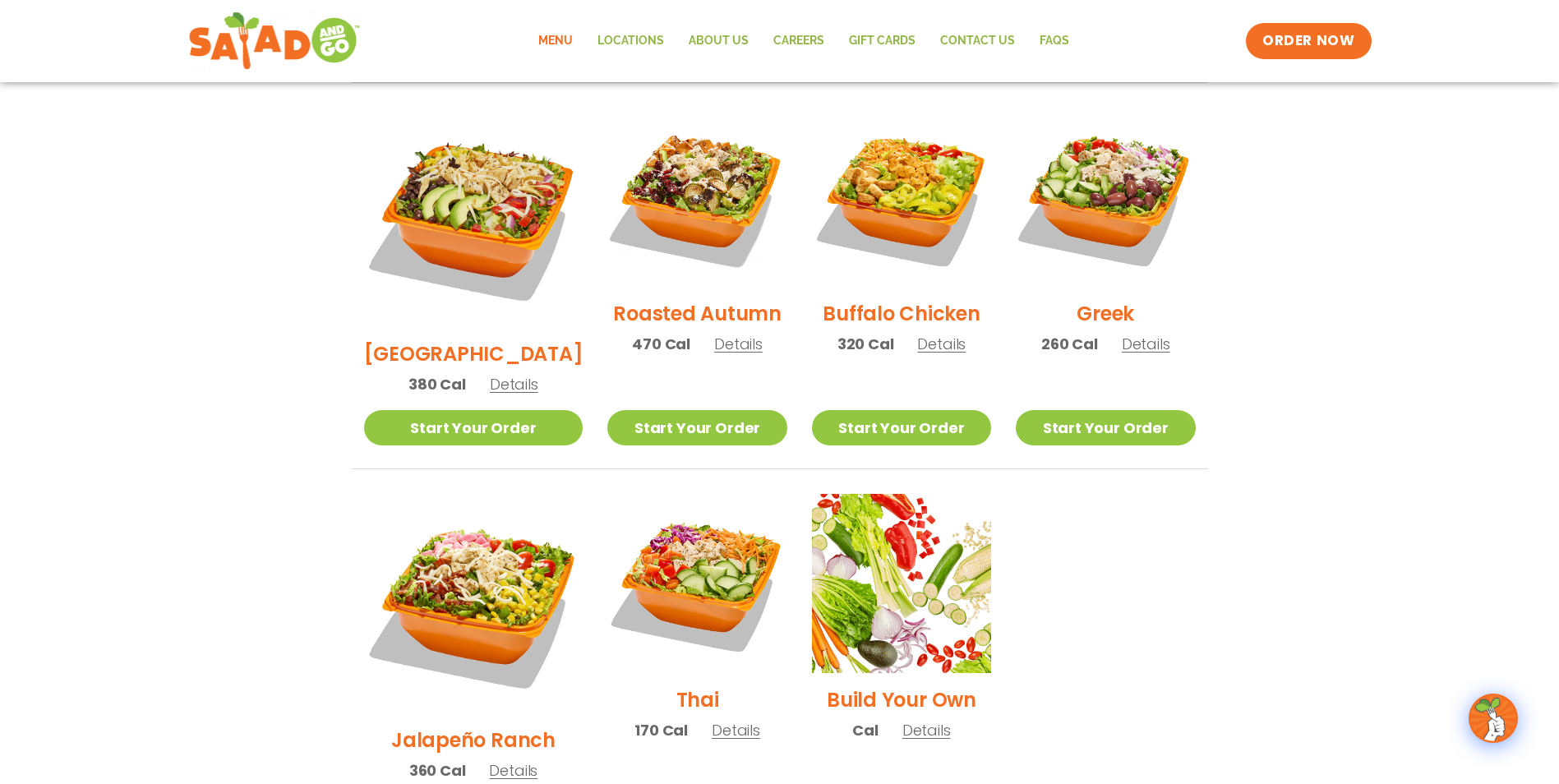 scroll, scrollTop: 835, scrollLeft: 0, axis: vertical 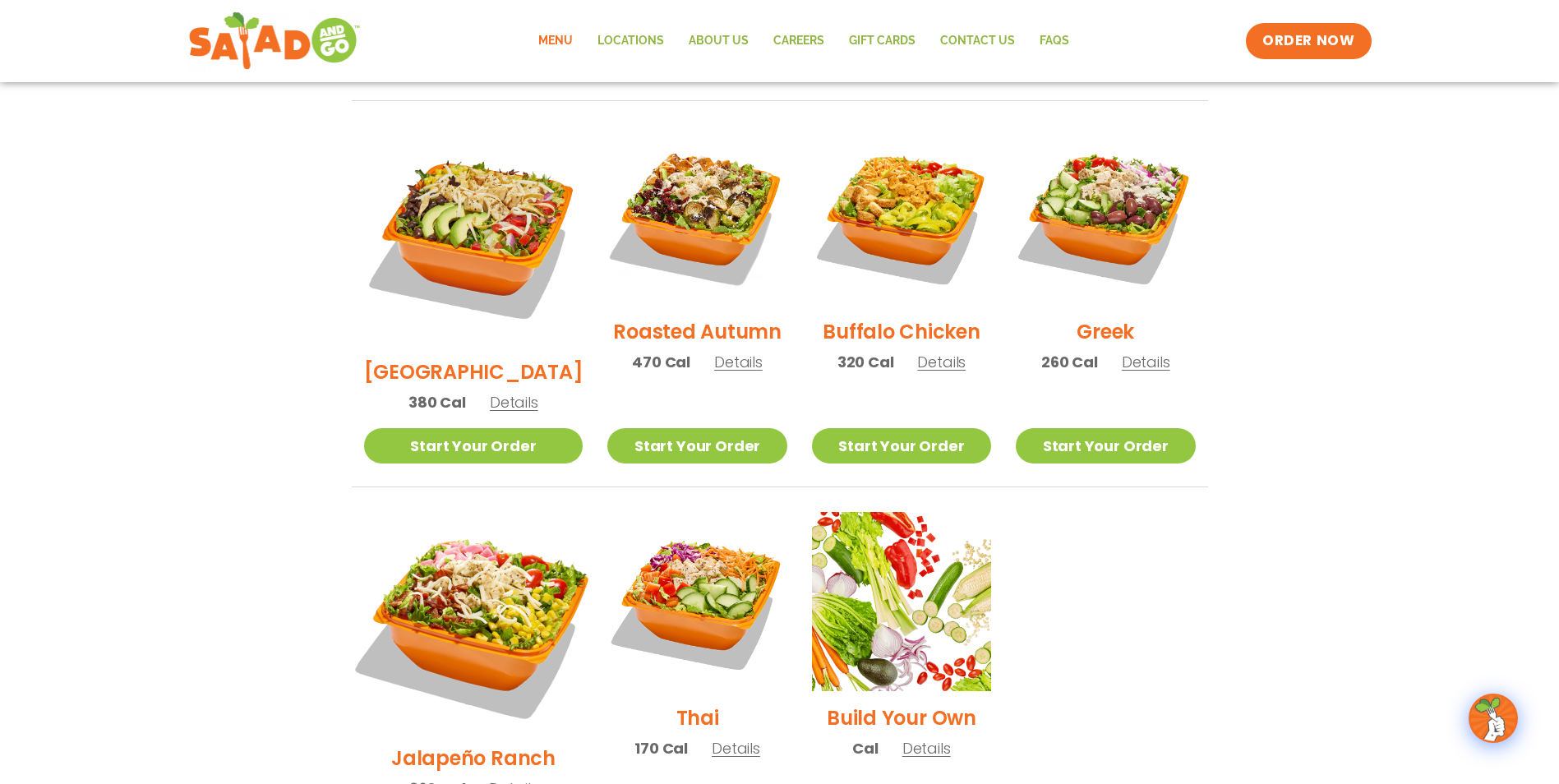 click at bounding box center [473, 621] 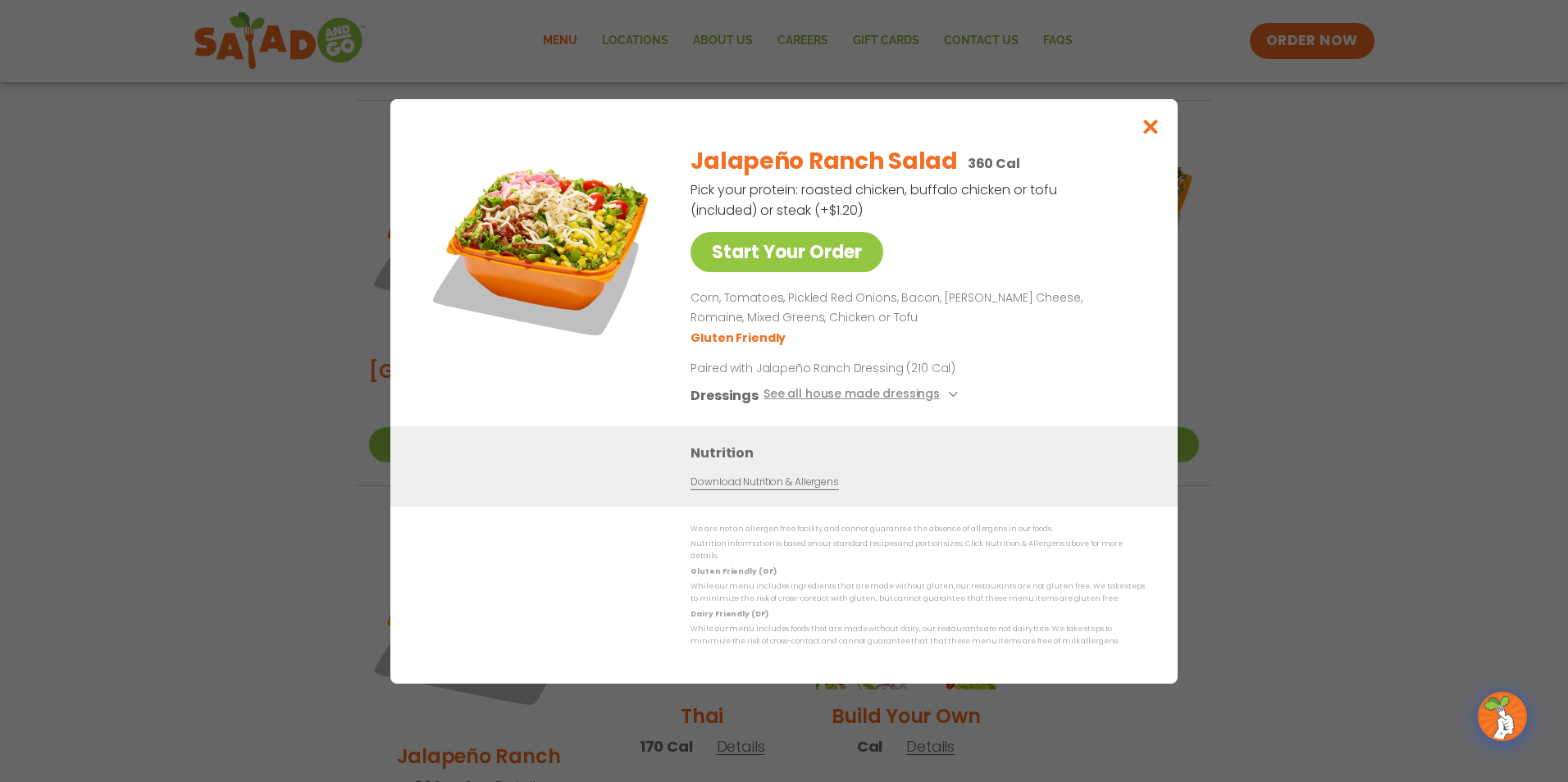 click on "Start Your Order Jalapeño Ranch Salad  360 Cal  Pick your protein: roasted chicken, buffalo chicken or tofu (included) or steak (+$1.20)   Start Your Order Corn, Tomatoes, Pickled Red Onions, Bacon, Pepper Jack Cheese, Romaine, Mixed Greens, Chicken or Tofu Gluten Friendly Paired with Jalapeño Ranch Dressing (210 Cal) Dressings   See all house made dressings    Jalapeño Ranch GF   Balsamic Vinaigrette GF DF V   BBQ Ranch GF   Caesar GF   Creamy Blue Cheese GF   Creamy Greek GF   Ranch GF   Thai Peanut GF DF Nutrition   Download Nutrition & Allergens We are not an allergen free facility and cannot guarantee the absence of allergens in our foods. Nutrition information is based on our standard recipes and portion sizes. Click Nutrition & Allergens above for more details. Gluten Friendly (GF) Dairy Friendly (DF)" at bounding box center (784, 391) 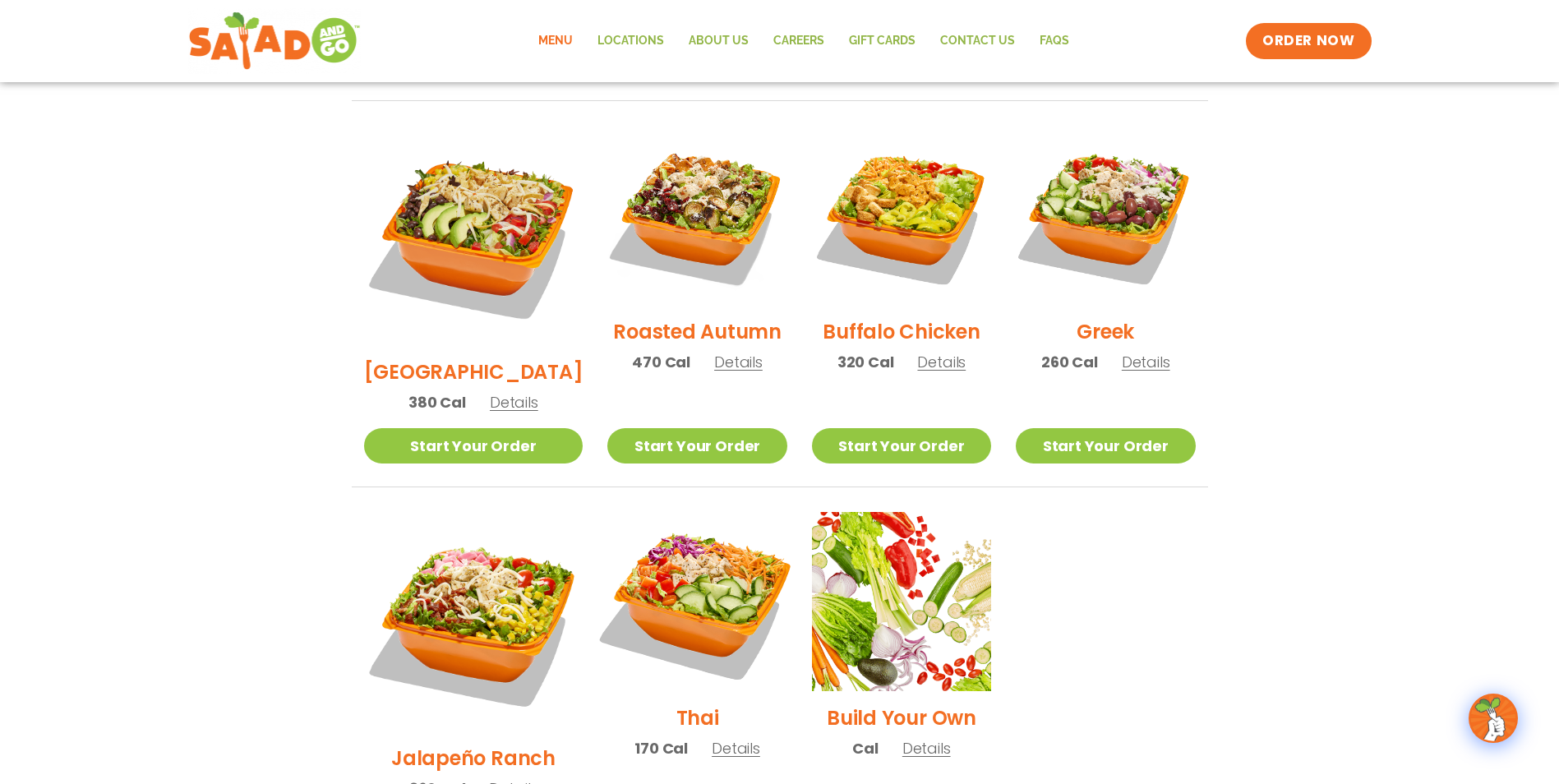 click at bounding box center [697, 602] 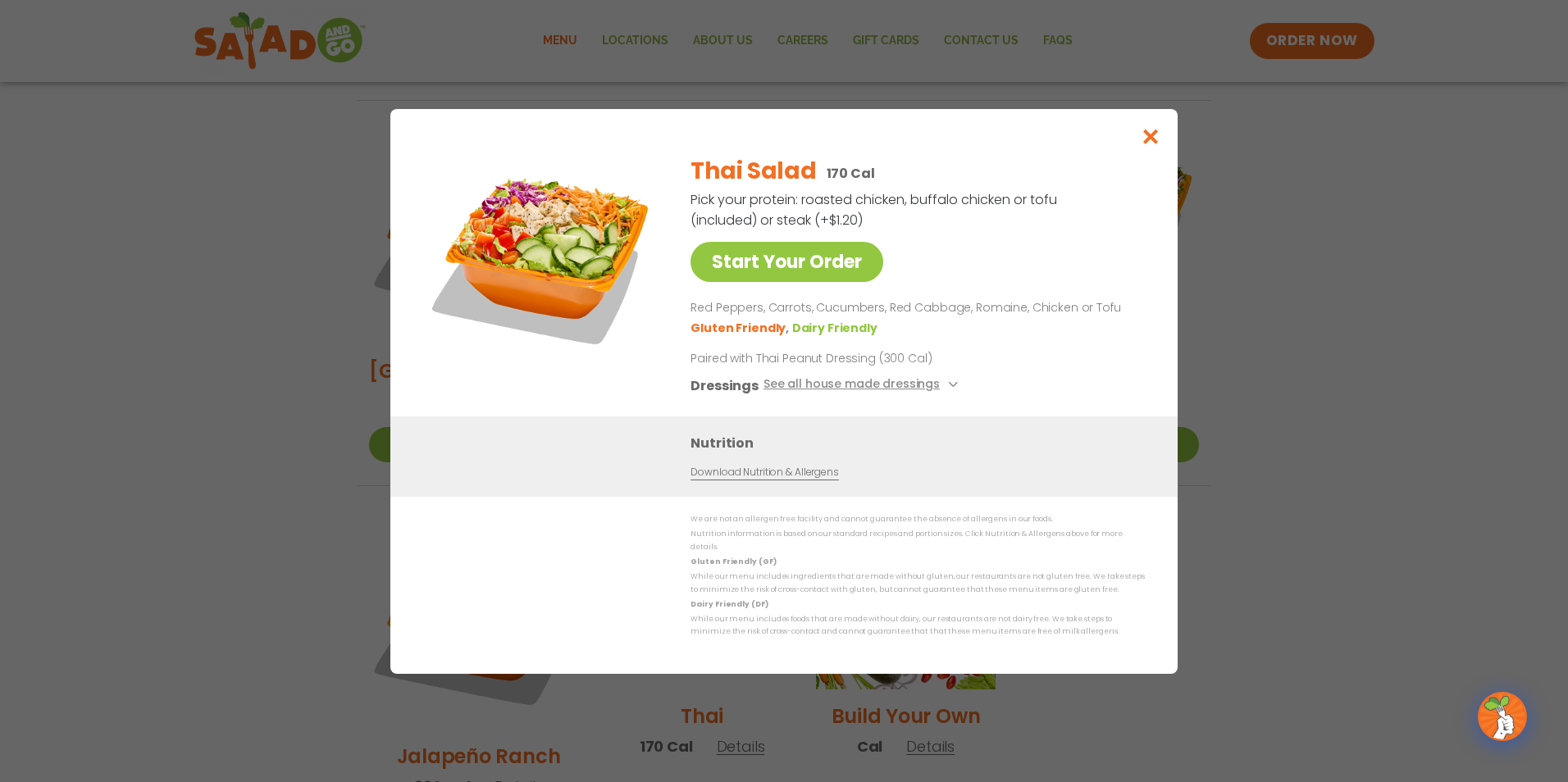 click on "Start Your Order Thai Salad  170 Cal  Pick your protein: roasted chicken, buffalo chicken or tofu (included) or steak (+$1.20)   Start Your Order Red Peppers, Carrots, Cucumbers, Red Cabbage, Romaine, Chicken or Tofu Gluten Friendly Dairy Friendly Paired with Thai Peanut Dressing (300 Cal) Dressings   See all house made dressings    Thai Peanut GF DF   Balsamic Vinaigrette GF DF V   BBQ Ranch GF   Caesar GF   Creamy Blue Cheese GF   Creamy Greek GF   Jalapeño Ranch GF   Ranch GF Nutrition   Download Nutrition & Allergens We are not an allergen free facility and cannot guarantee the absence of allergens in our foods. Nutrition information is based on our standard recipes and portion sizes. Click Nutrition & Allergens above for more details. Gluten Friendly (GF) While our menu includes ingredients that are made without gluten, our restaurants are not gluten free. We take steps to minimize the risk of cross-contact with gluten, but cannot guarantee that these menu items are gluten free." at bounding box center [784, 391] 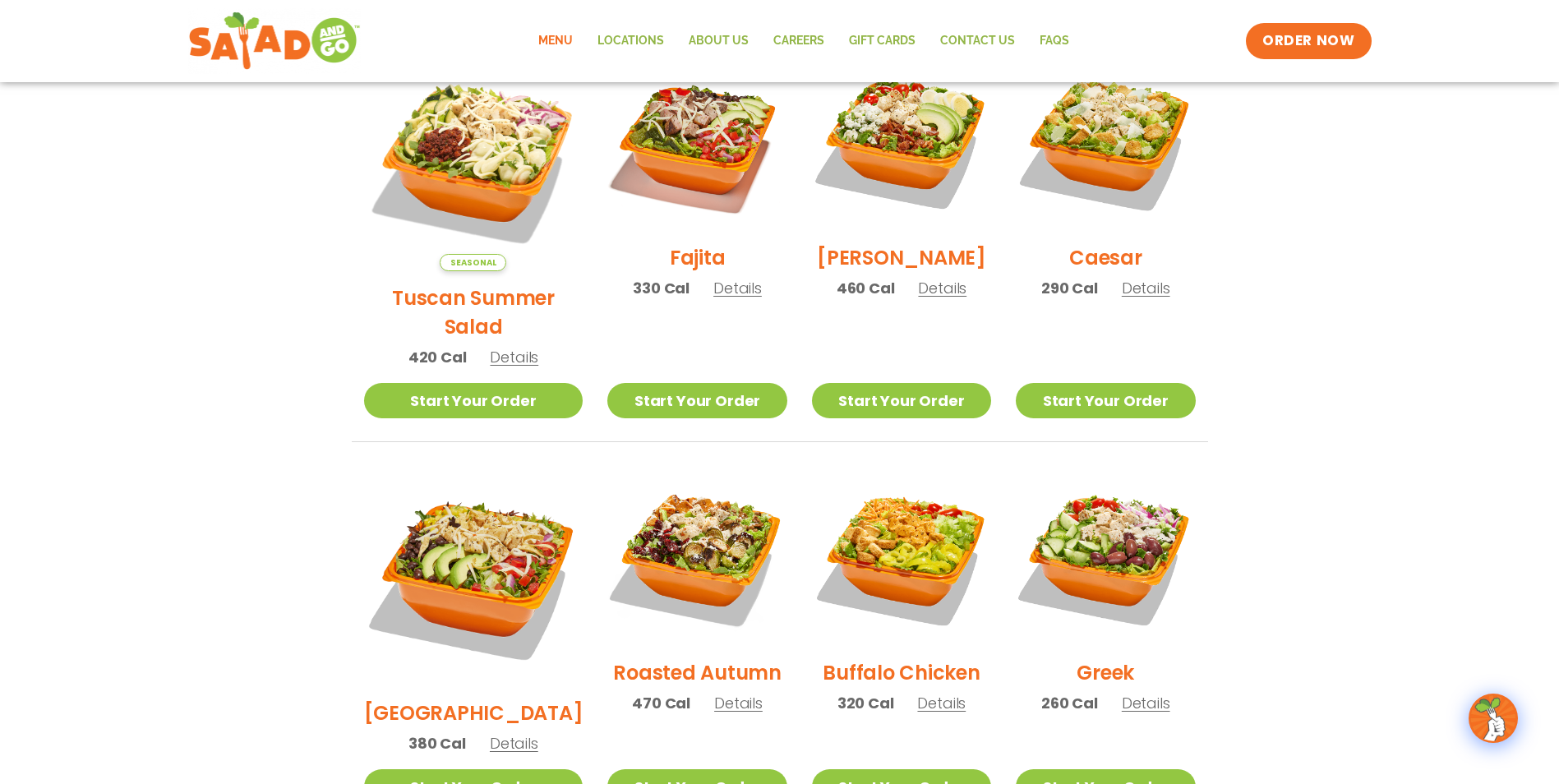 drag, startPoint x: 1341, startPoint y: 523, endPoint x: 1372, endPoint y: 445, distance: 83.934498 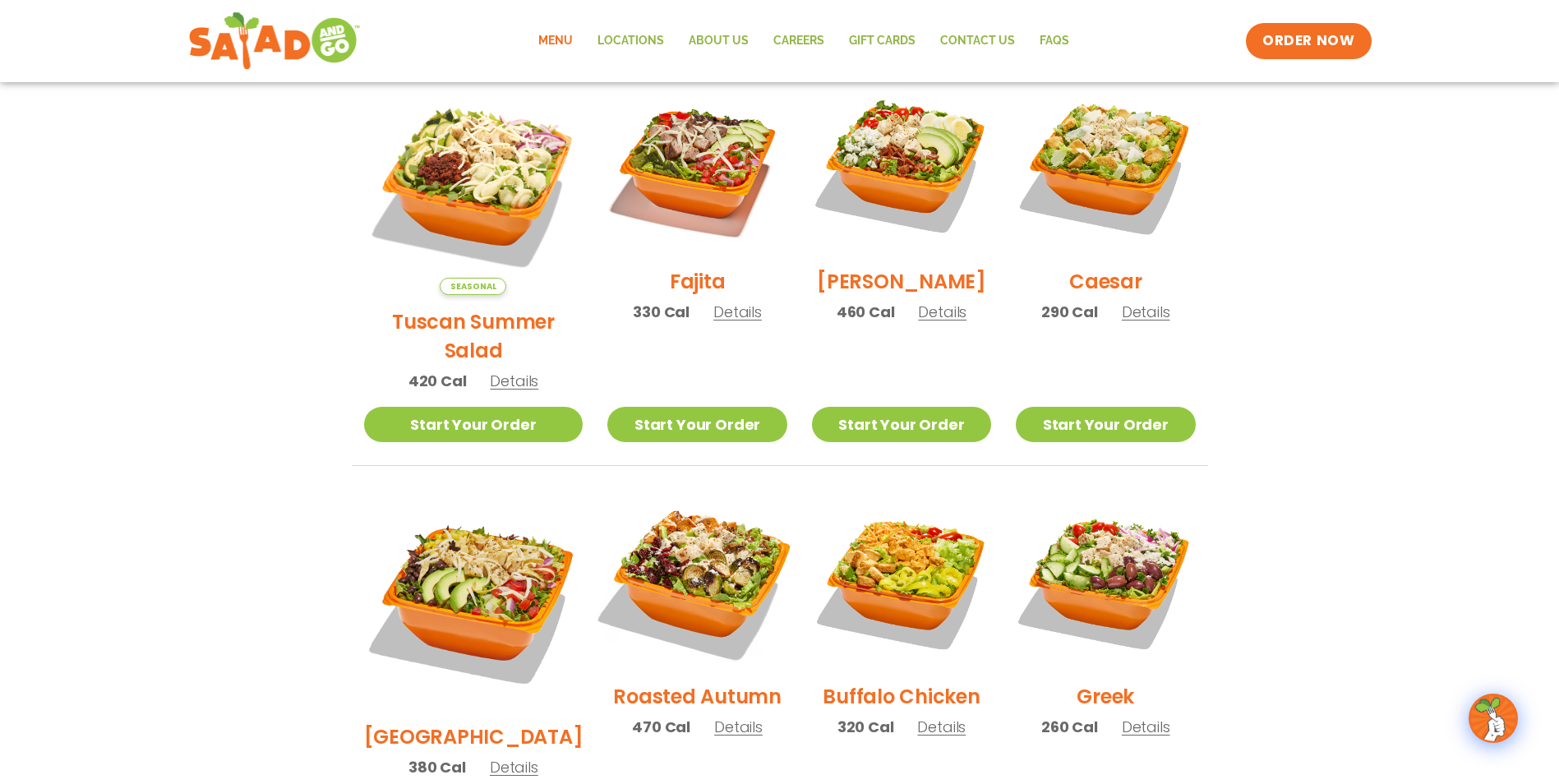 click at bounding box center (697, 580) 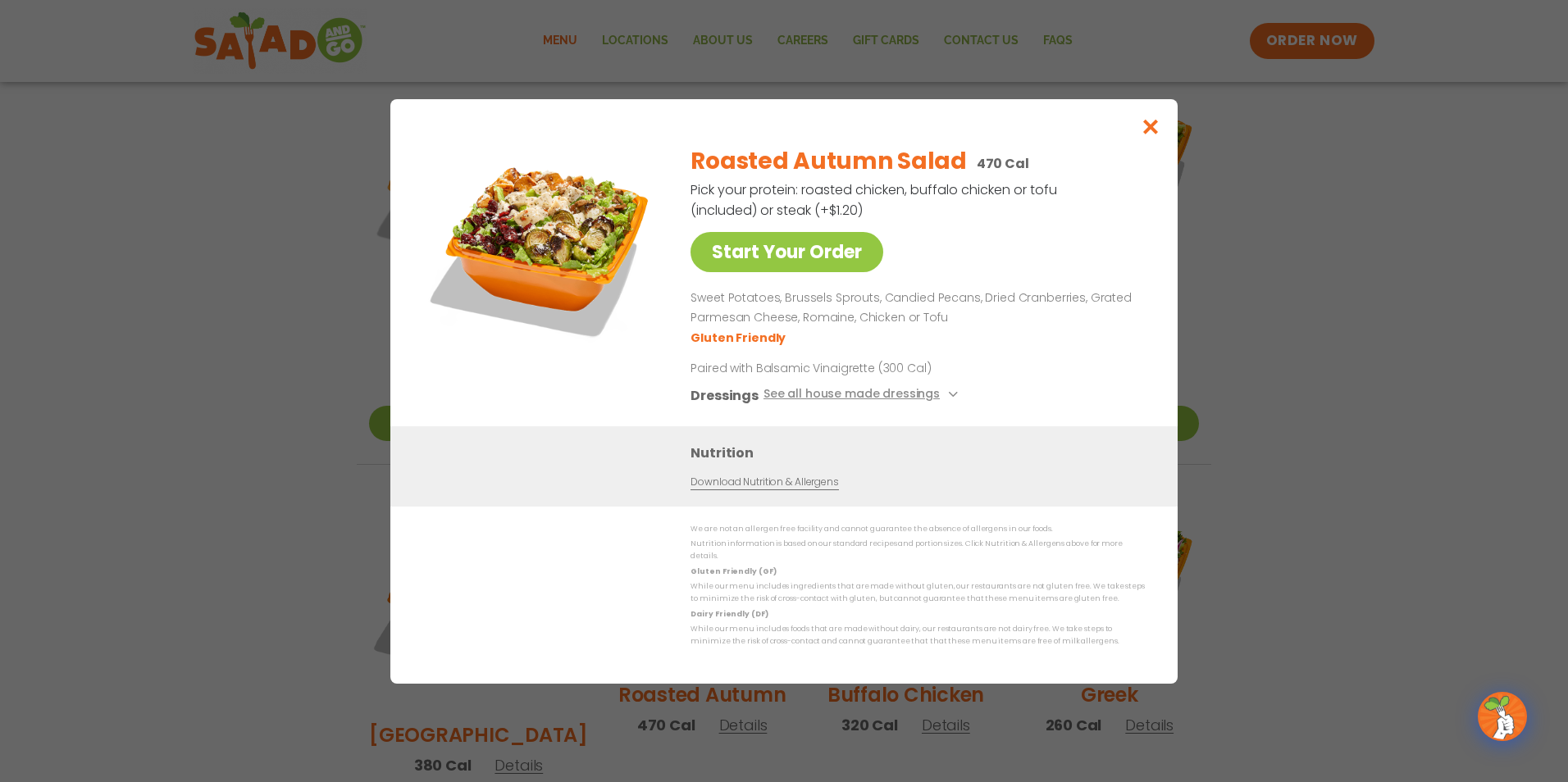 click on "Start Your Order Roasted Autumn Salad  470 Cal  Pick your protein: roasted chicken, buffalo chicken or tofu (included) or steak (+$1.20)   Start Your Order Sweet Potatoes, Brussels Sprouts, Candied Pecans, Dried Cranberries, Grated Parmesan Cheese, Romaine, Chicken or Tofu Gluten Friendly Paired with Balsamic Vinaigrette (300 Cal) Dressings   See all house made dressings    Caesar GF   Balsamic Vinaigrette GF DF V   BBQ Ranch GF   Creamy Blue Cheese GF   Creamy Greek GF   Jalapeño Ranch GF   Ranch GF   Thai Peanut GF DF Nutrition   Download Nutrition & Allergens We are not an allergen free facility and cannot guarantee the absence of allergens in our foods. Nutrition information is based on our standard recipes and portion sizes. Click Nutrition & Allergens above for more details. Gluten Friendly (GF) Dairy Friendly (DF)" at bounding box center (784, 391) 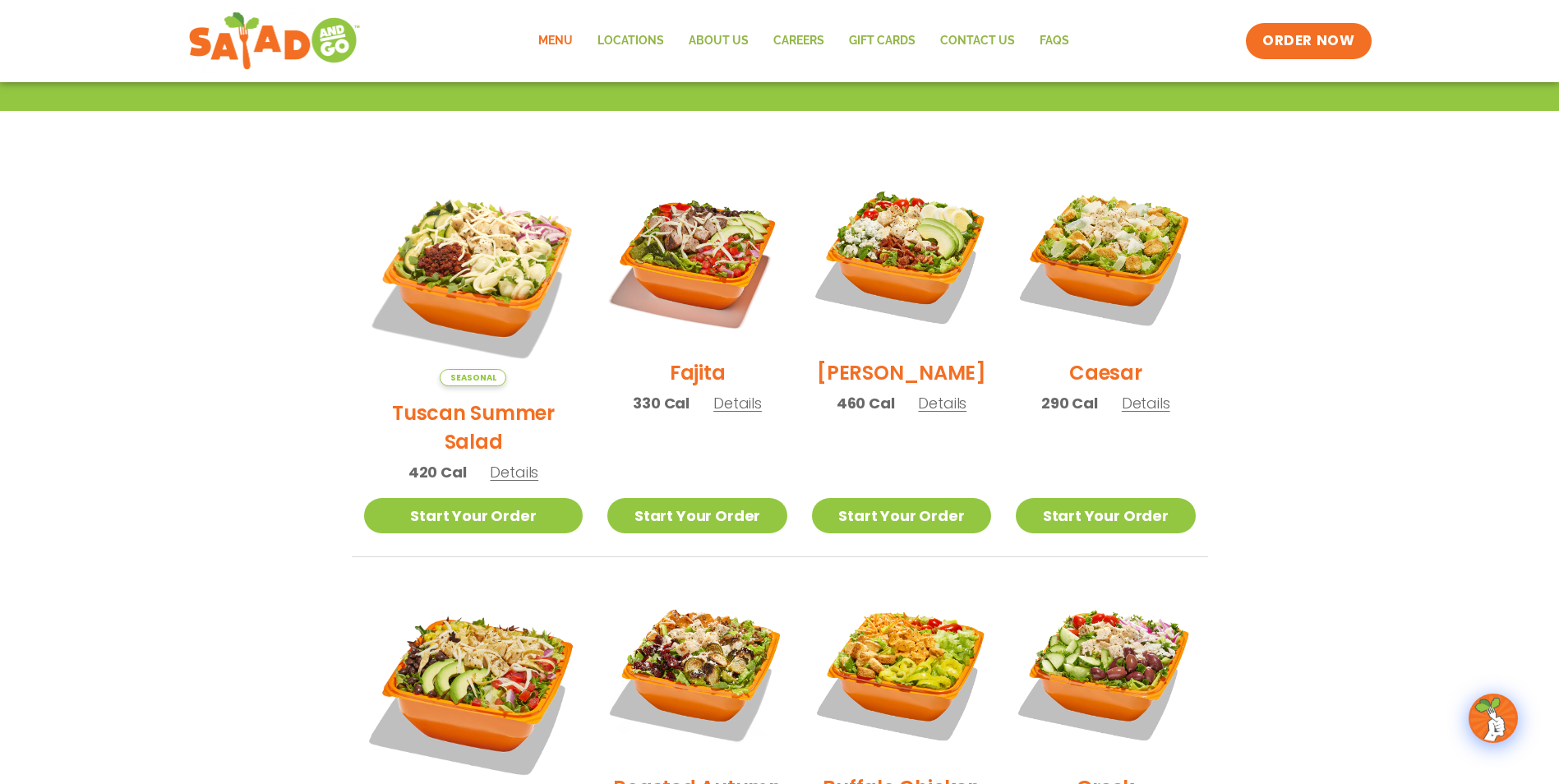 drag, startPoint x: 1368, startPoint y: 553, endPoint x: 1383, endPoint y: 479, distance: 75.50497 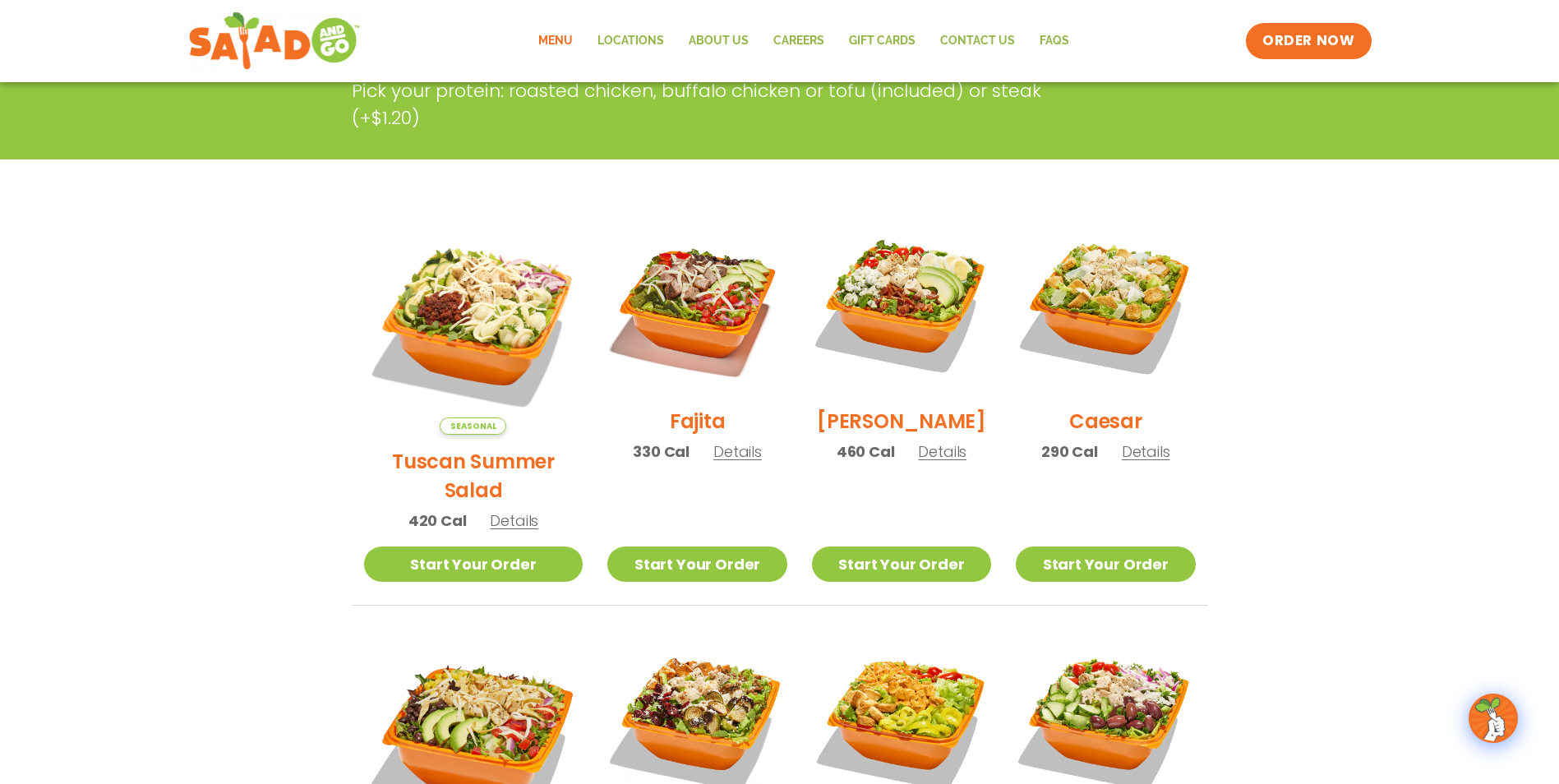 scroll, scrollTop: 0, scrollLeft: 0, axis: both 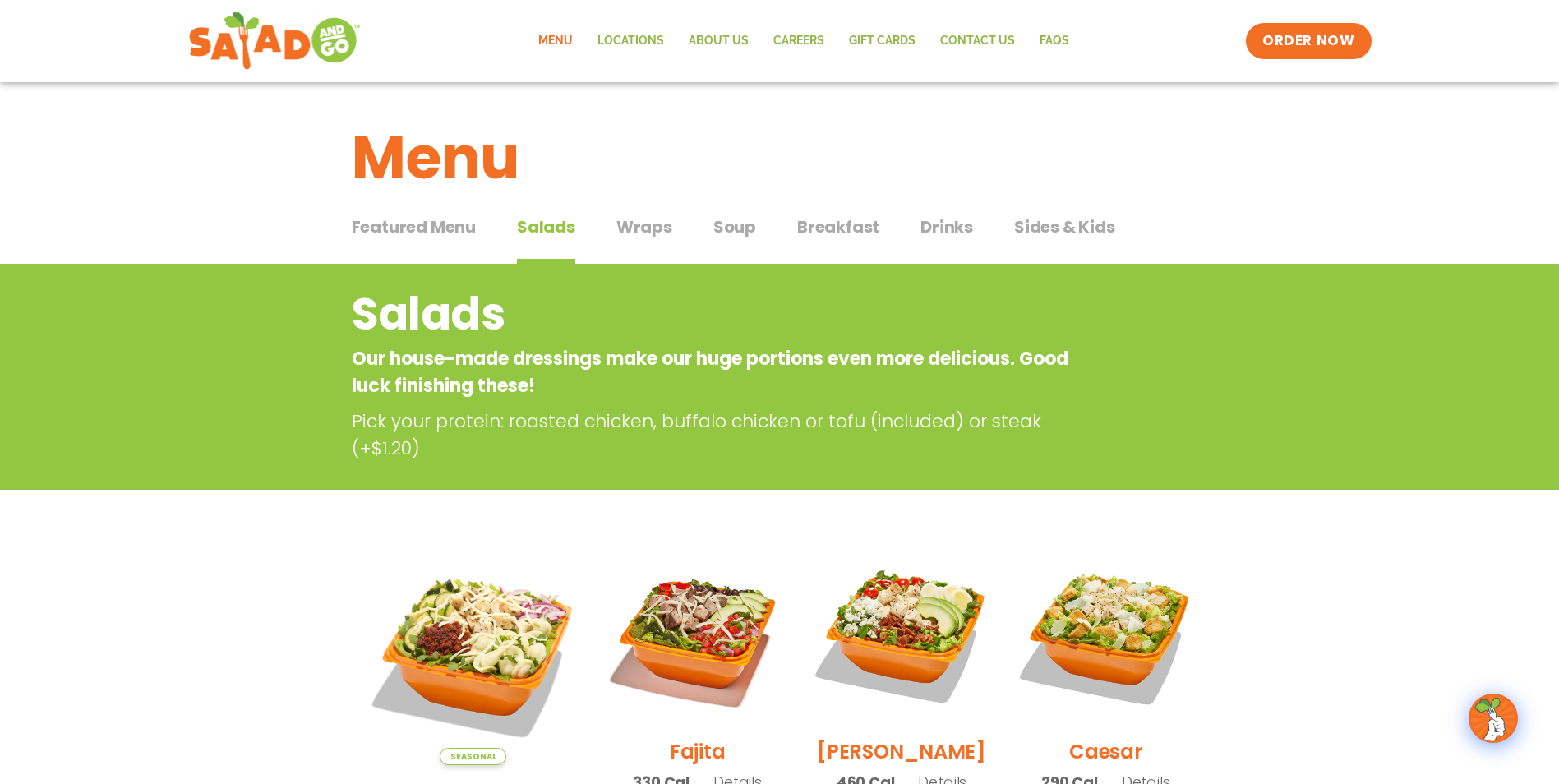 click on "Wraps" at bounding box center [644, 227] 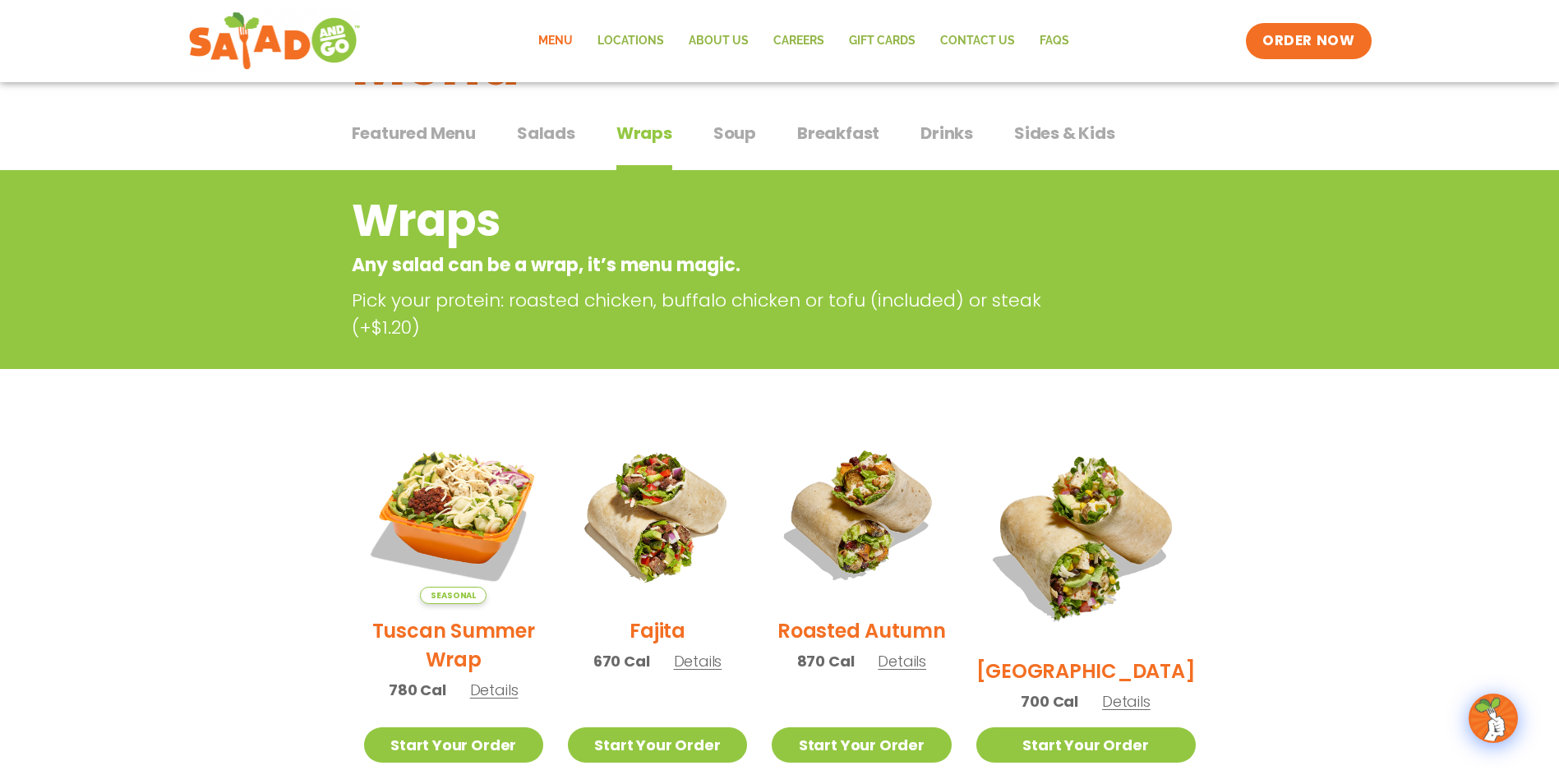 drag, startPoint x: 313, startPoint y: 504, endPoint x: 324, endPoint y: 642, distance: 138.43771 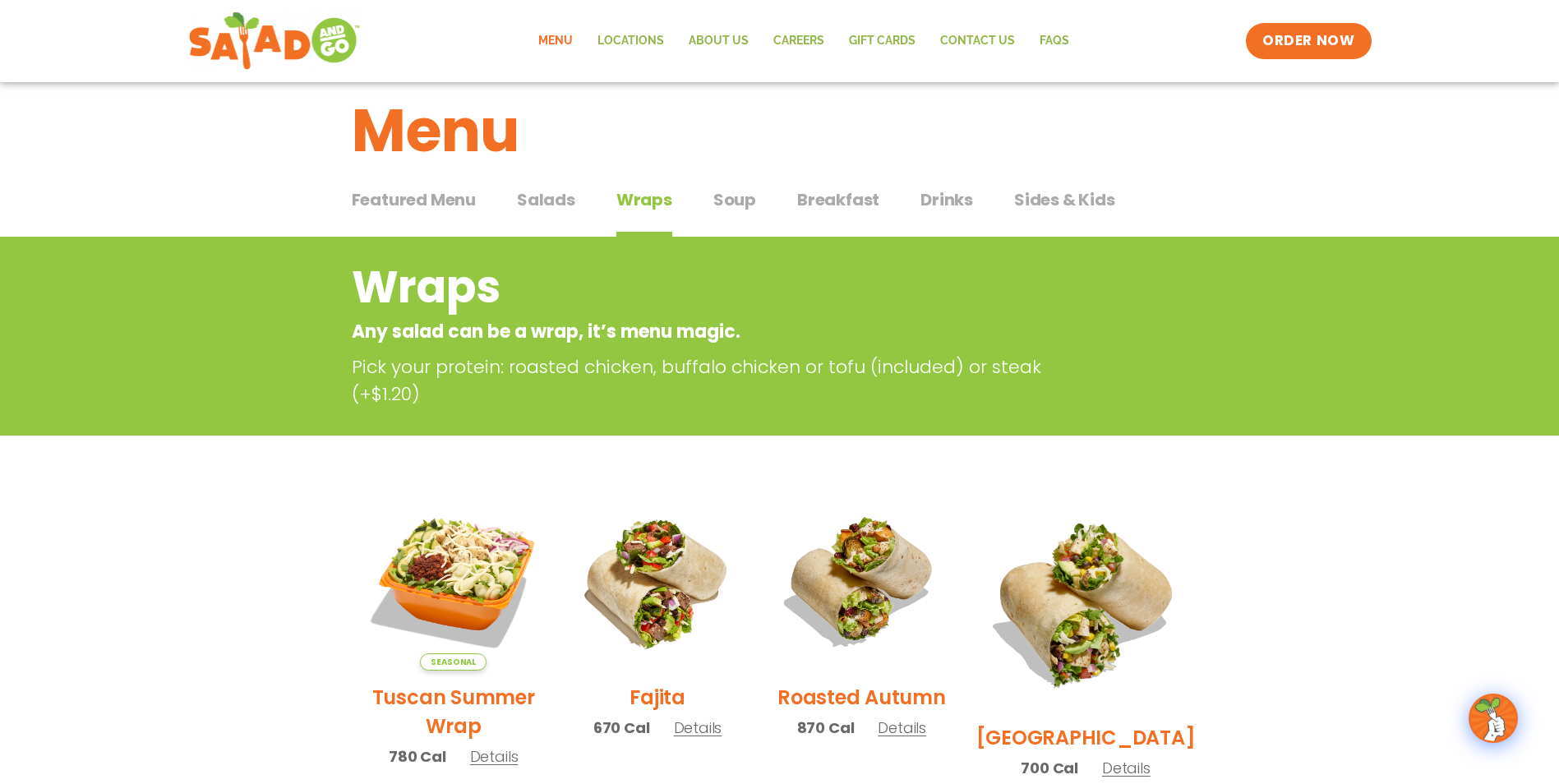 scroll, scrollTop: 0, scrollLeft: 0, axis: both 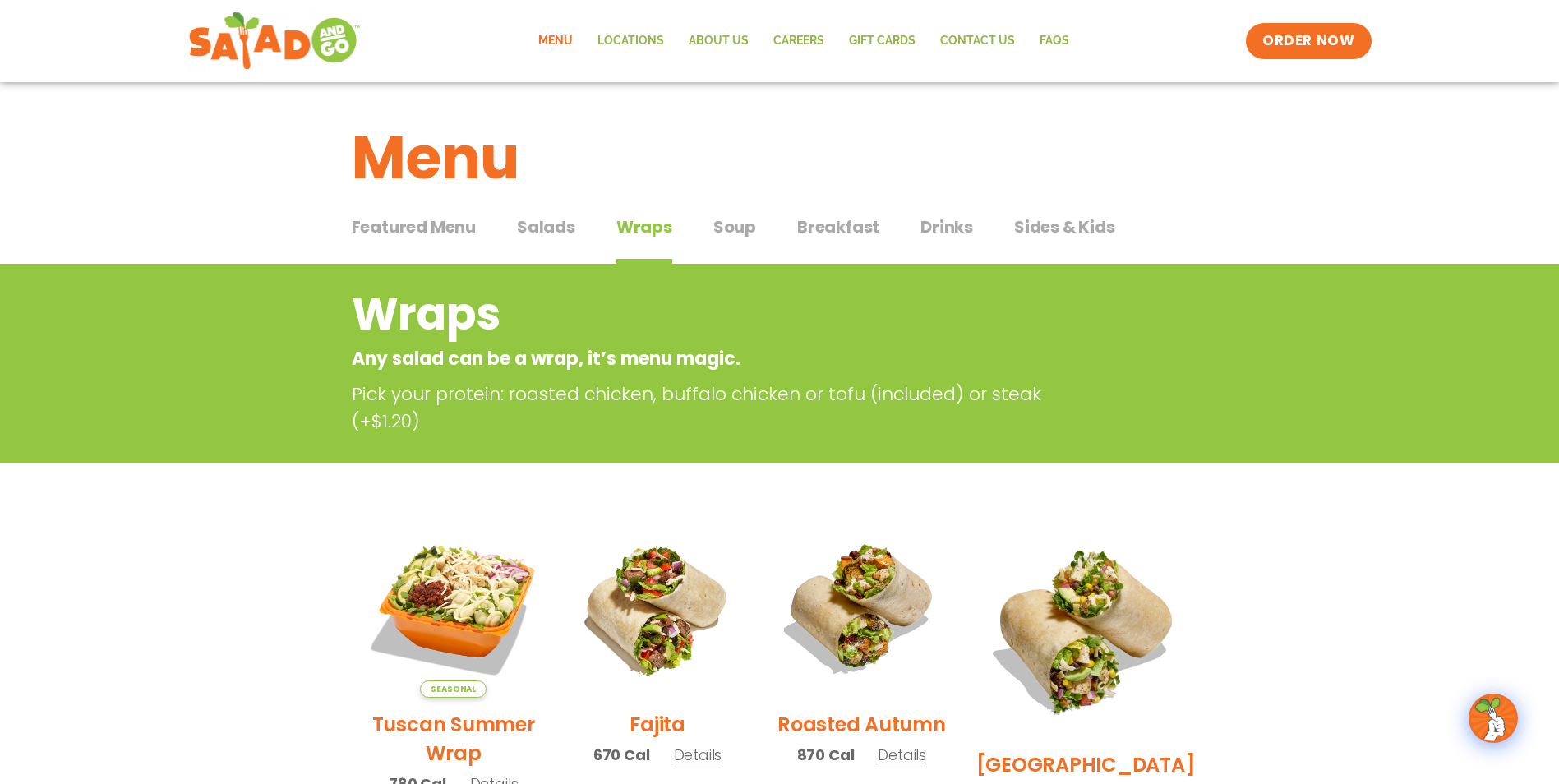 click on "Soup" at bounding box center [735, 227] 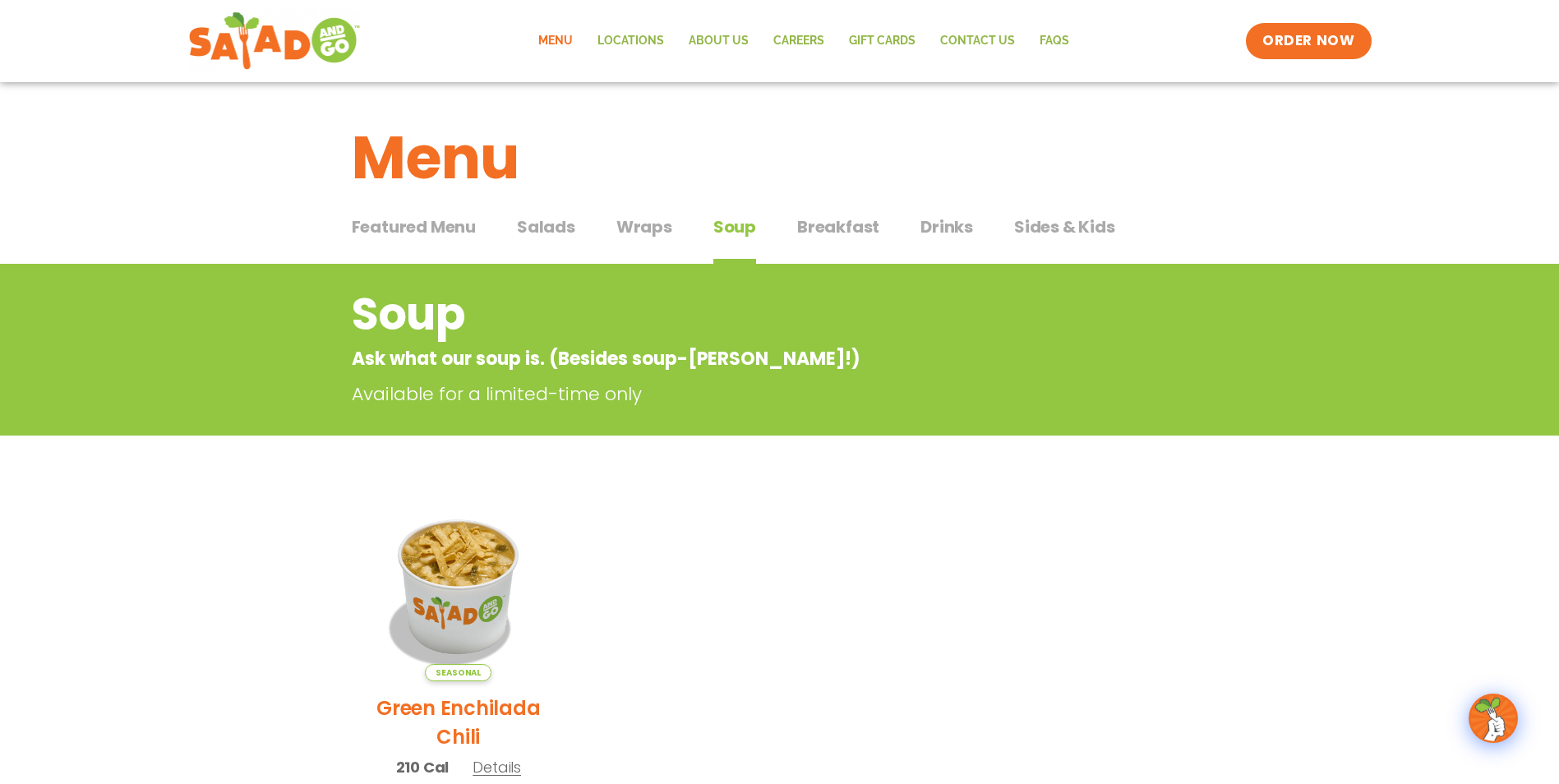 click on "Salads" at bounding box center (546, 227) 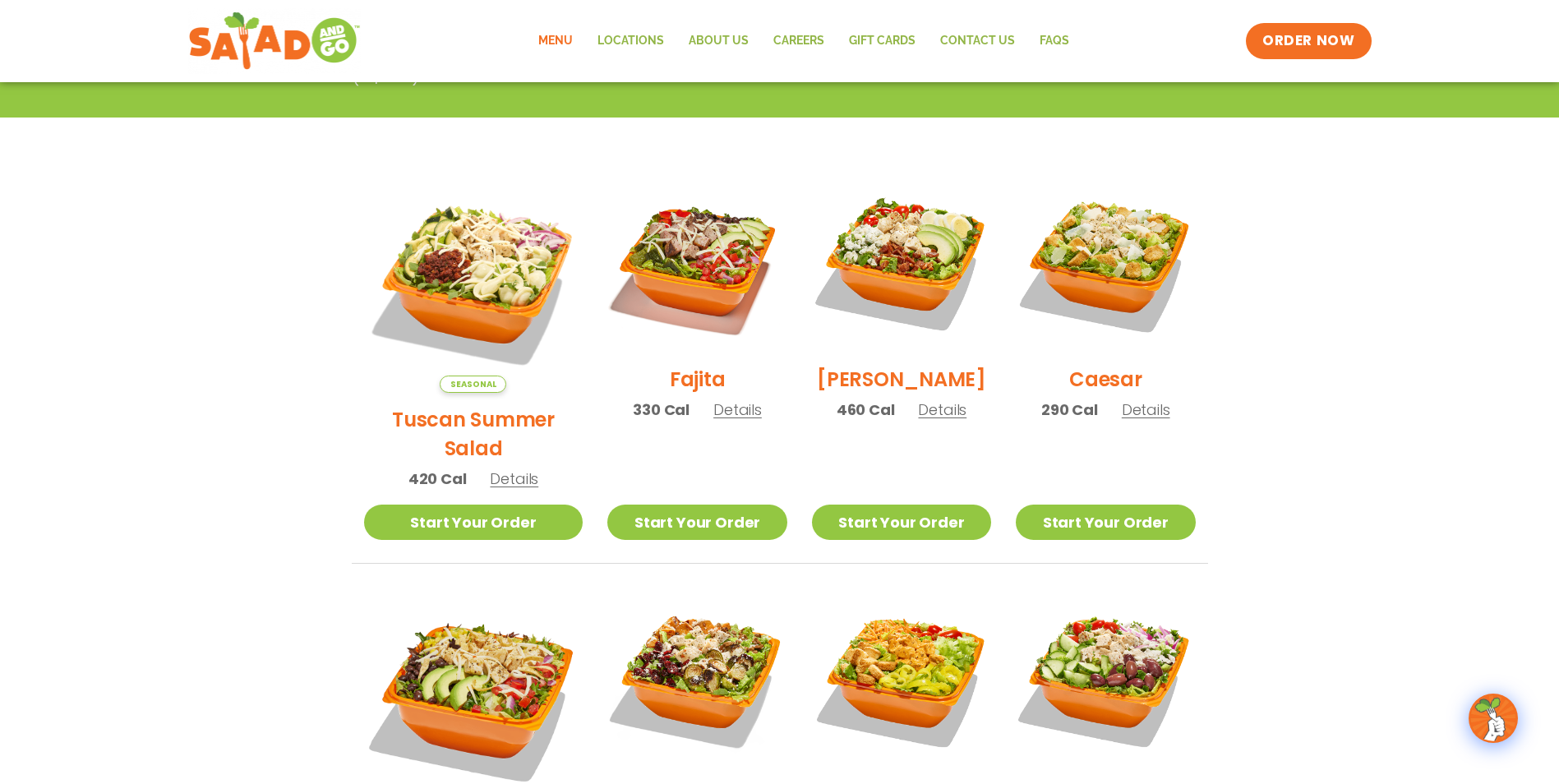 drag, startPoint x: 234, startPoint y: 522, endPoint x: 250, endPoint y: 632, distance: 111.15755 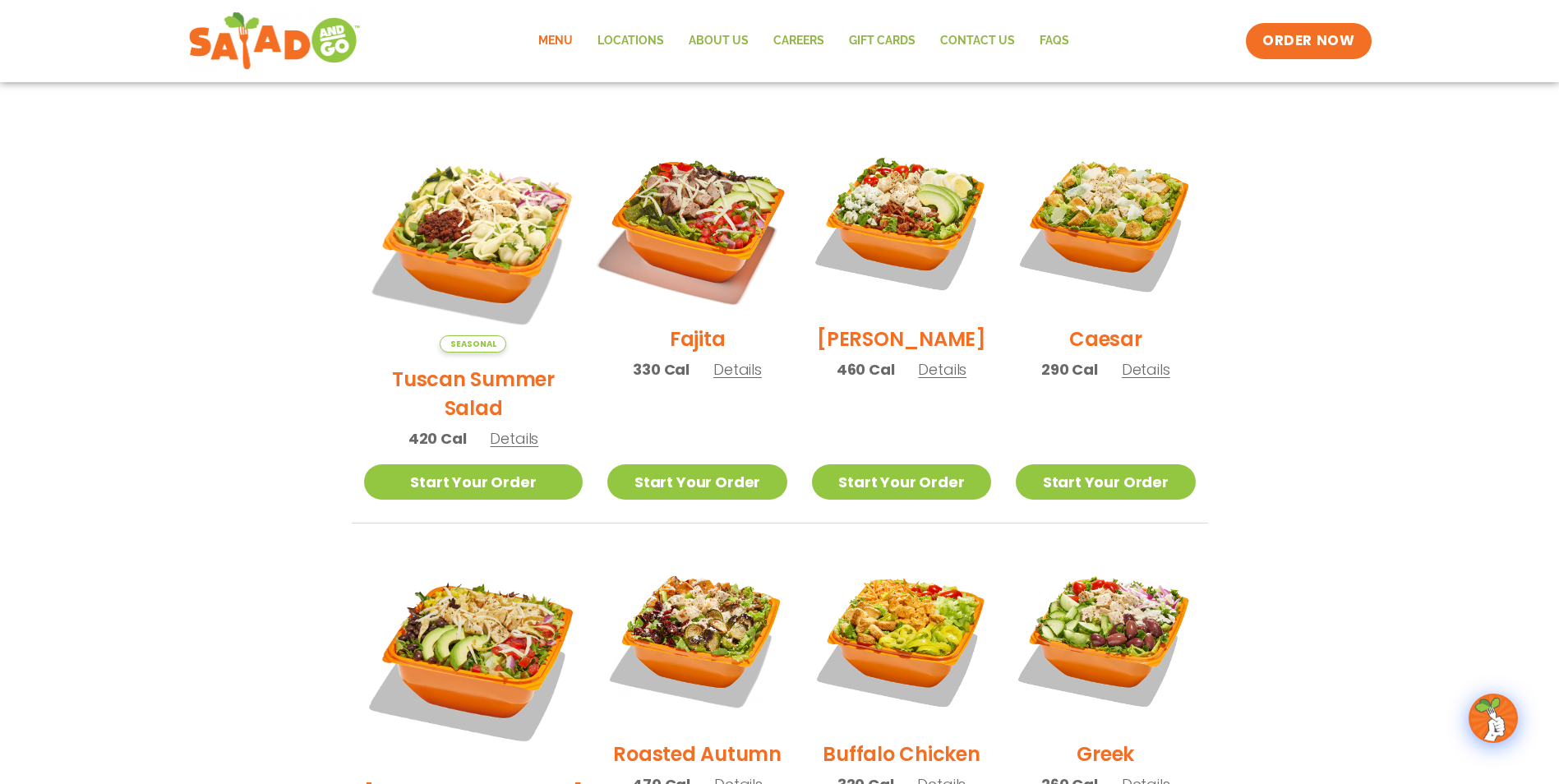 click at bounding box center [697, 223] 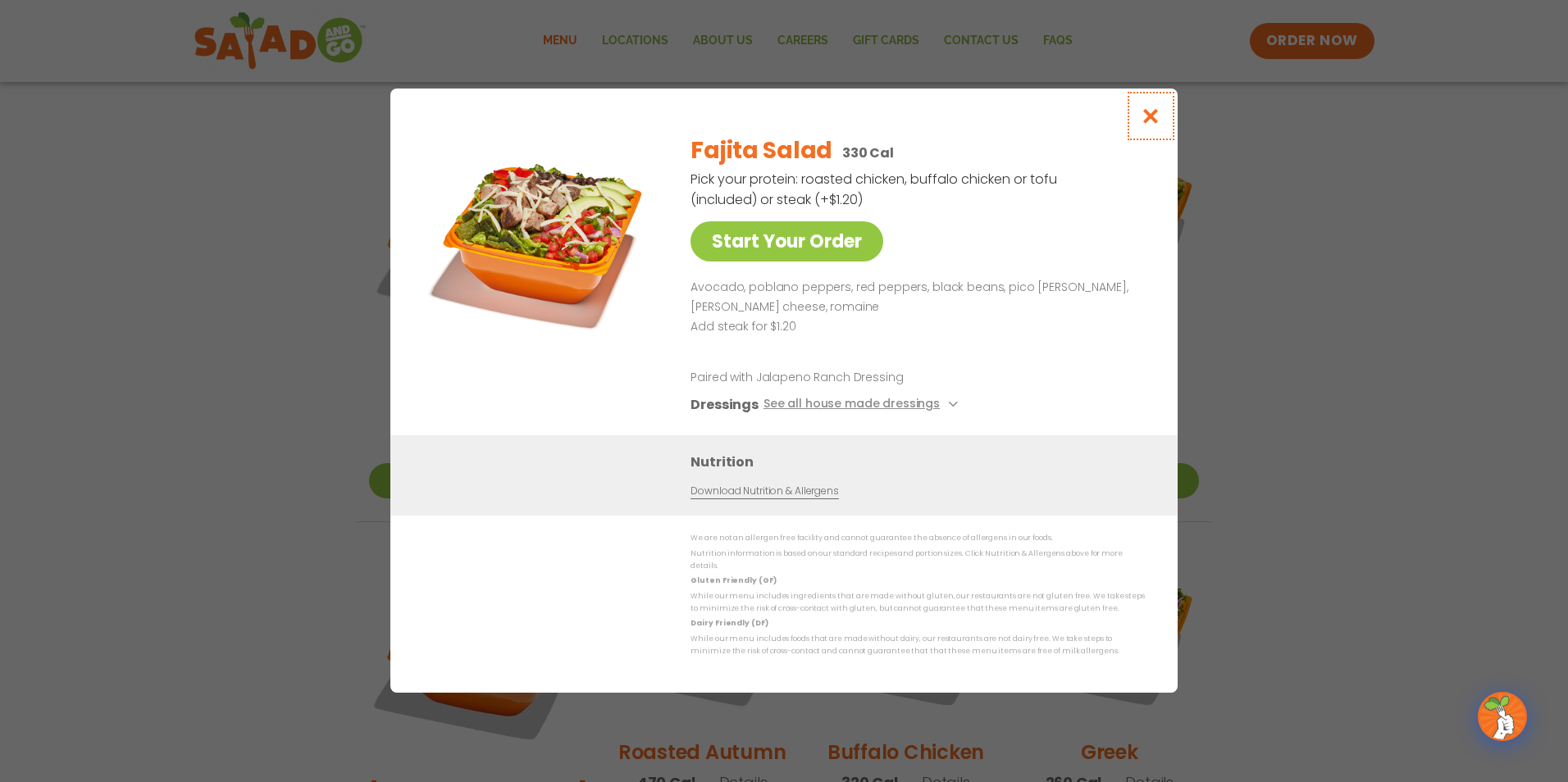 click at bounding box center [1151, 116] 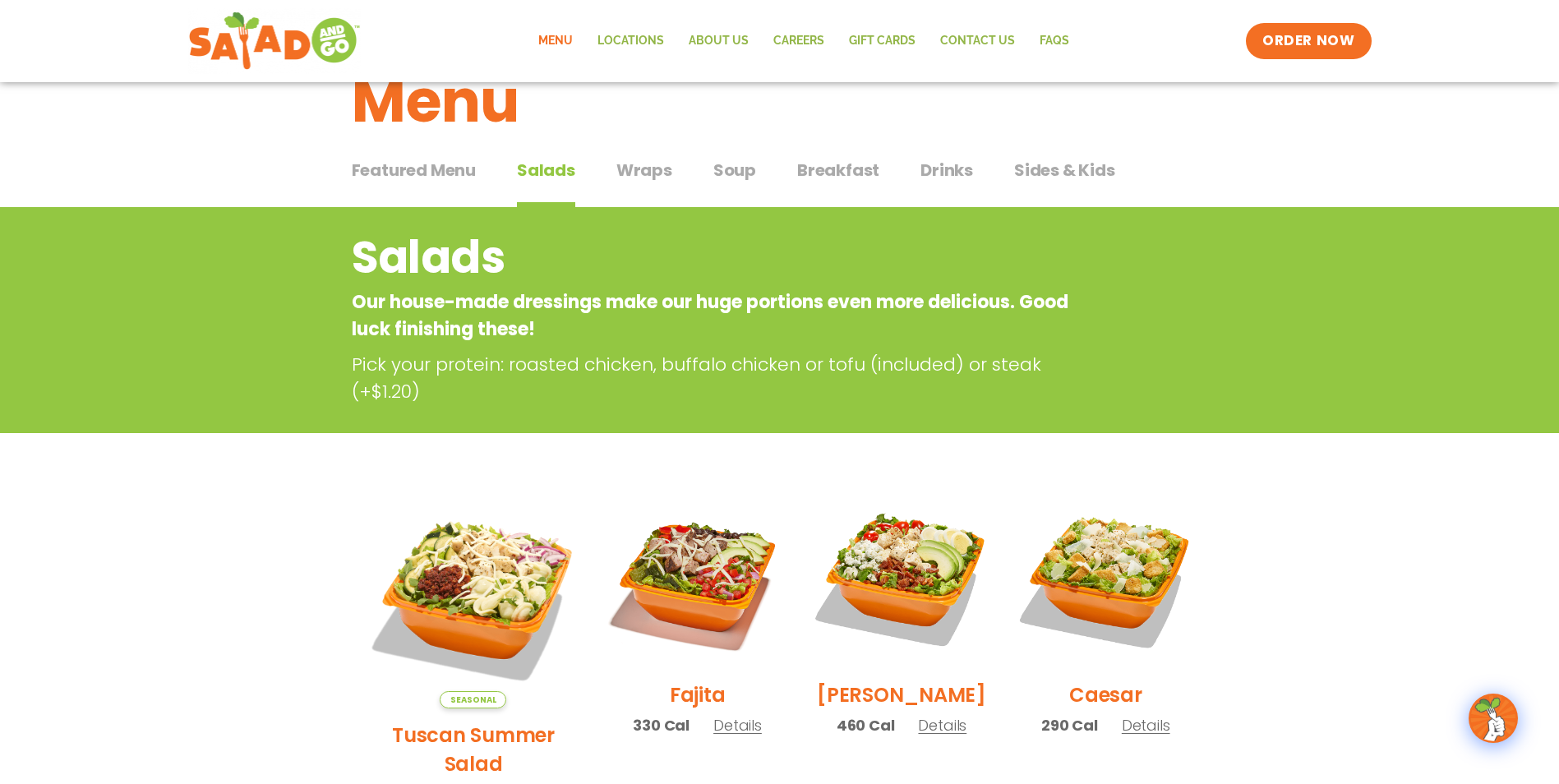 scroll, scrollTop: 0, scrollLeft: 0, axis: both 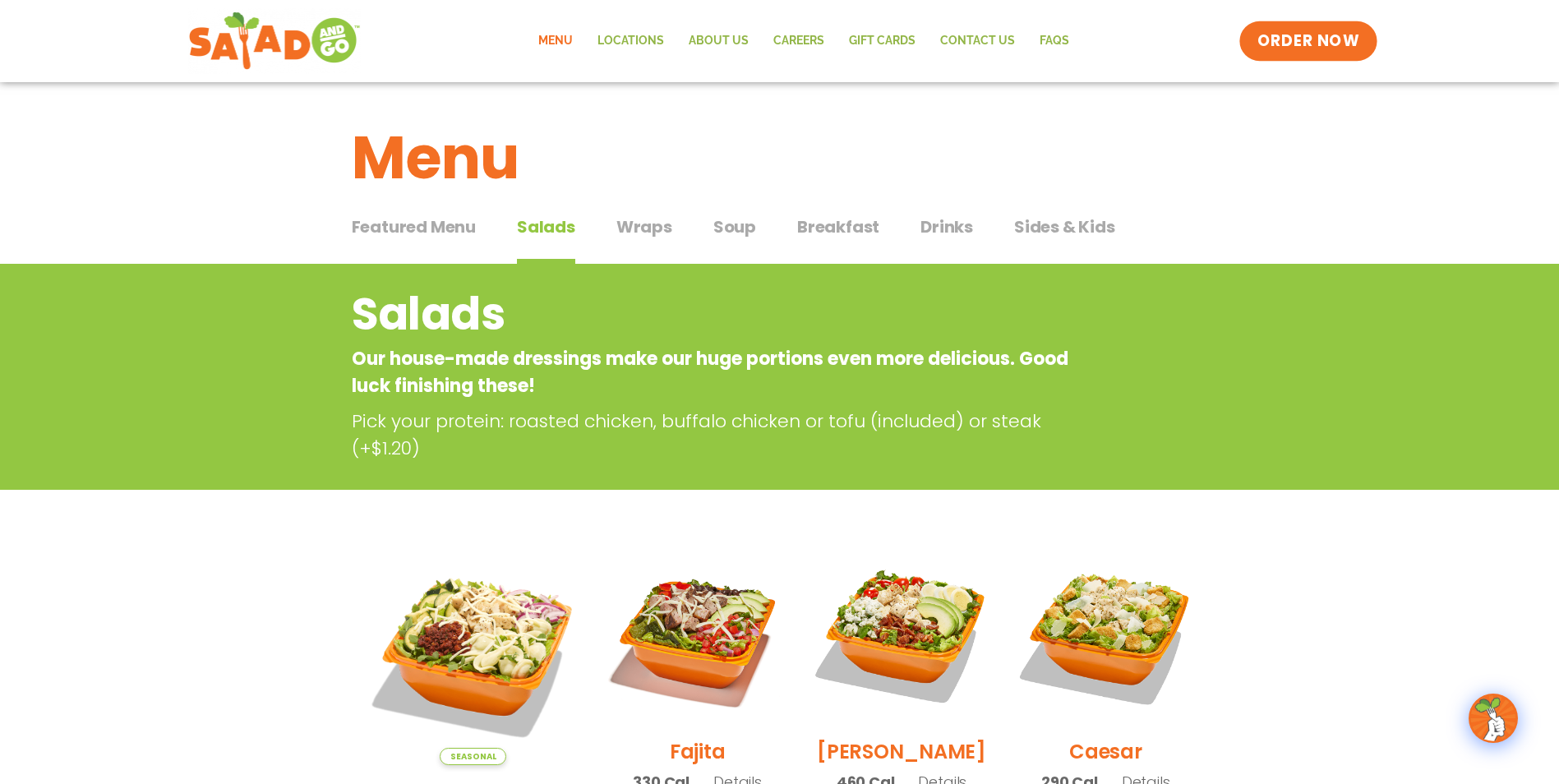 click on "ORDER NOW" at bounding box center [1308, 41] 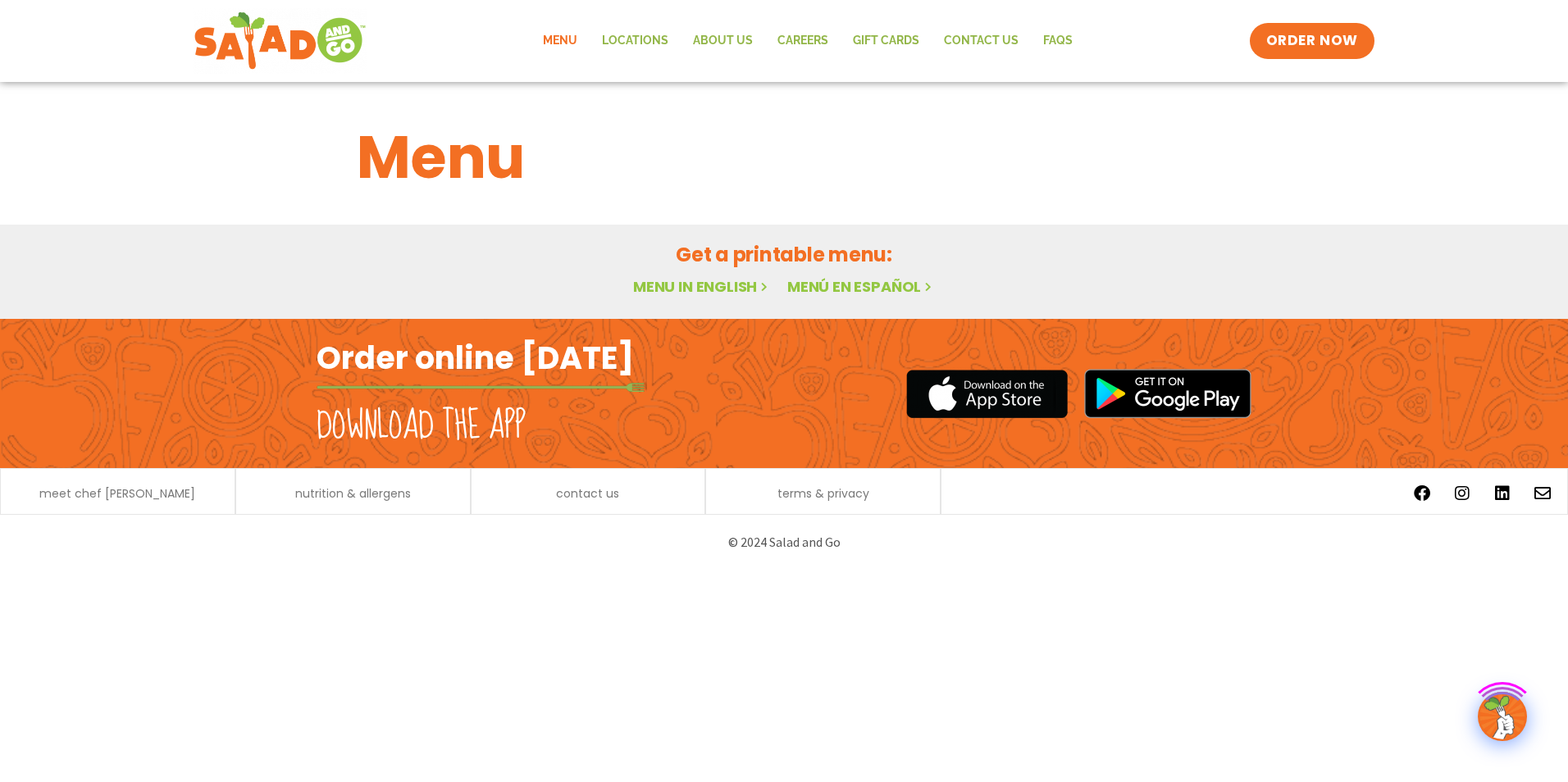 scroll, scrollTop: 0, scrollLeft: 0, axis: both 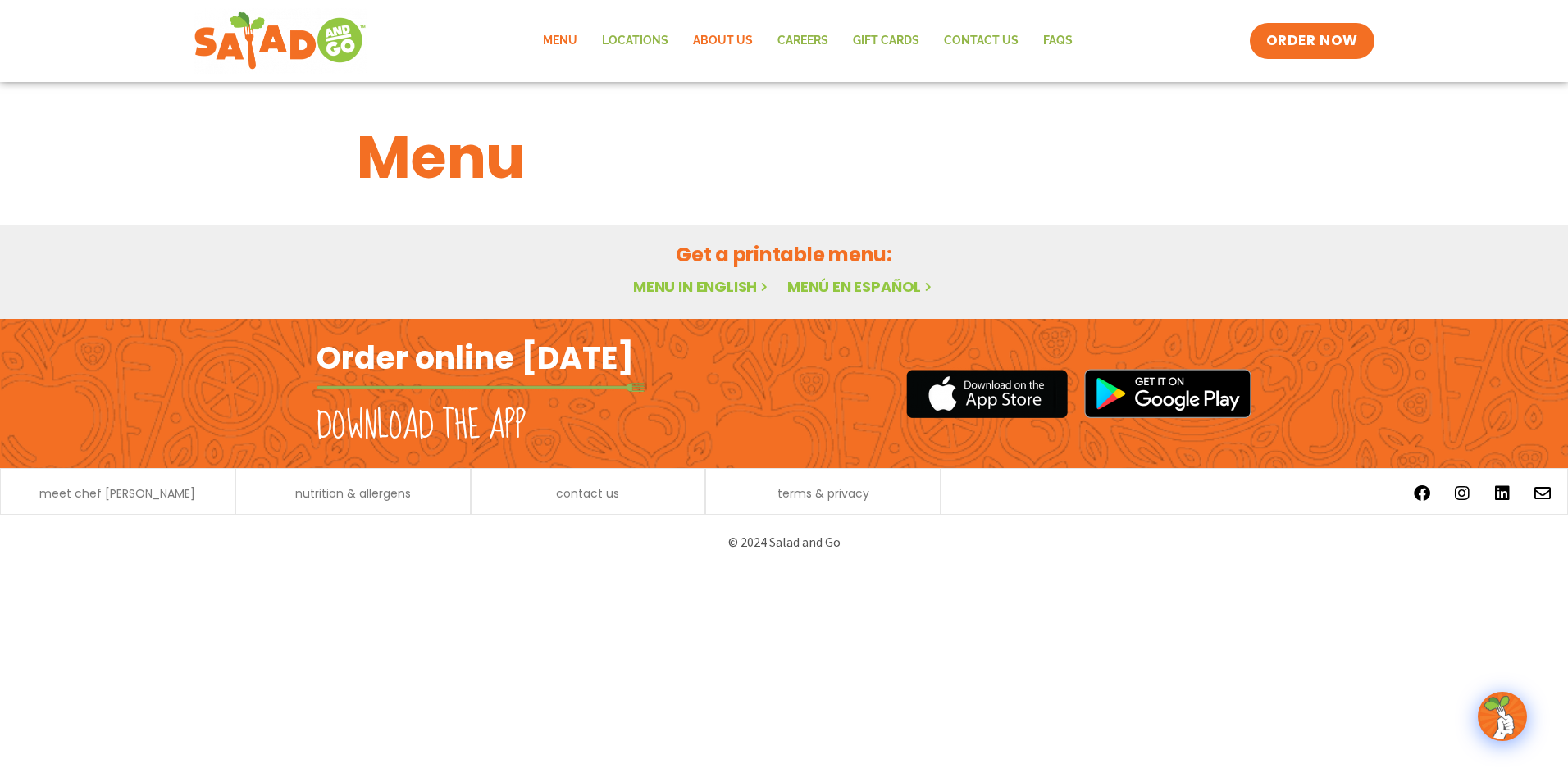 click on "About Us" 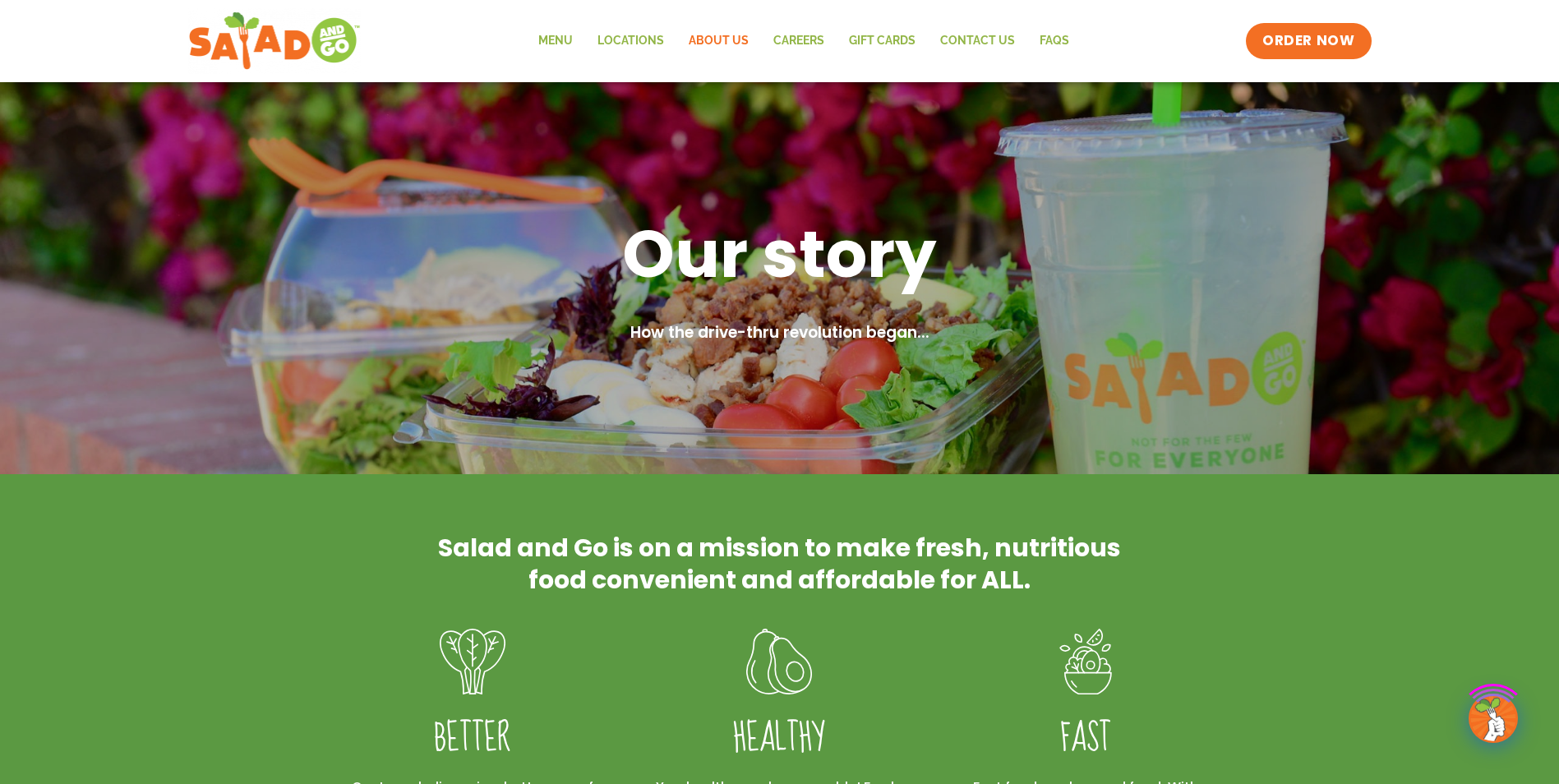 scroll, scrollTop: 0, scrollLeft: 0, axis: both 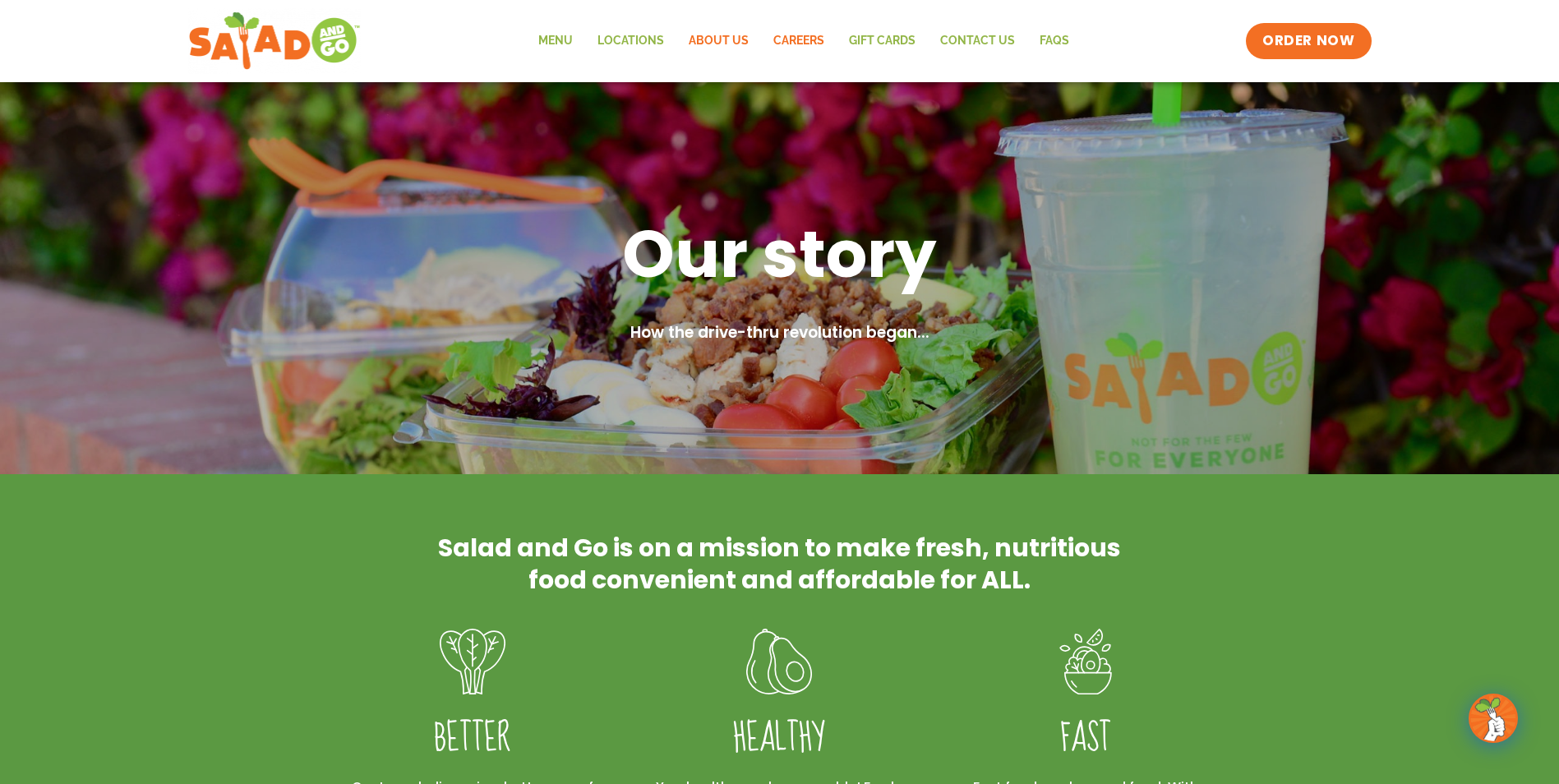 click on "Careers" 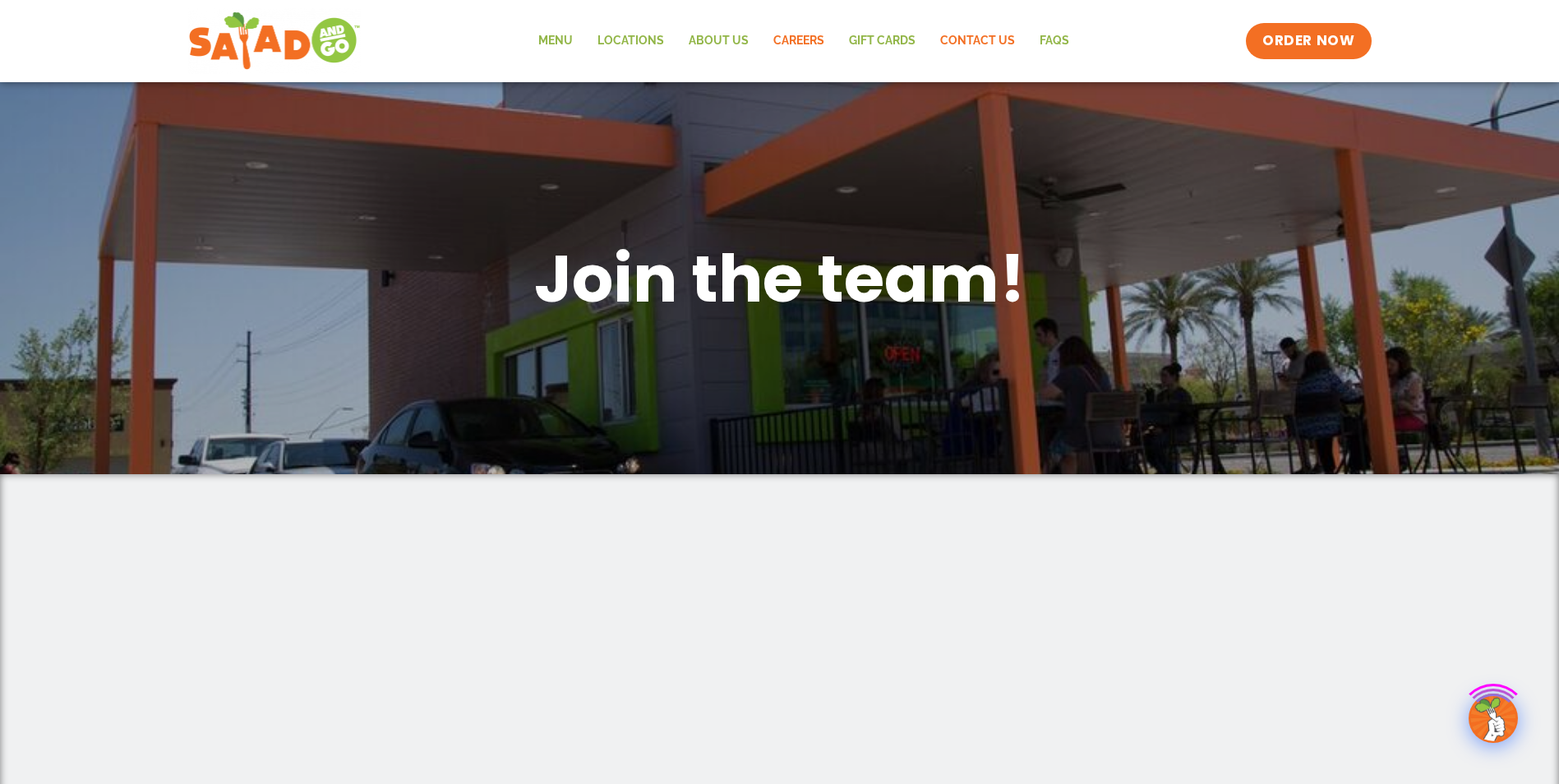 scroll, scrollTop: 0, scrollLeft: 0, axis: both 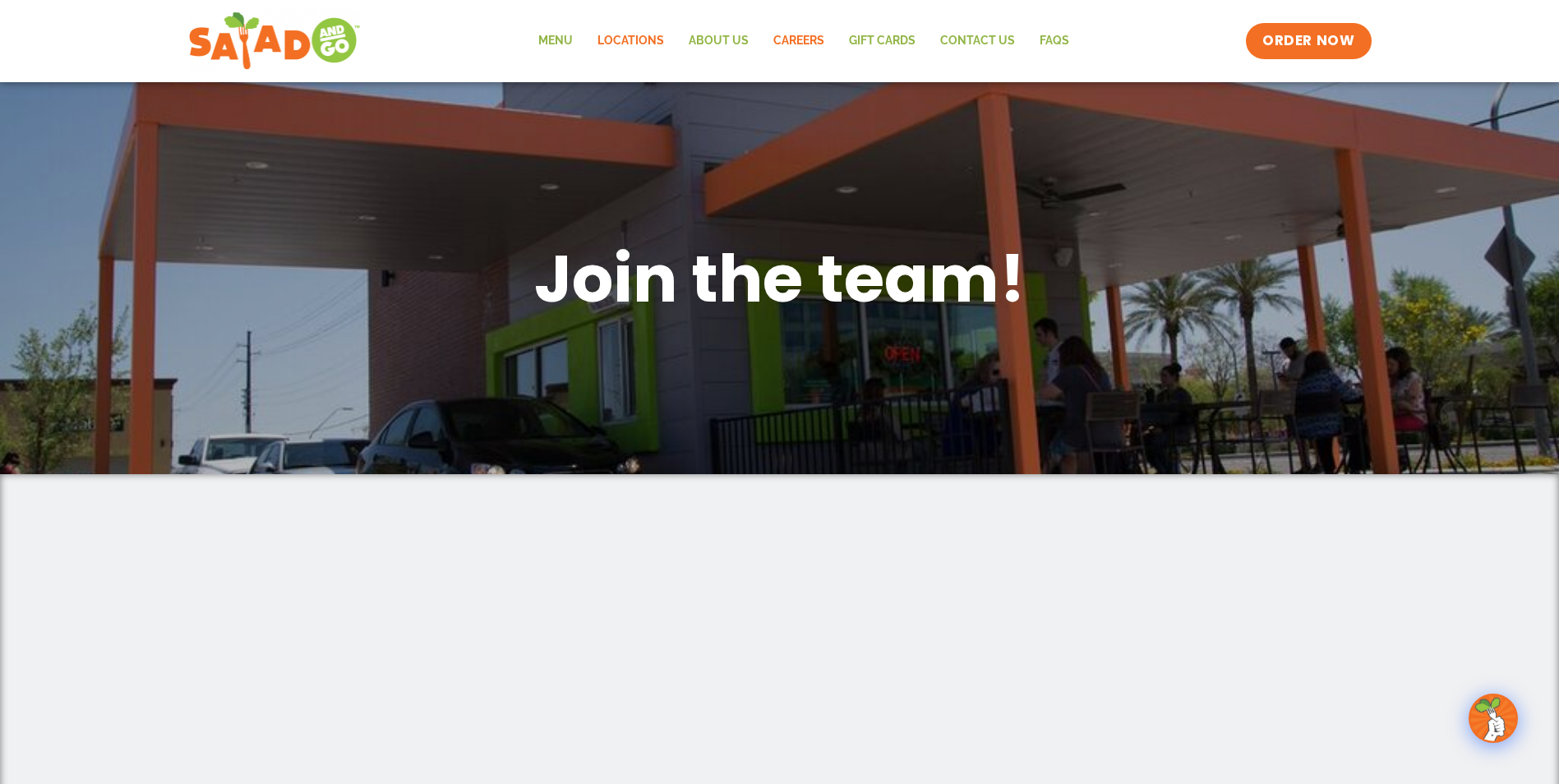 click on "Locations" 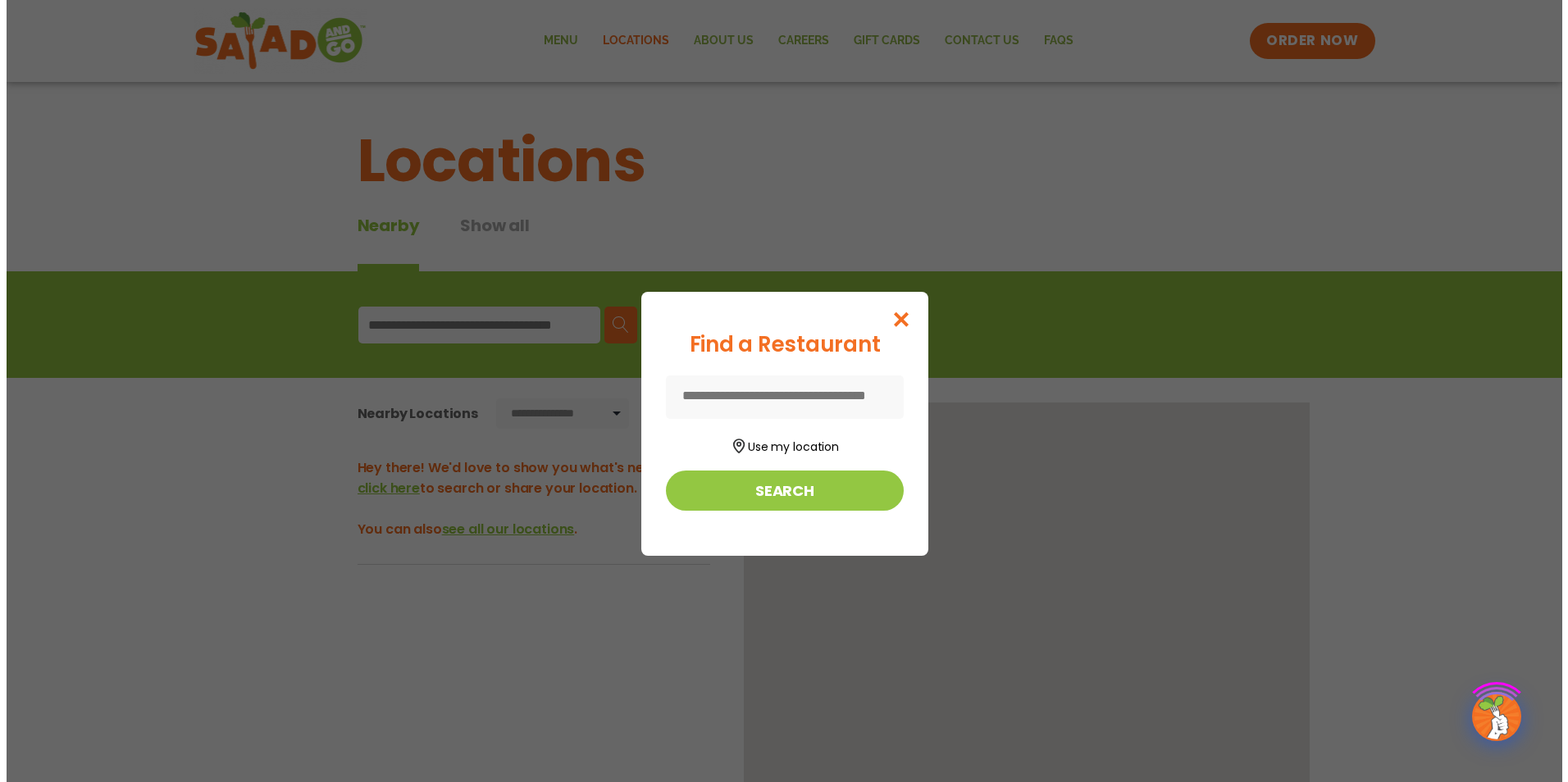scroll, scrollTop: 0, scrollLeft: 0, axis: both 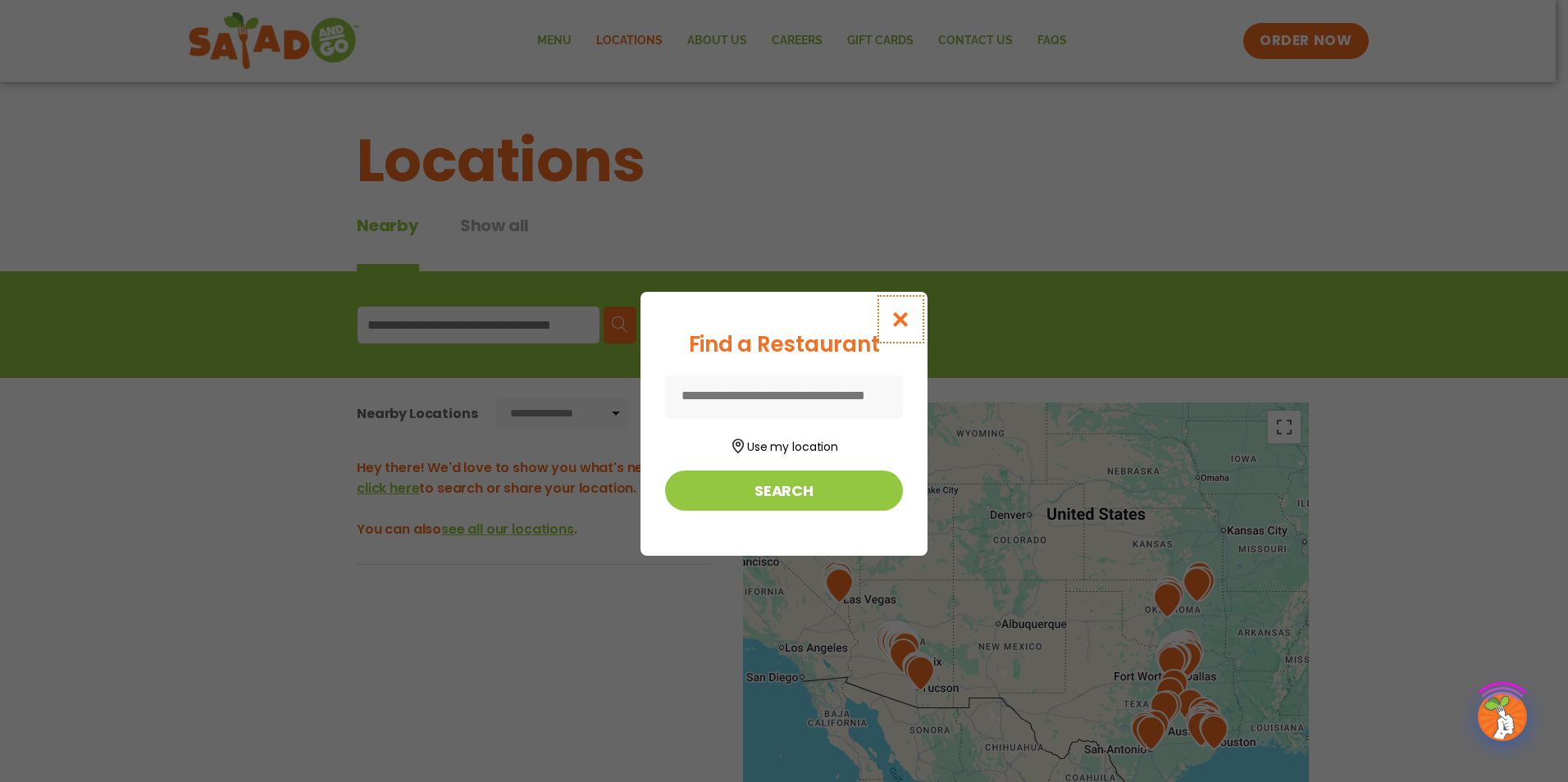 click at bounding box center [900, 319] 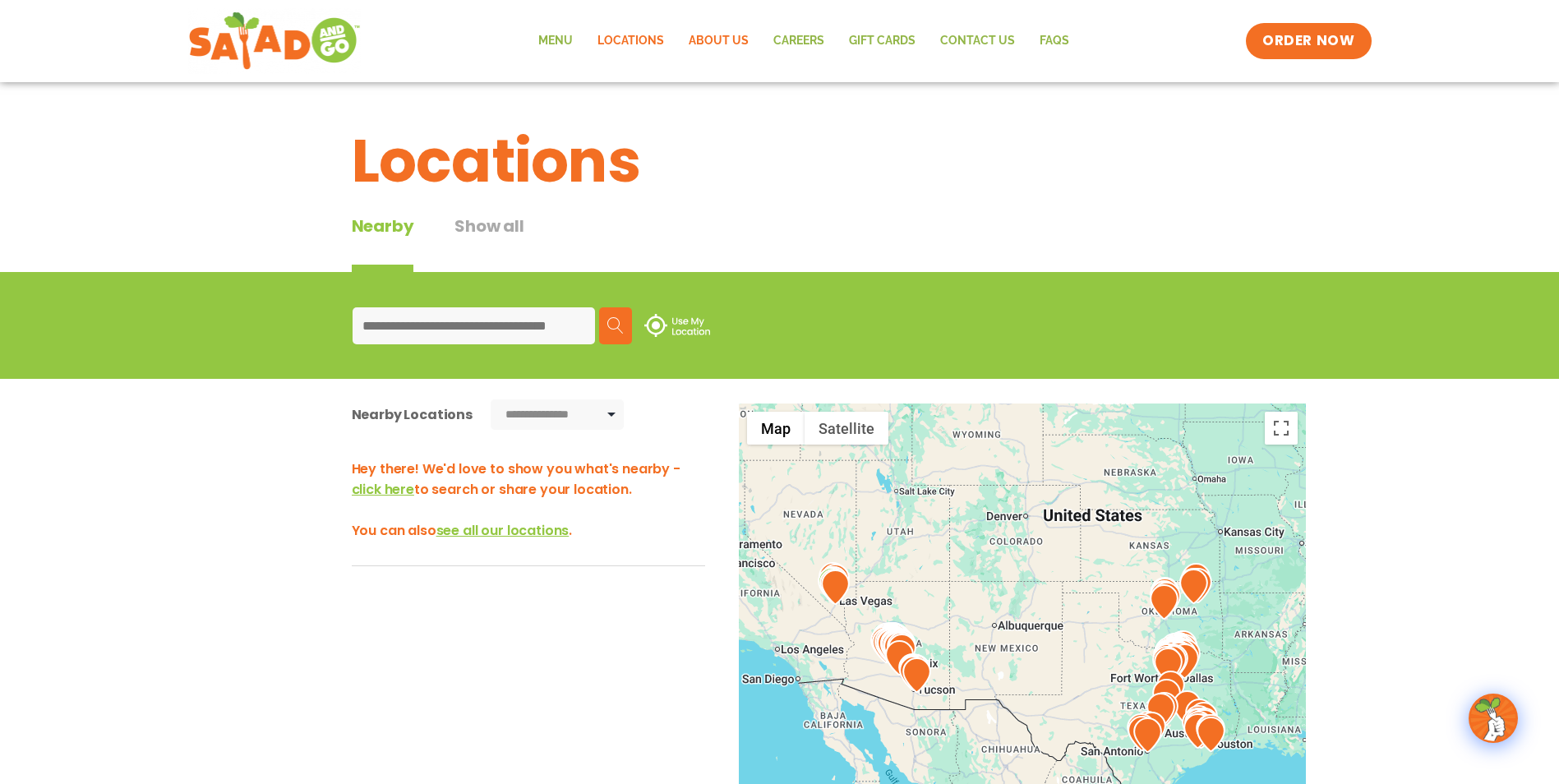 click on "About Us" 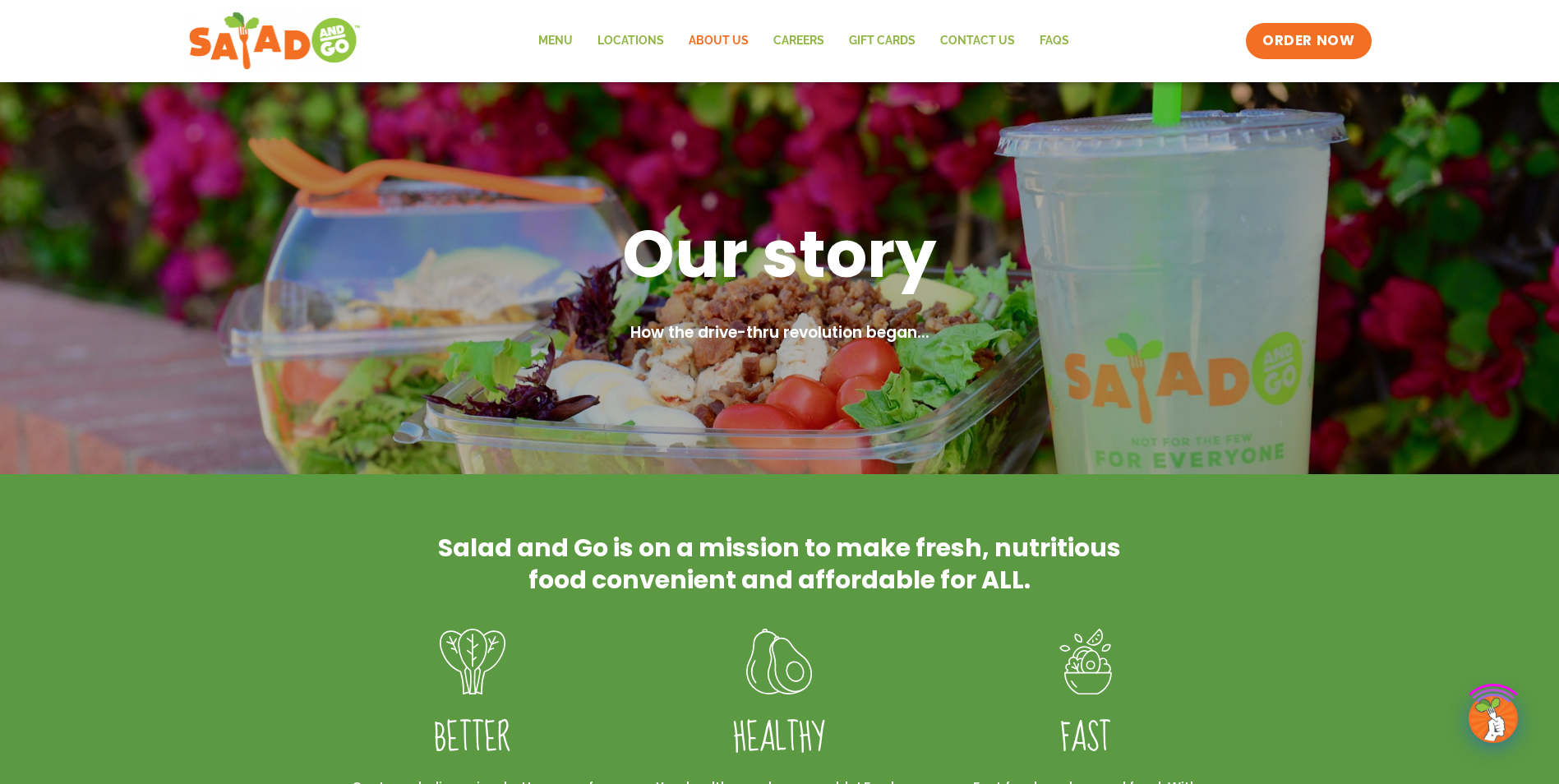 scroll, scrollTop: 0, scrollLeft: 0, axis: both 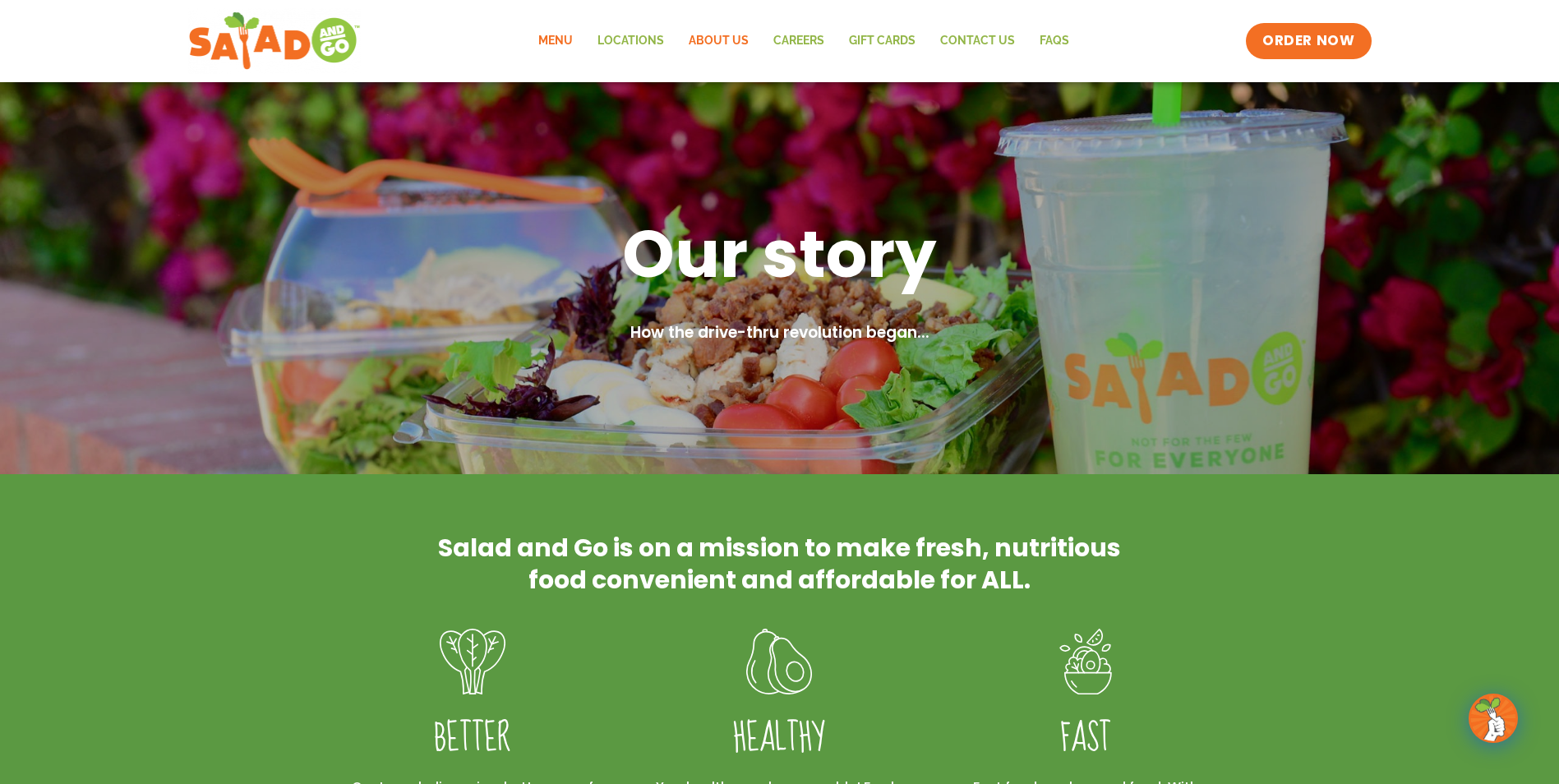 click on "Menu" 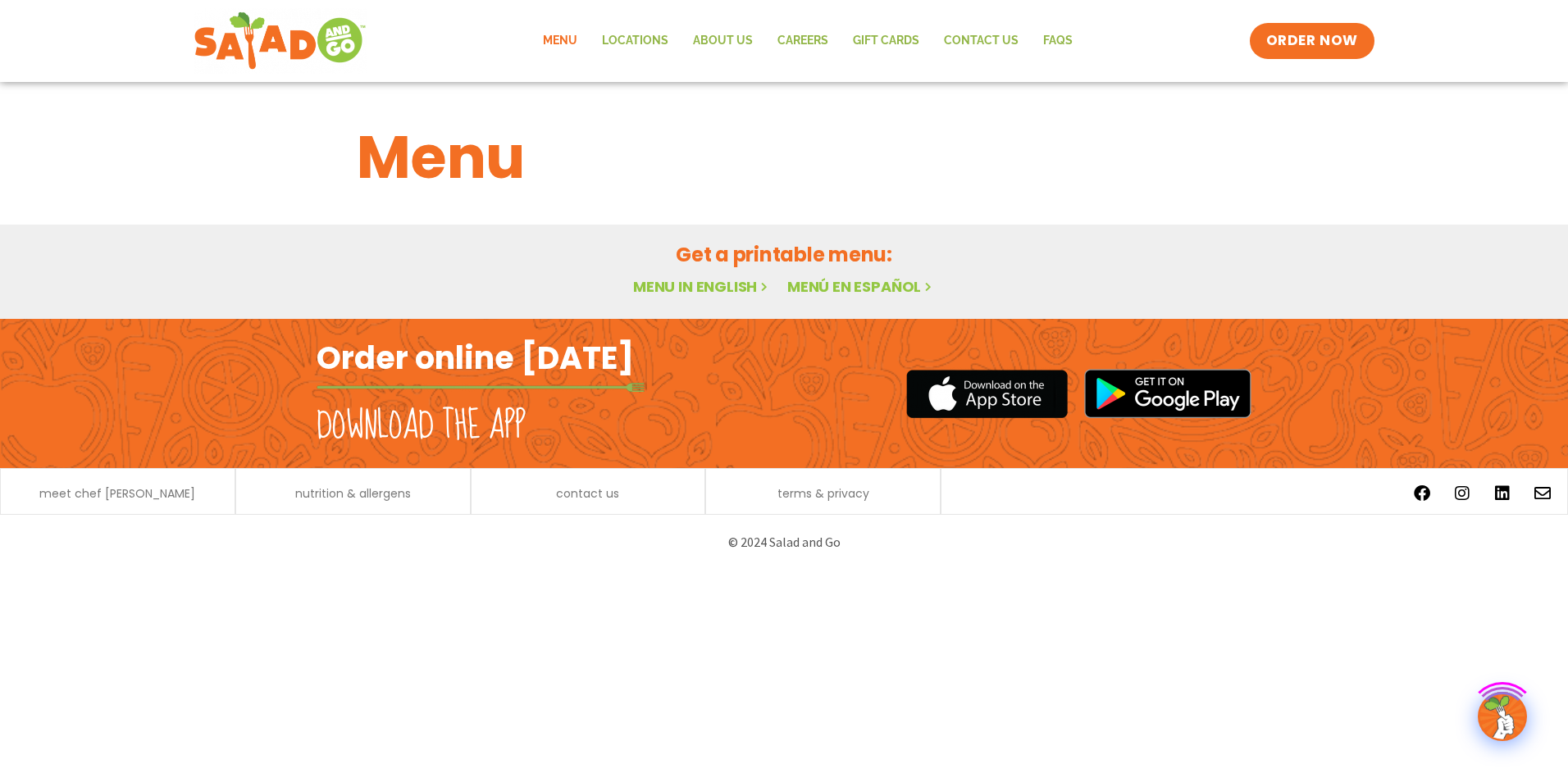 scroll, scrollTop: 0, scrollLeft: 0, axis: both 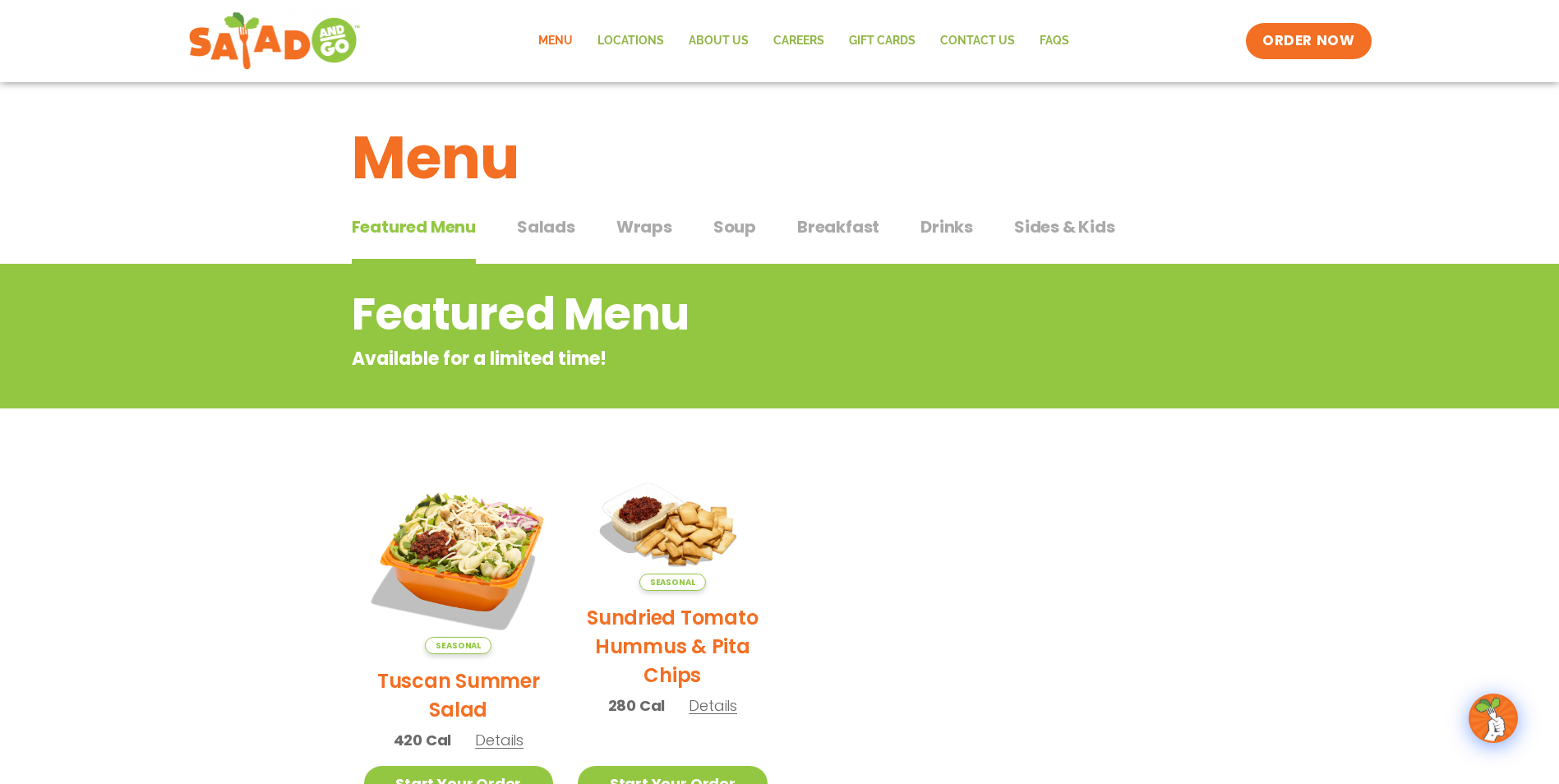 click on "Featured Menu Available for a limited time!     Seasonal Tuscan Summer Salad   420 Cal   Details   Start Your Order           Seasonal   Start Your Order Tuscan Summer Salad  420 Cal   Start Your Order SunDried Tomato Tapenade, Orecchiette Pasta, Cucumbers, Red Onion, Shredded Provolone, Arugula, Romaine, Choice of Protein Paired with Italian Vinaigrette (270 Cal) Dressings   See all house made dressings    Italian Vinaigrette   Balsamic Vinaigrette GF DF V   BBQ Ranch GF   Caesar GF   Creamy Blue Cheese GF   Creamy Greek GF   Jalapeño Ranch GF   Ranch GF   Thai Peanut GF DF Nutrition   Download Nutrition & Allergens We are not an allergen free facility and cannot guarantee the absence of allergens in our foods. Nutrition information is based on our standard recipes and portion sizes. Click Nutrition & Allergens above for more details. Gluten Friendly (GF) Dairy Friendly (DF)     Seasonal Sundried Tomato Hummus & Pita Chips   280 Cal   Details   Start Your Order           Seasonal   Start Your Order  280 Cal" at bounding box center (779, 544) 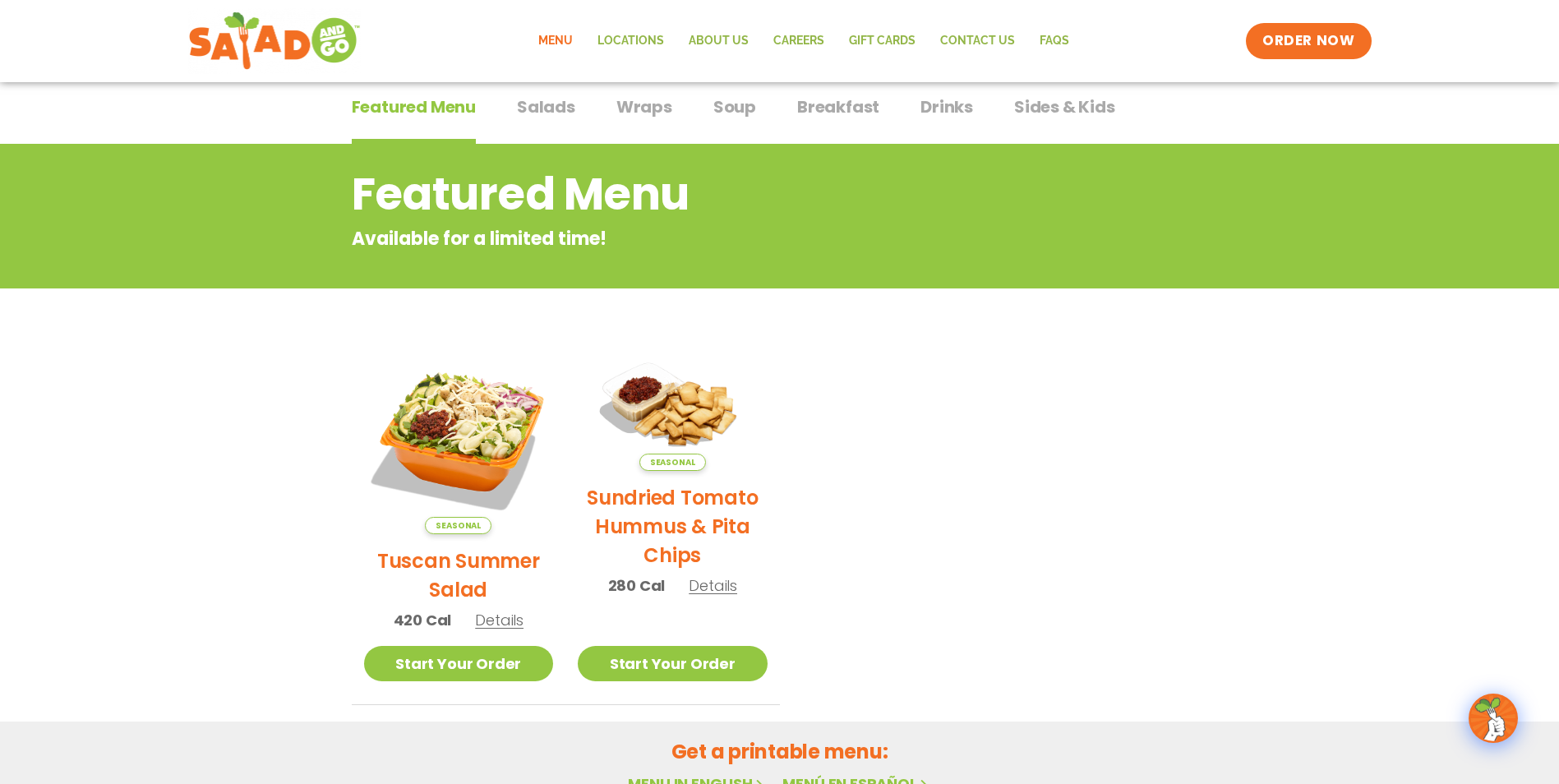 drag, startPoint x: 1035, startPoint y: 385, endPoint x: 1043, endPoint y: 445, distance: 60.530984 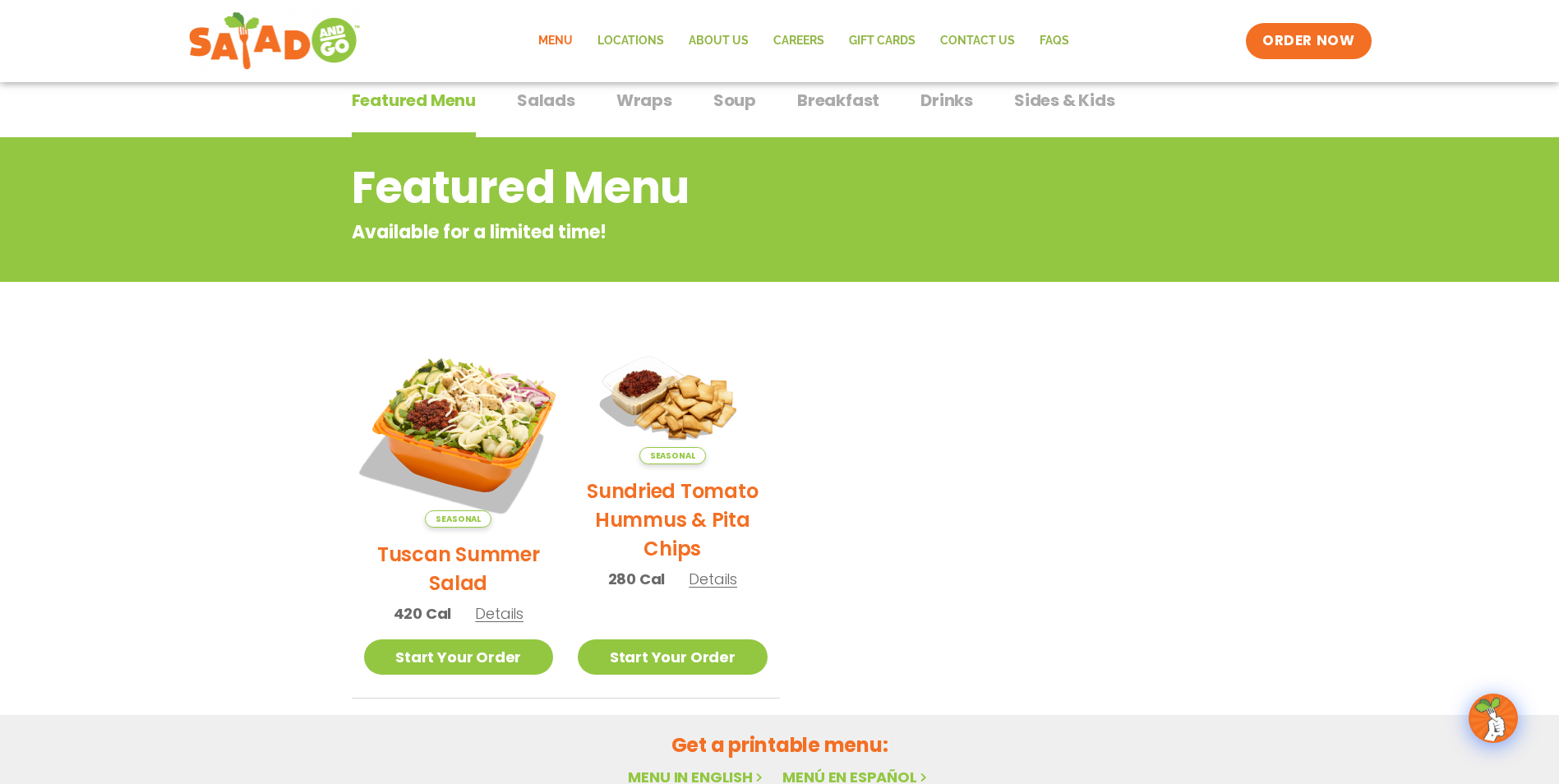 click at bounding box center (458, 432) 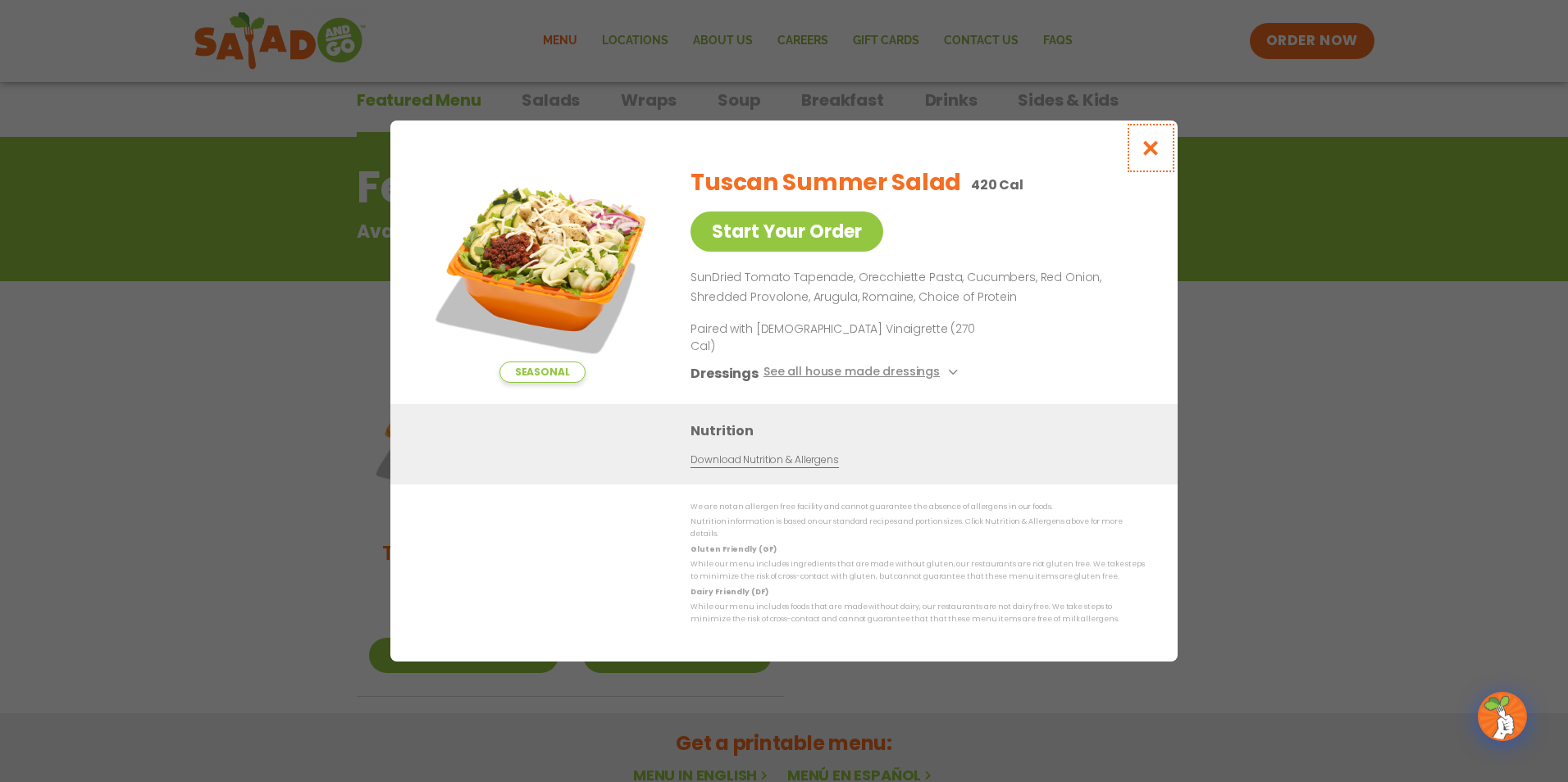 click at bounding box center [1151, 148] 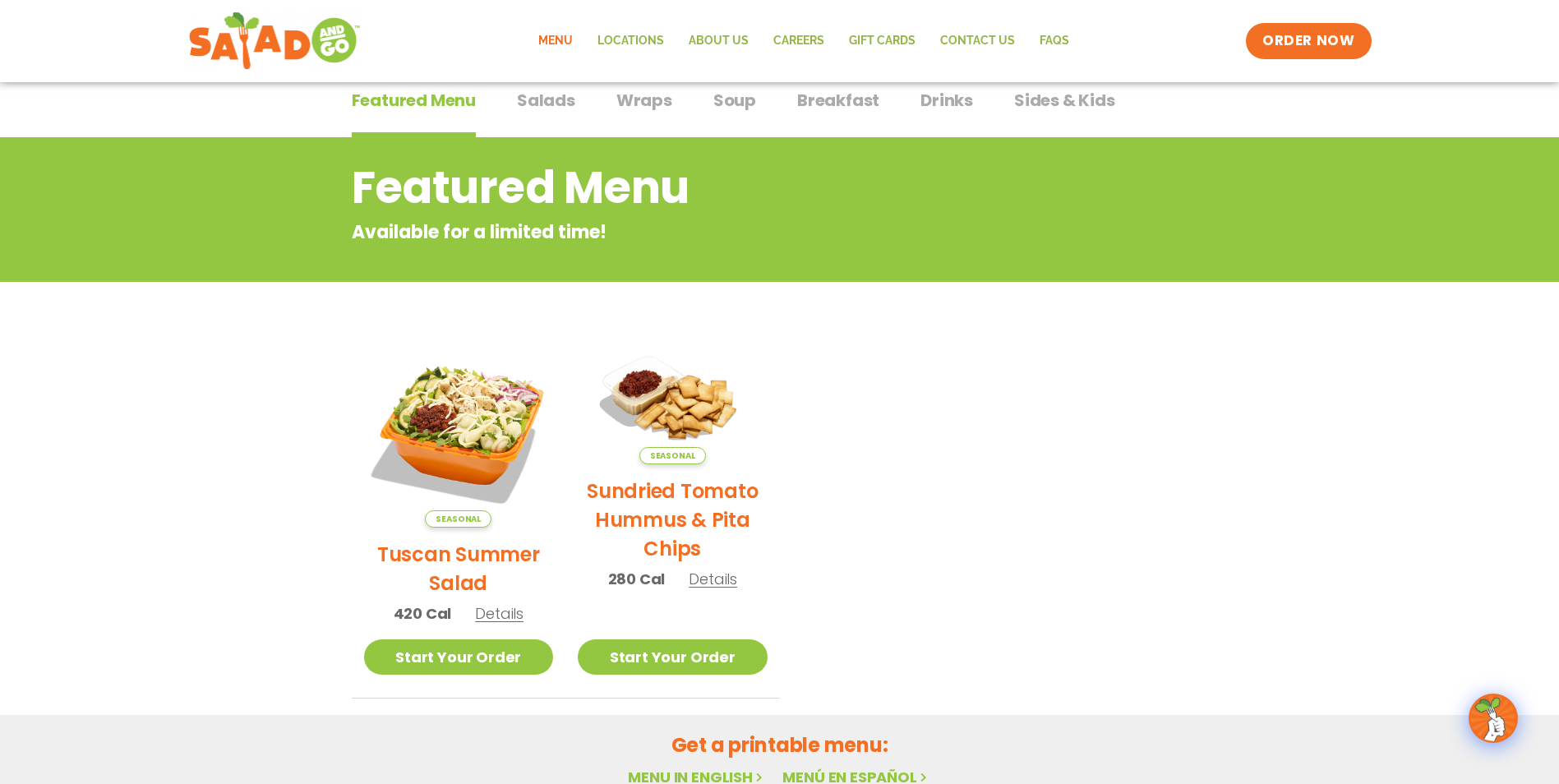 click on "Salads" at bounding box center [546, 100] 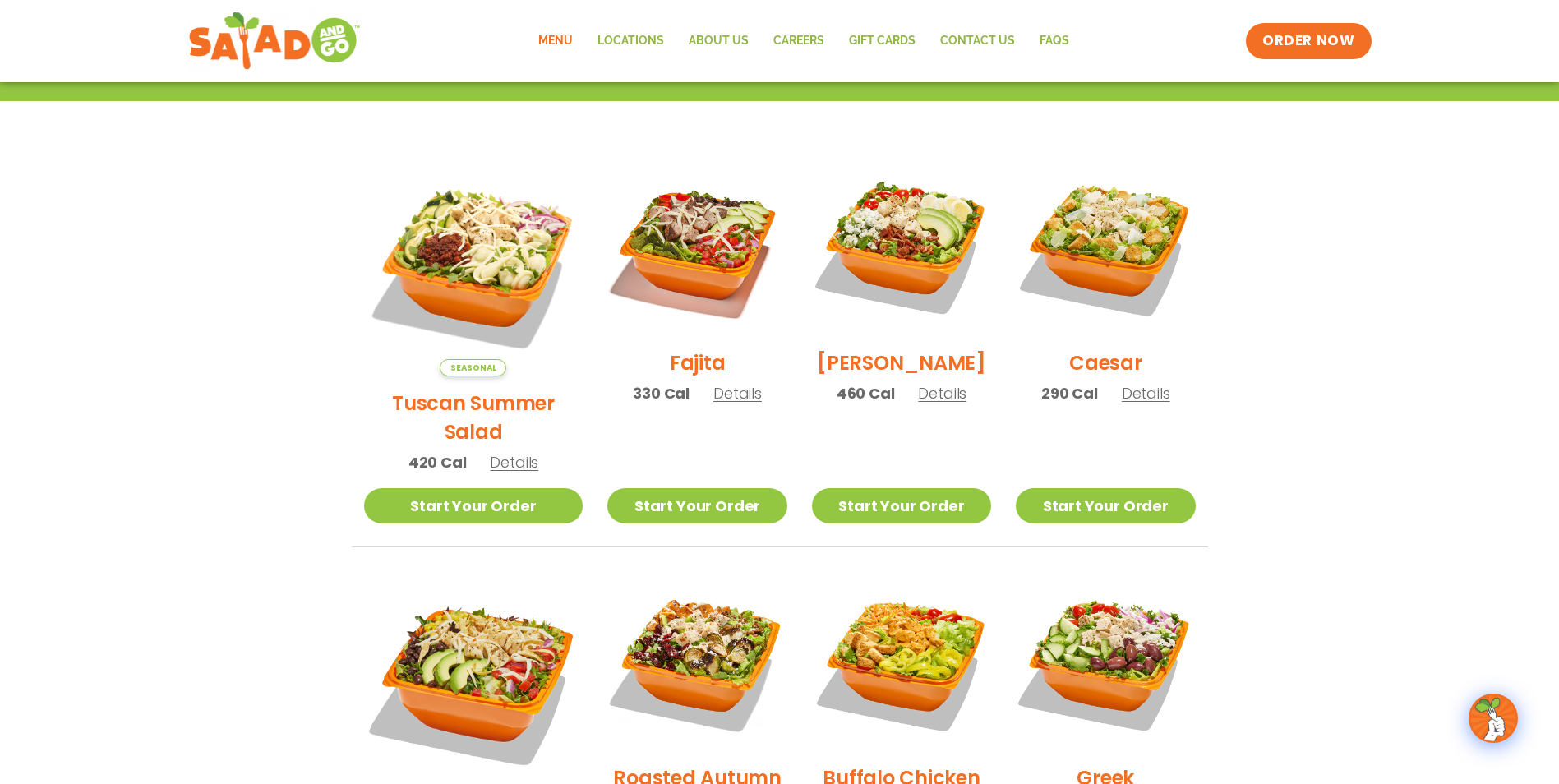 drag, startPoint x: 1305, startPoint y: 457, endPoint x: 1324, endPoint y: 551, distance: 95.900991 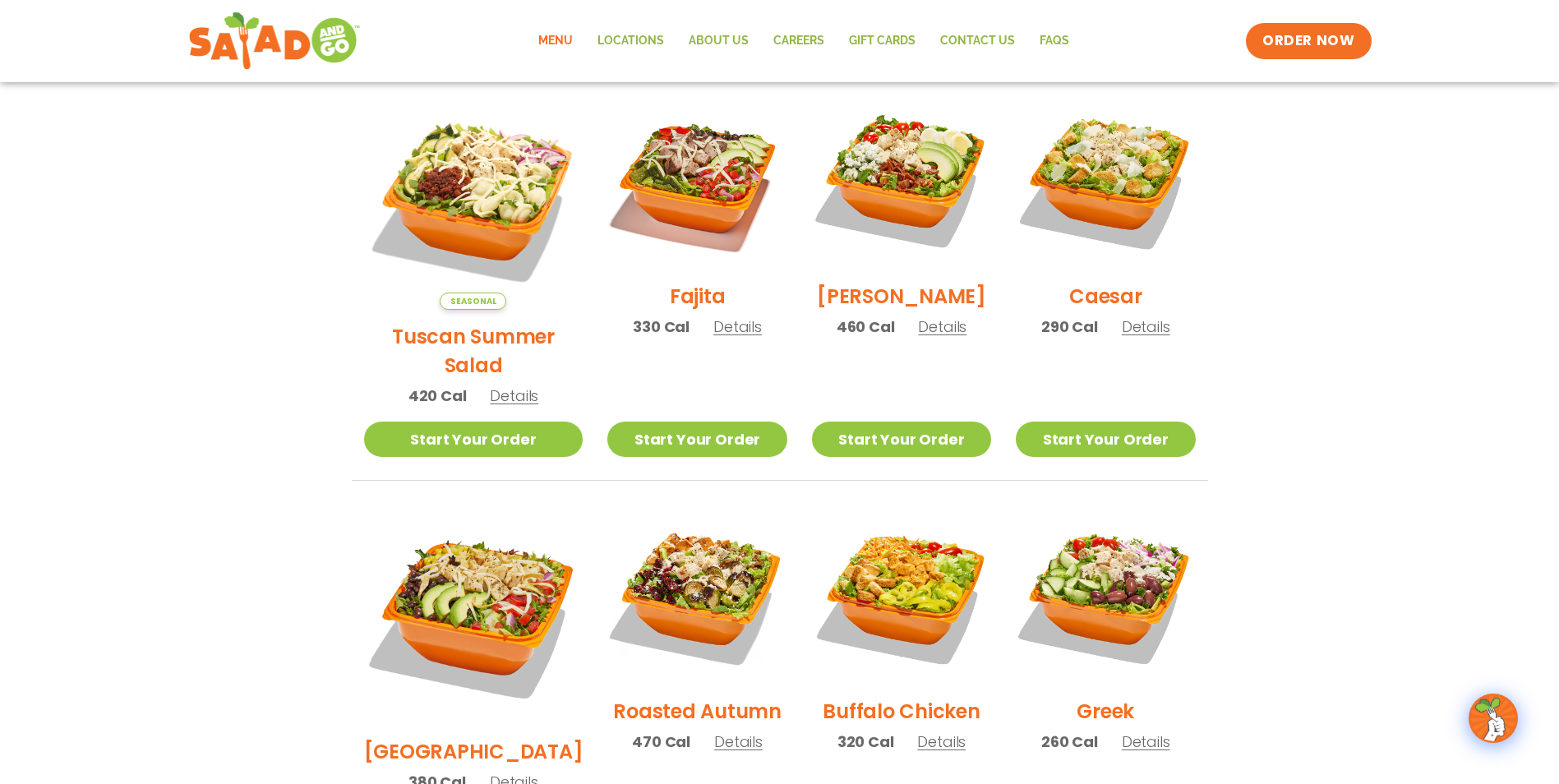 drag, startPoint x: 1320, startPoint y: 479, endPoint x: 1322, endPoint y: 521, distance: 42.047592 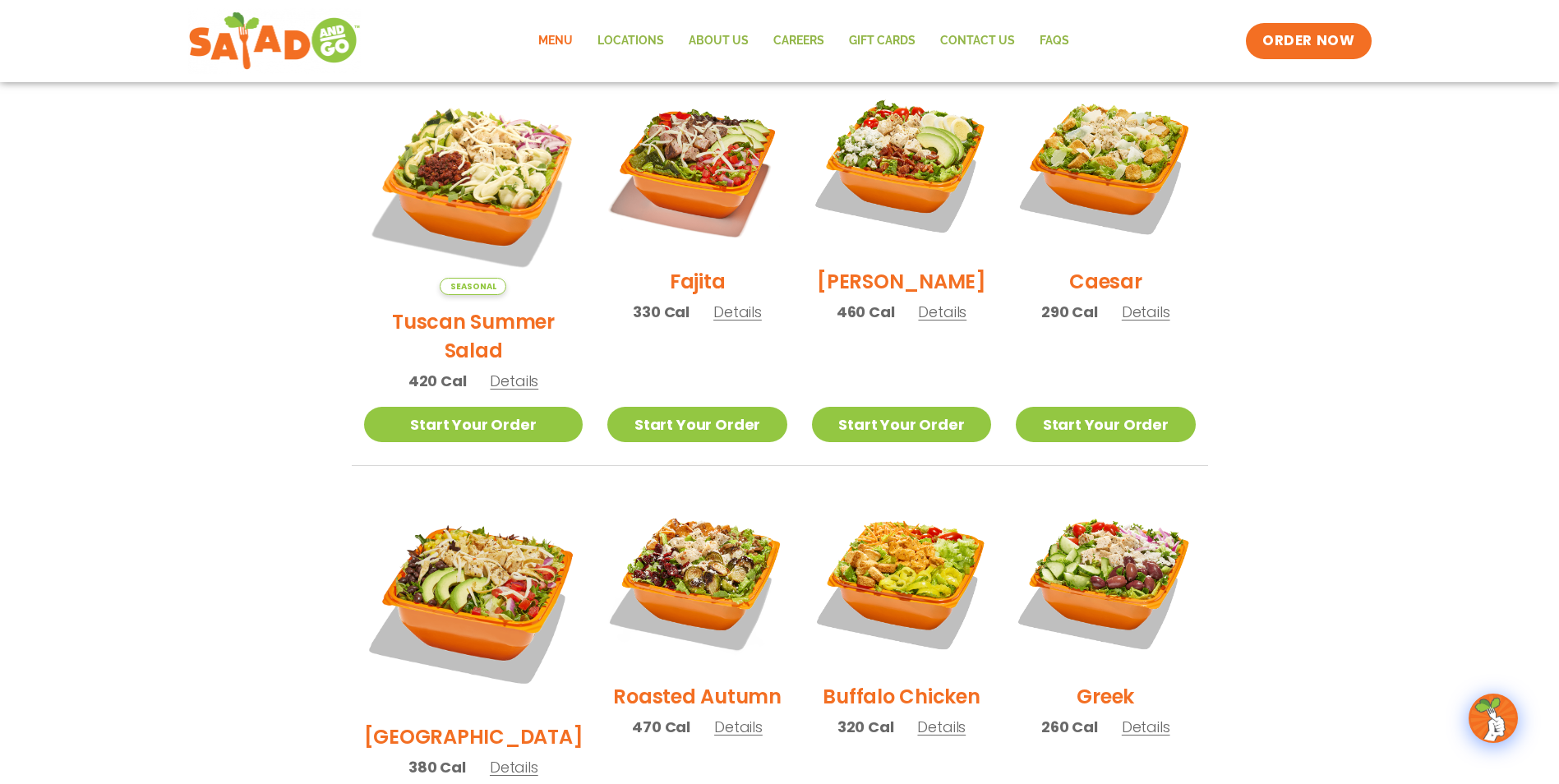 drag, startPoint x: 46, startPoint y: 395, endPoint x: 76, endPoint y: 372, distance: 37.802116 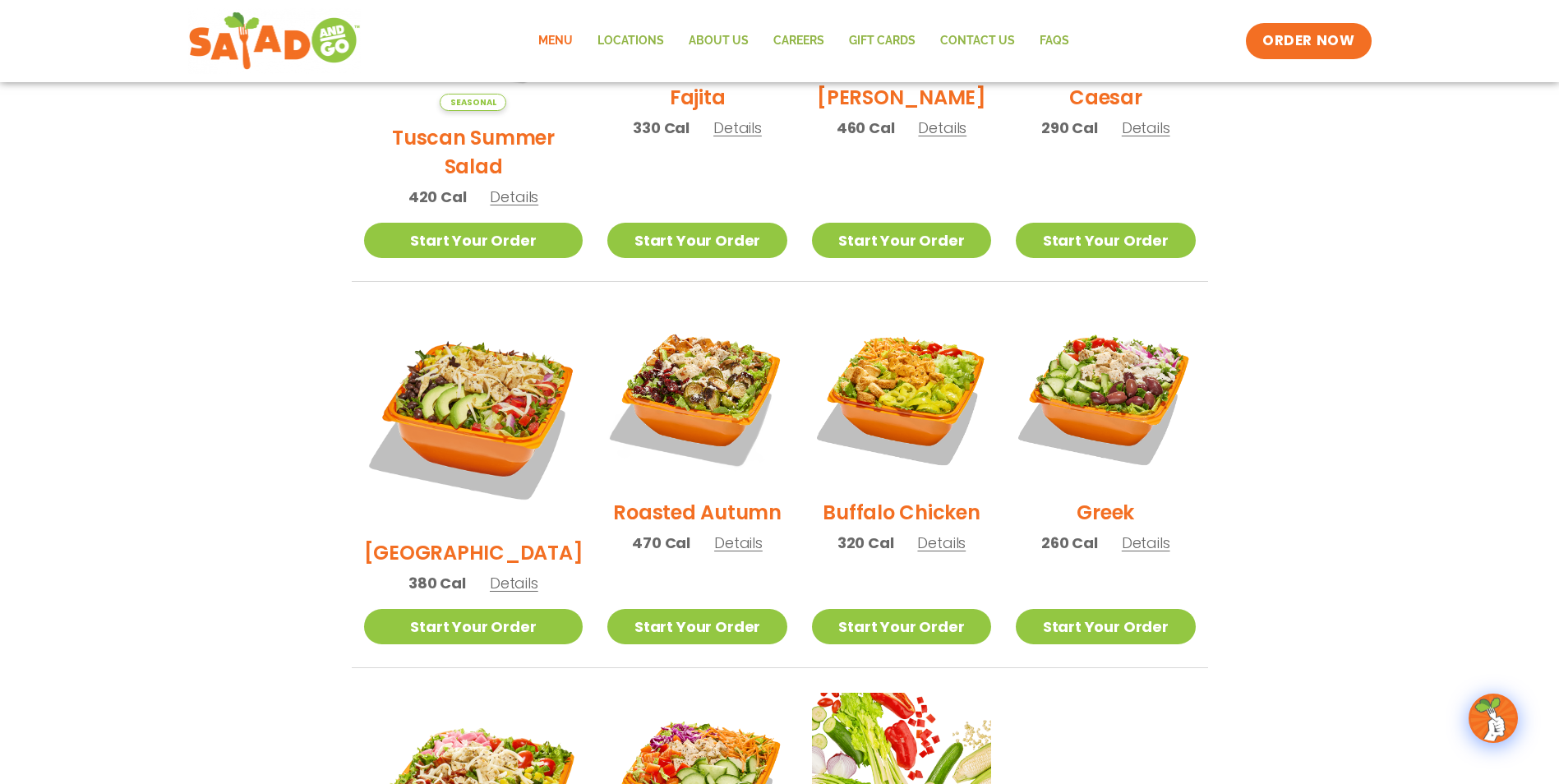 scroll, scrollTop: 754, scrollLeft: 0, axis: vertical 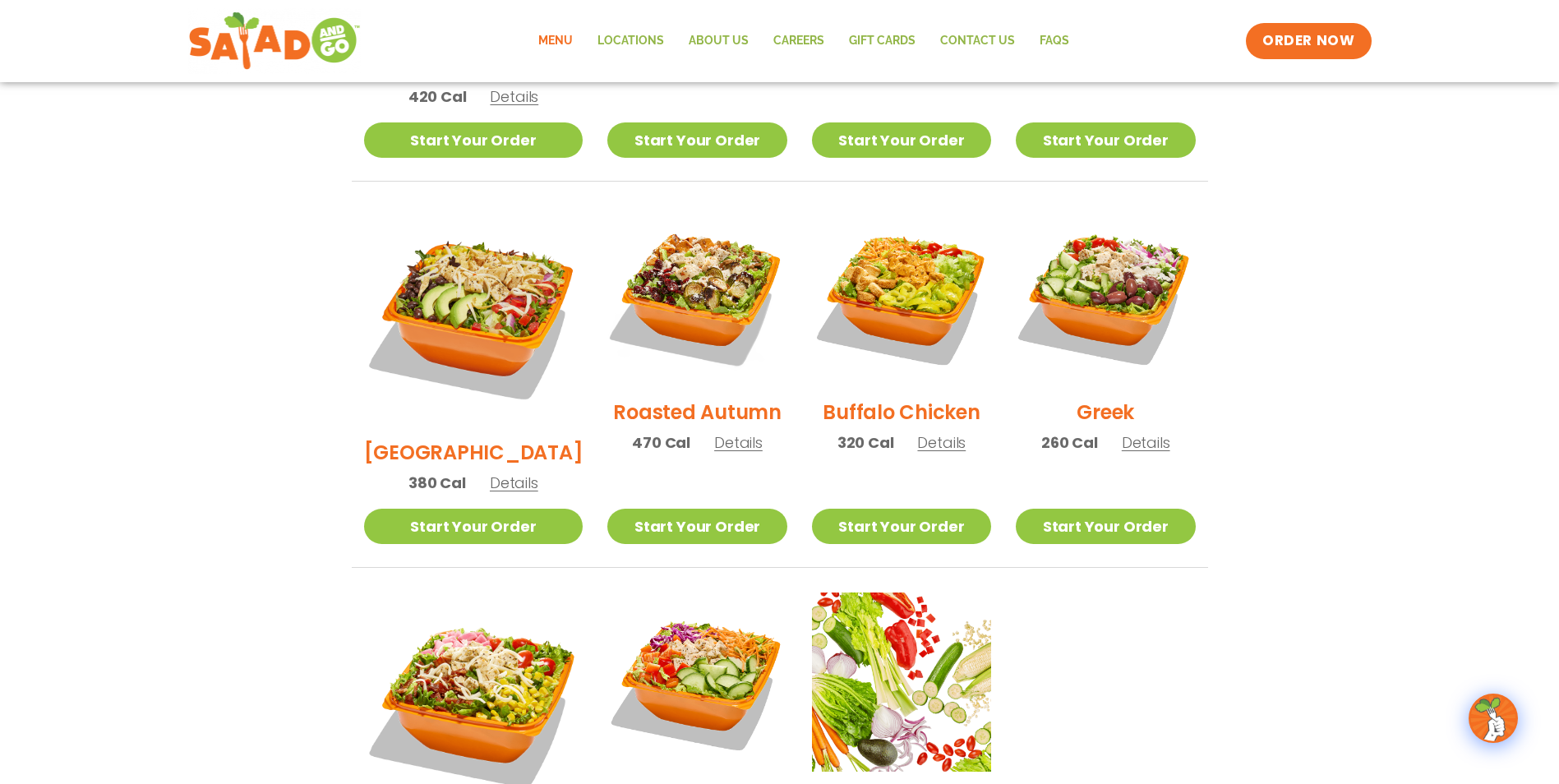 drag, startPoint x: 223, startPoint y: 330, endPoint x: 218, endPoint y: 409, distance: 79.15807 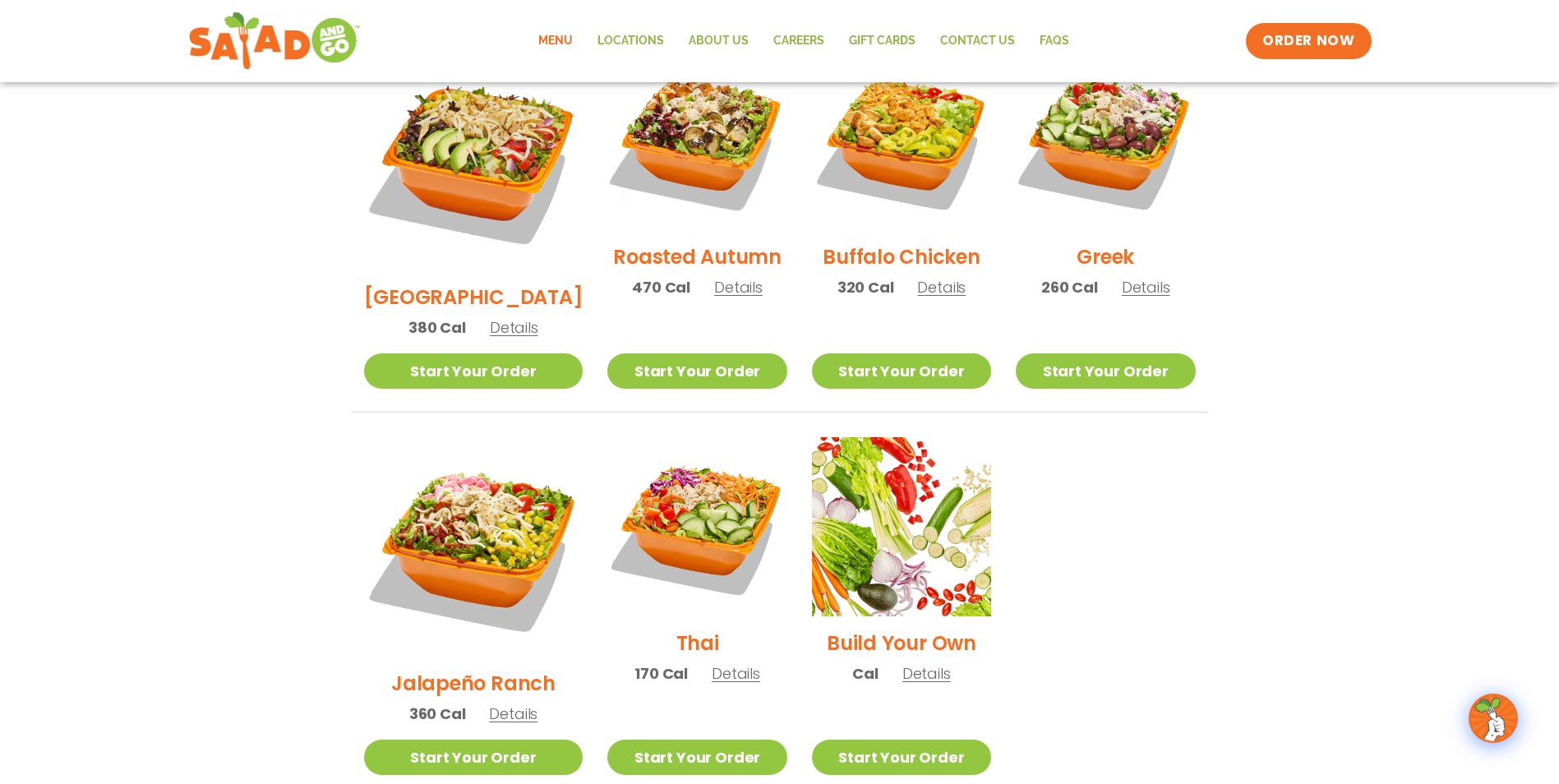 drag, startPoint x: 1429, startPoint y: 448, endPoint x: 1432, endPoint y: 606, distance: 158.02848 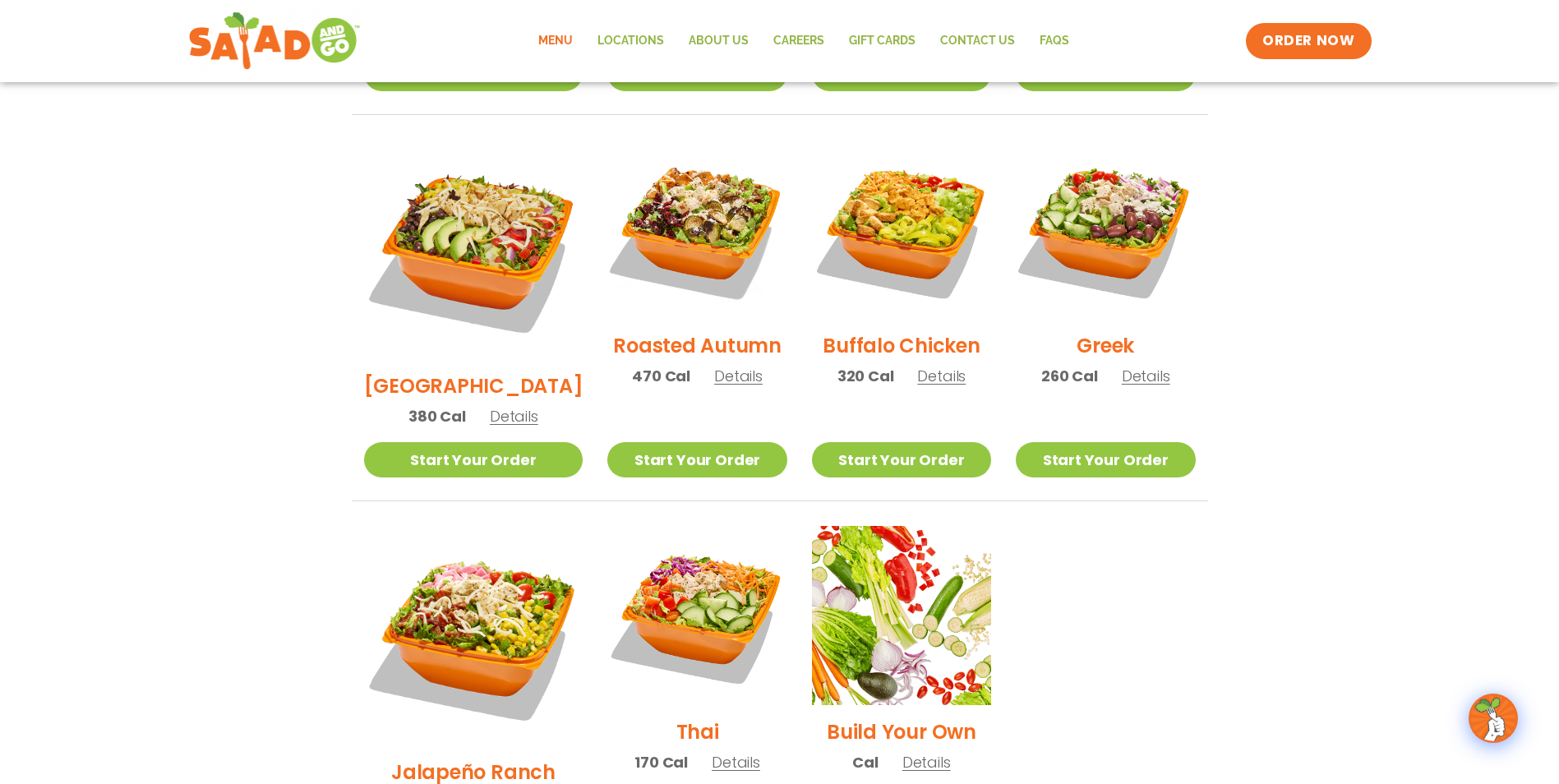drag, startPoint x: 1292, startPoint y: 491, endPoint x: 1313, endPoint y: 425, distance: 69.260378 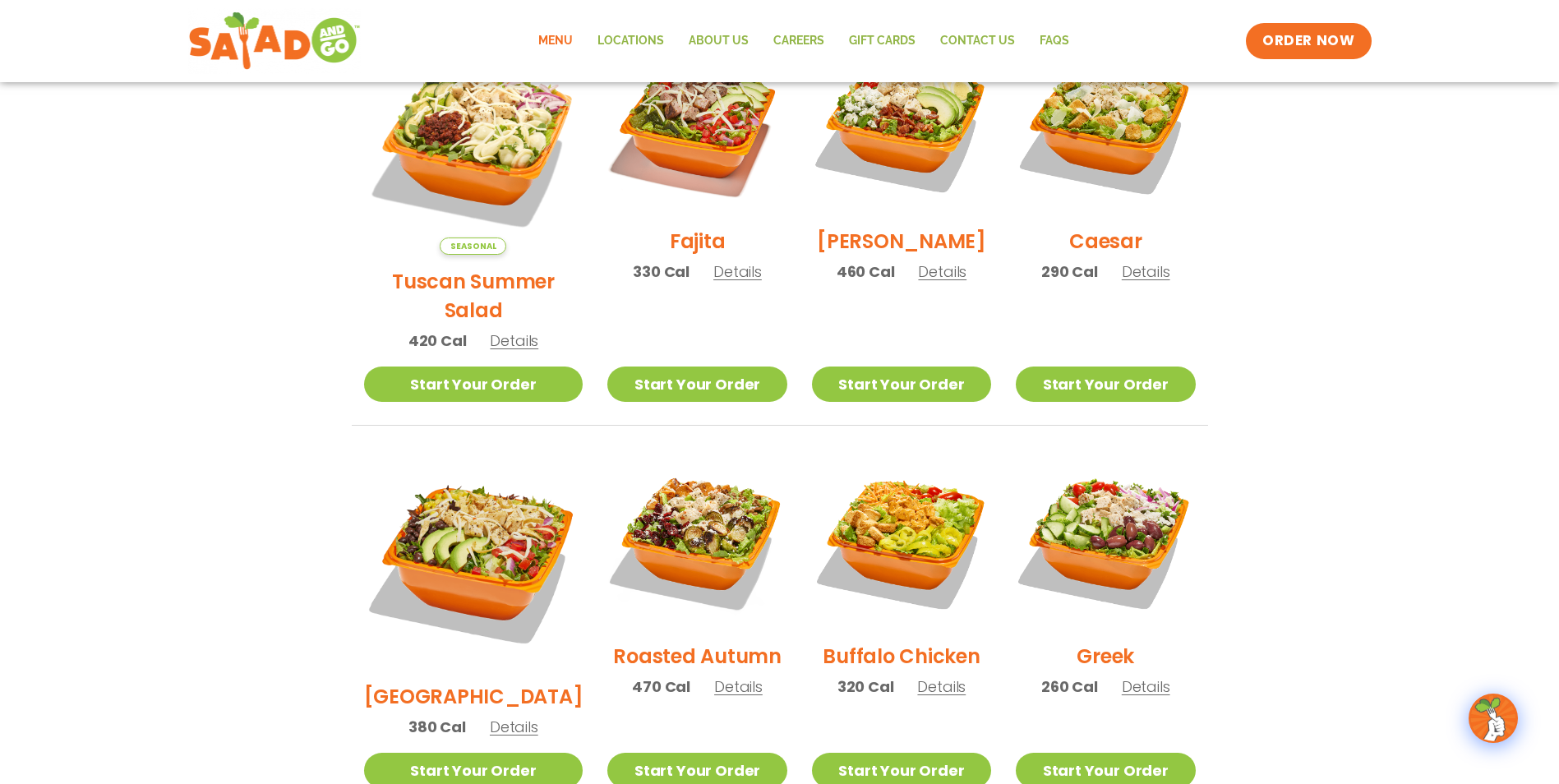 drag, startPoint x: 1352, startPoint y: 475, endPoint x: 1379, endPoint y: 422, distance: 59.48109 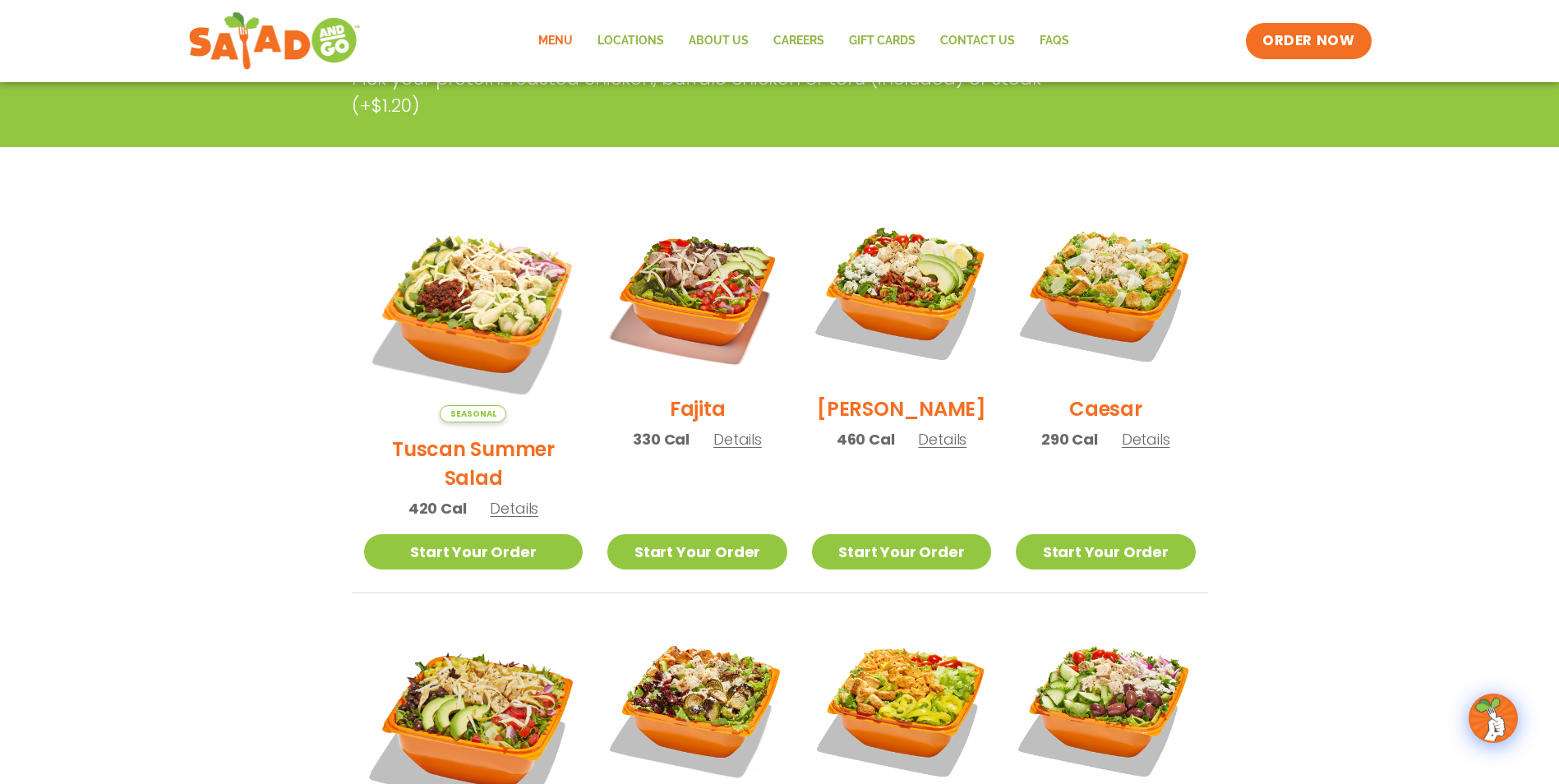 drag, startPoint x: 1376, startPoint y: 507, endPoint x: 1393, endPoint y: 438, distance: 71.06335 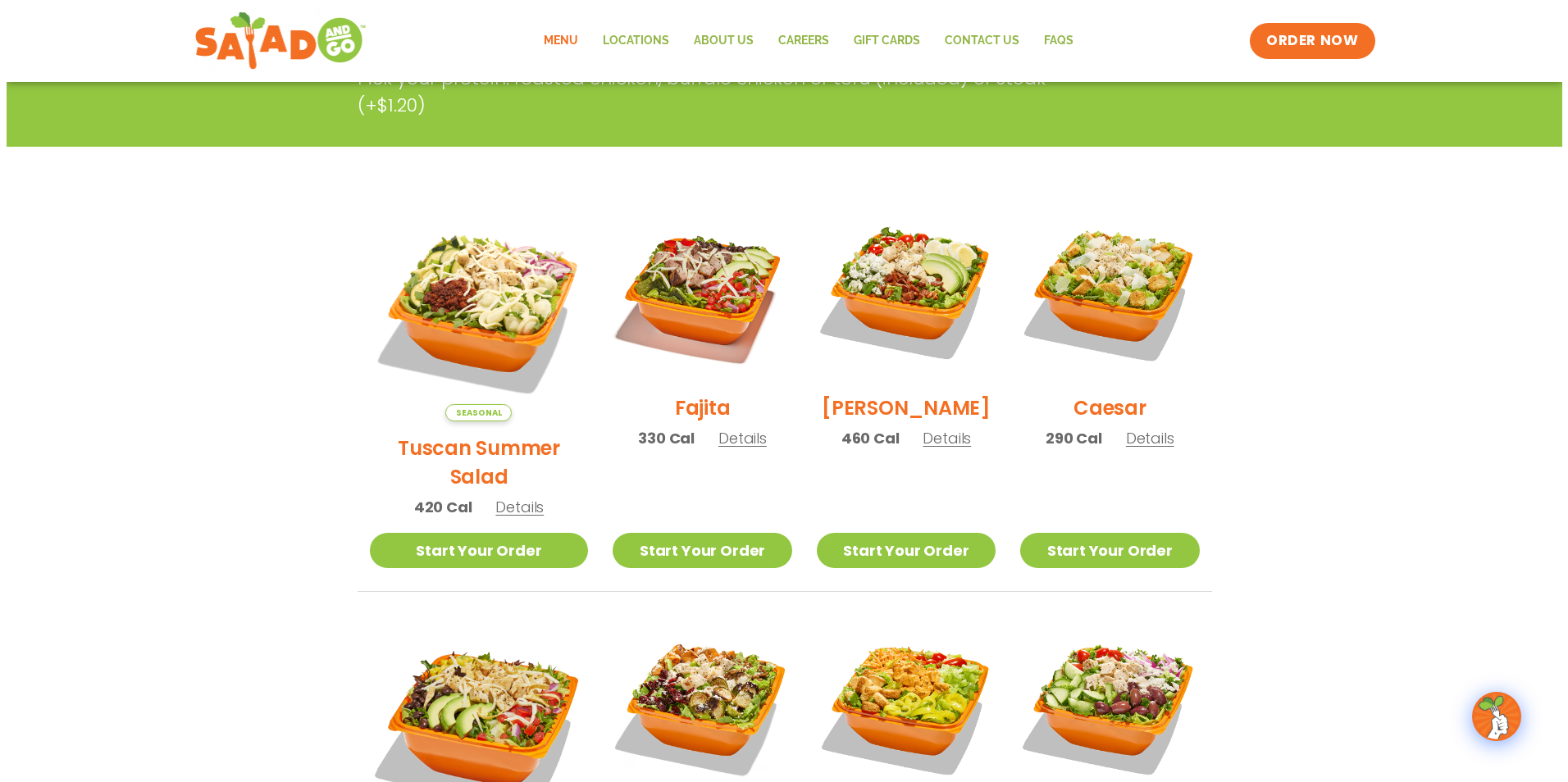 scroll, scrollTop: 314, scrollLeft: 0, axis: vertical 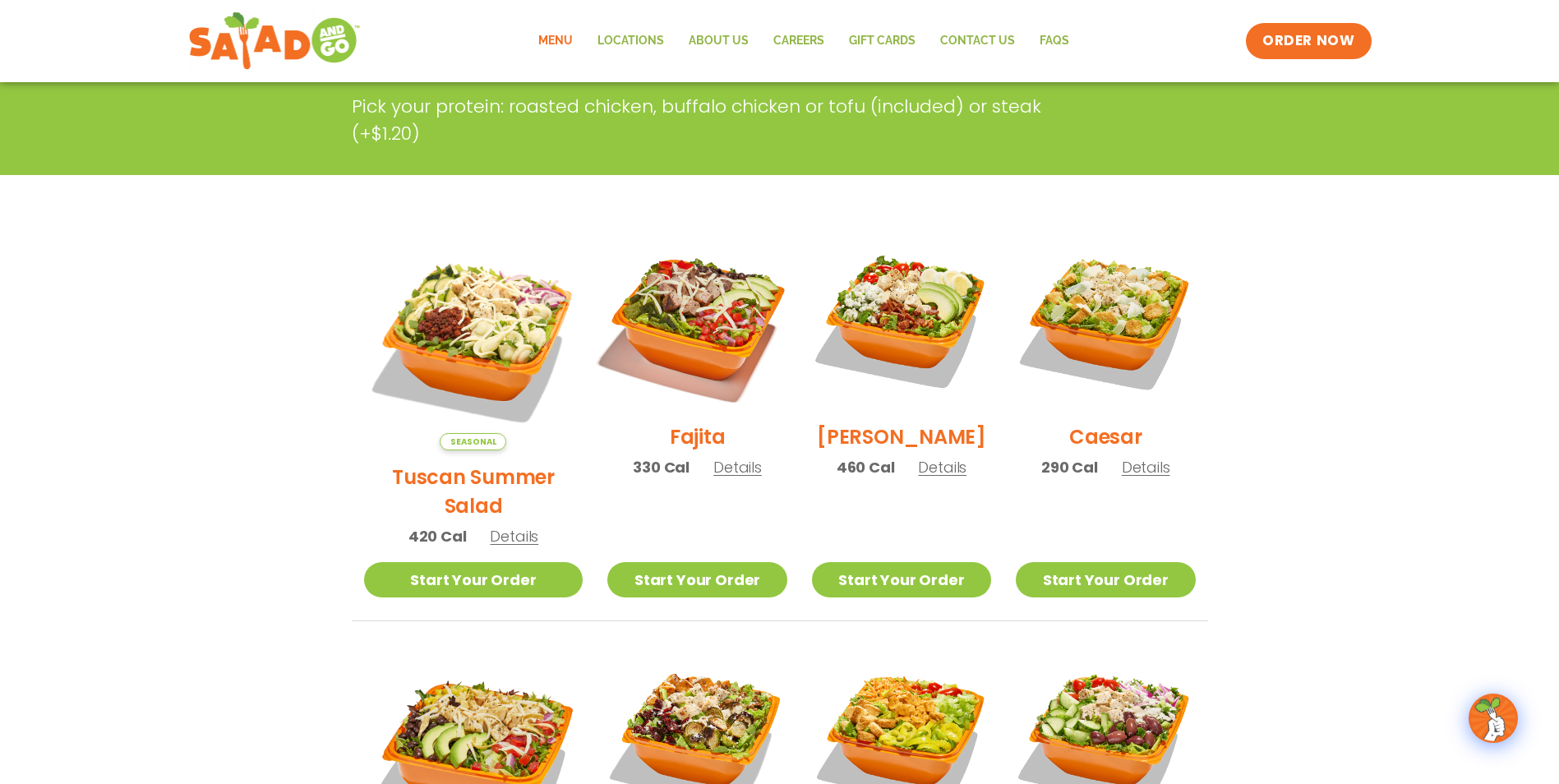 click at bounding box center [697, 321] 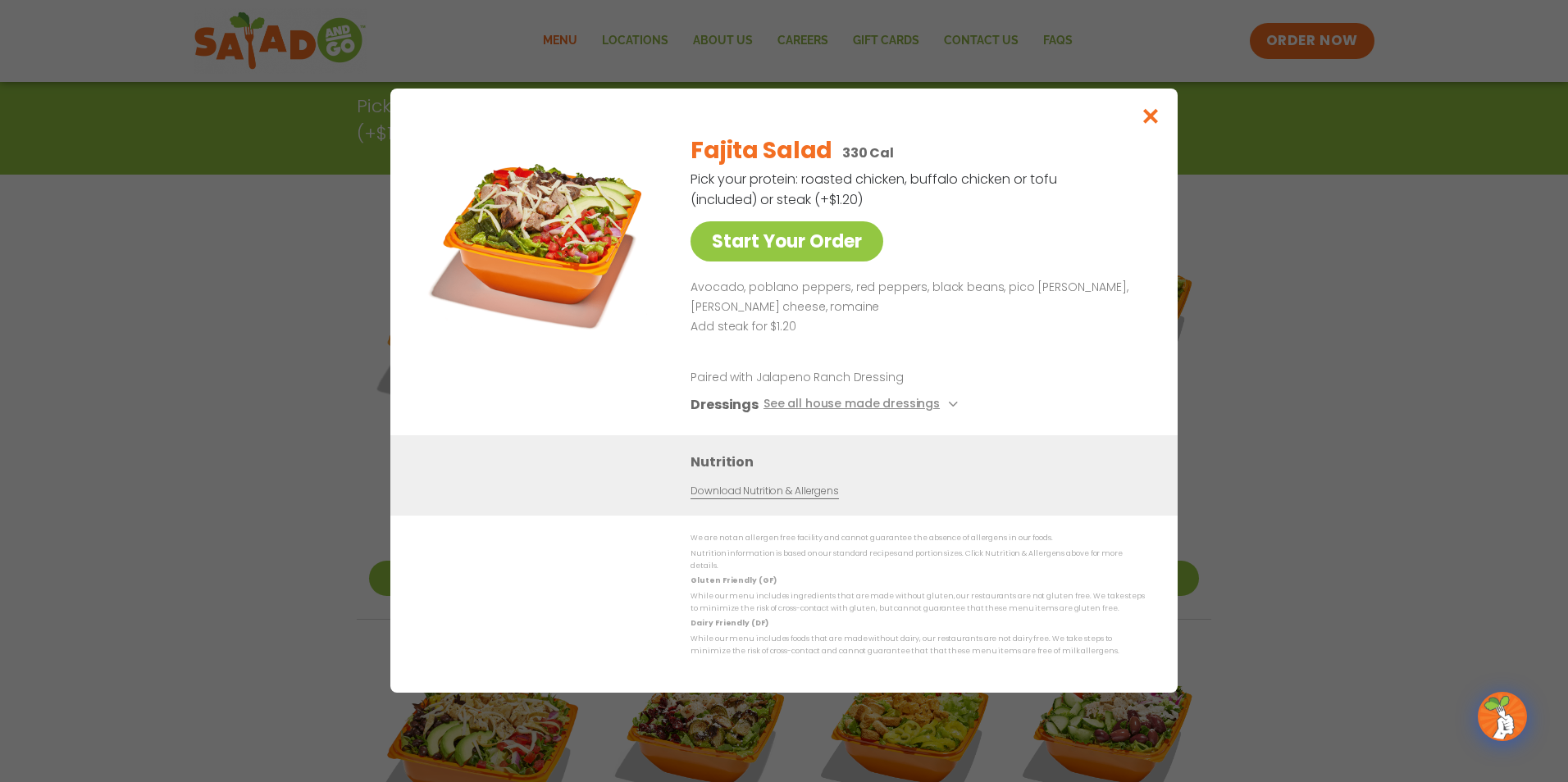 click at bounding box center (542, 236) 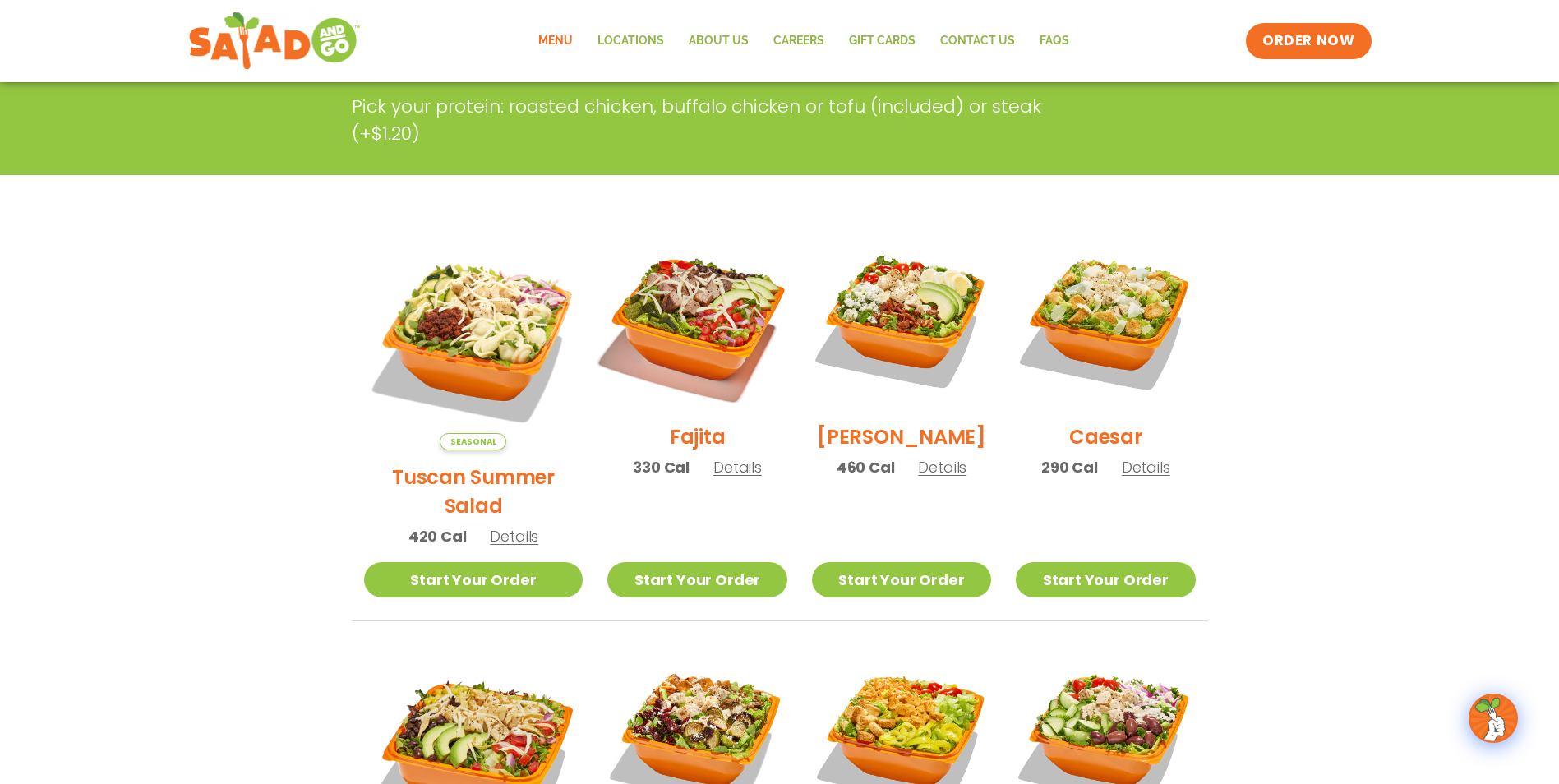 click at bounding box center (697, 321) 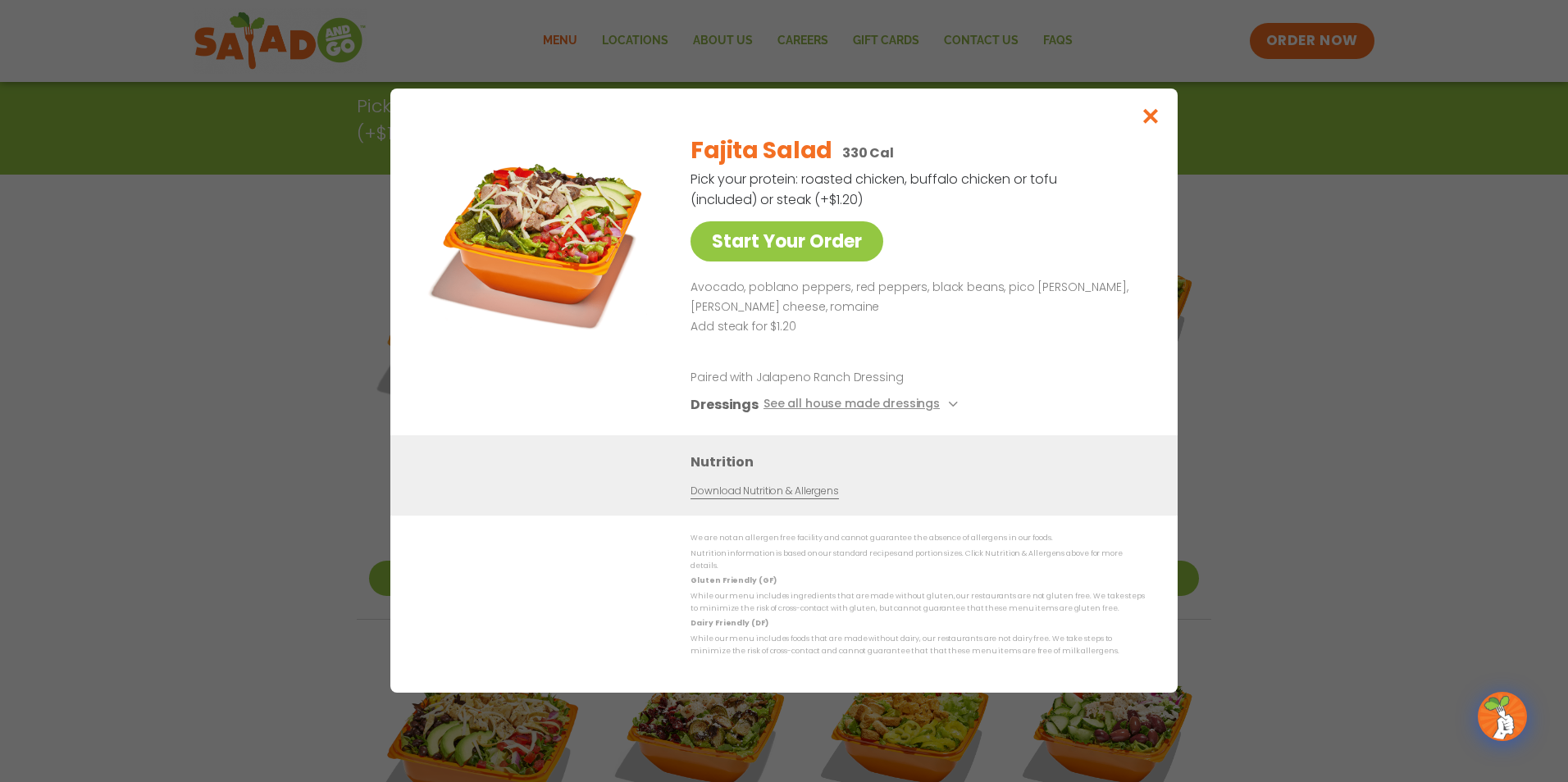 drag, startPoint x: 1436, startPoint y: 400, endPoint x: 1424, endPoint y: 400, distance: 12 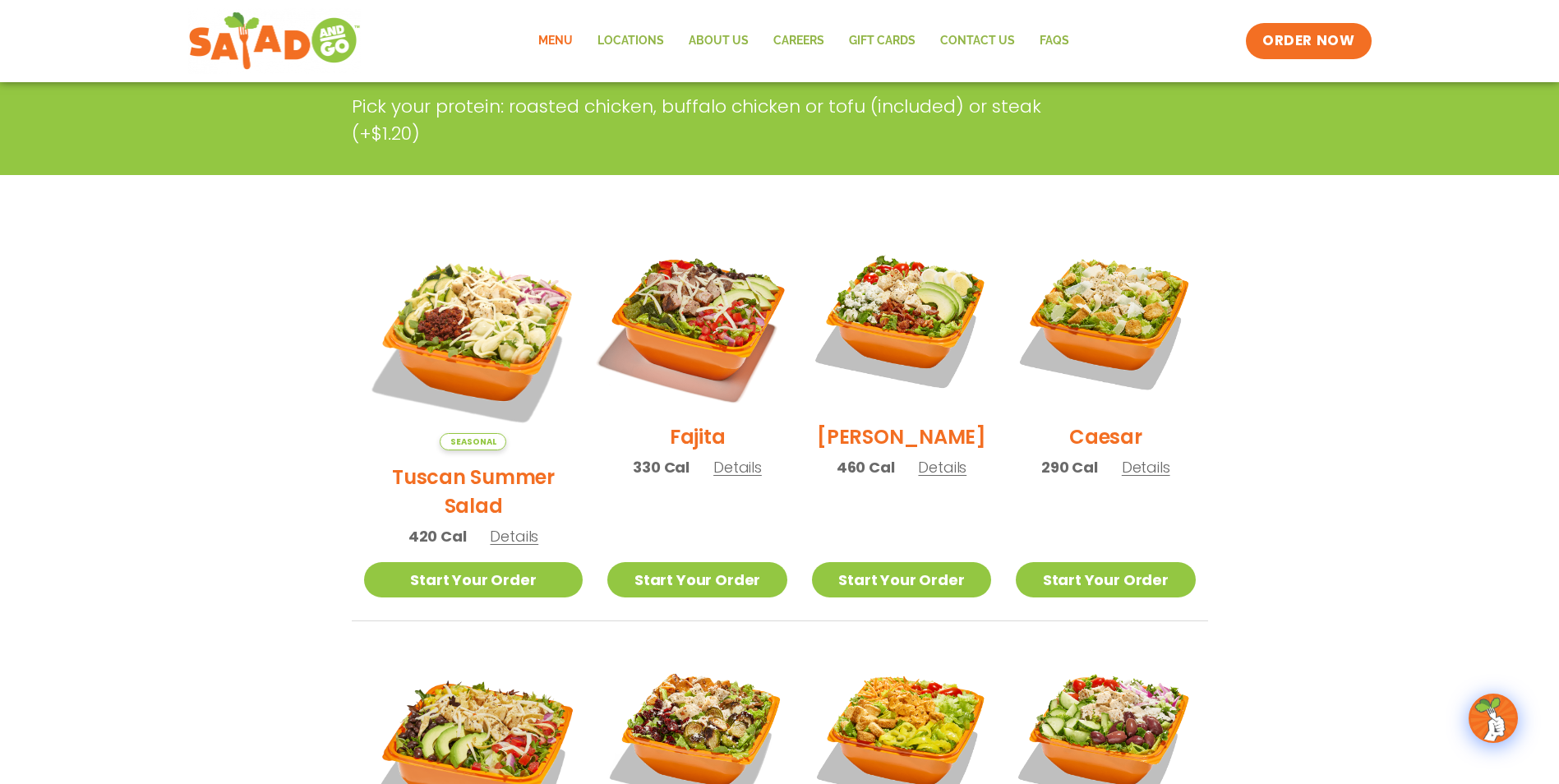 click at bounding box center [697, 321] 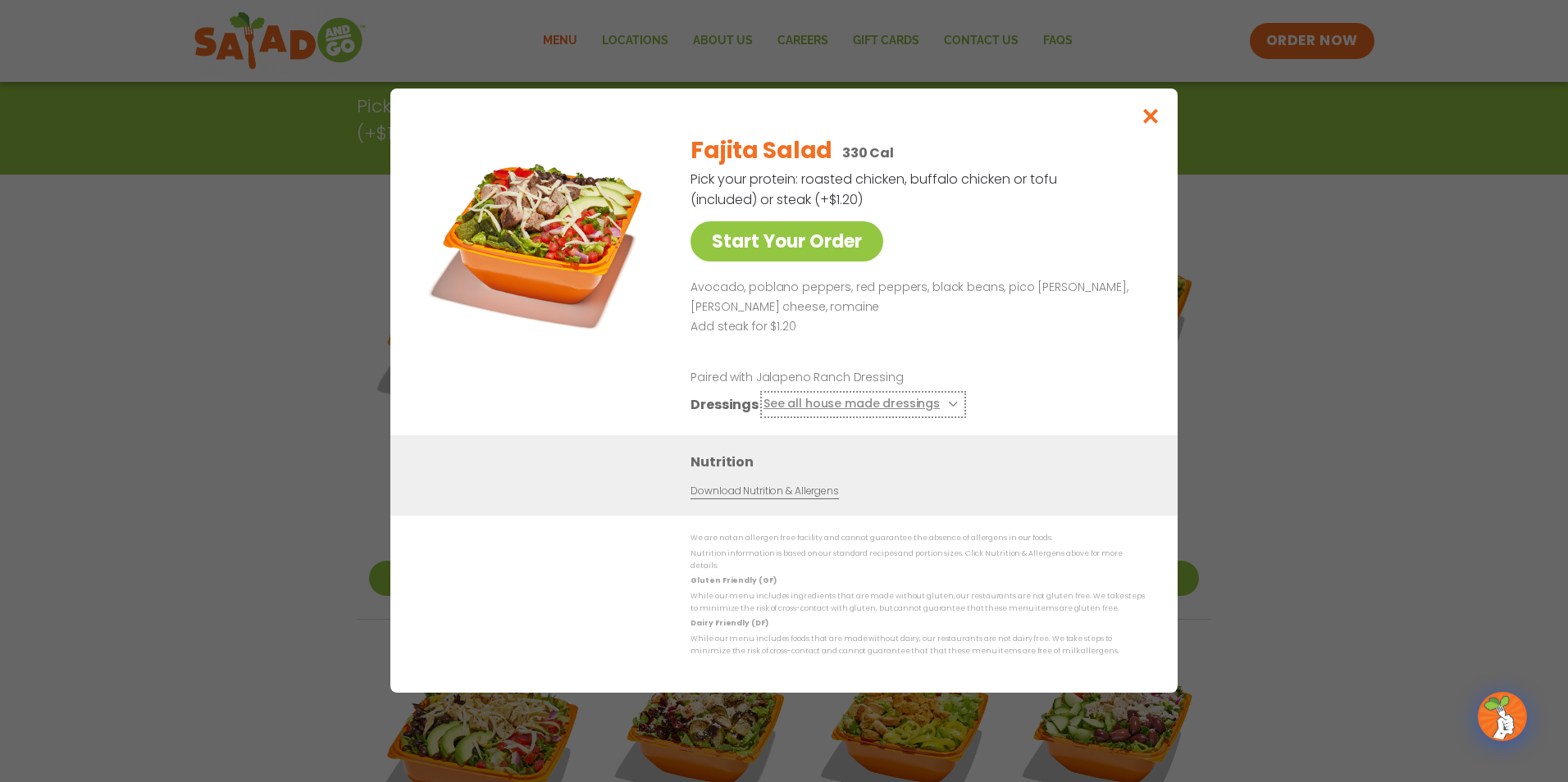 click on "See all house made dressings" at bounding box center (863, 405) 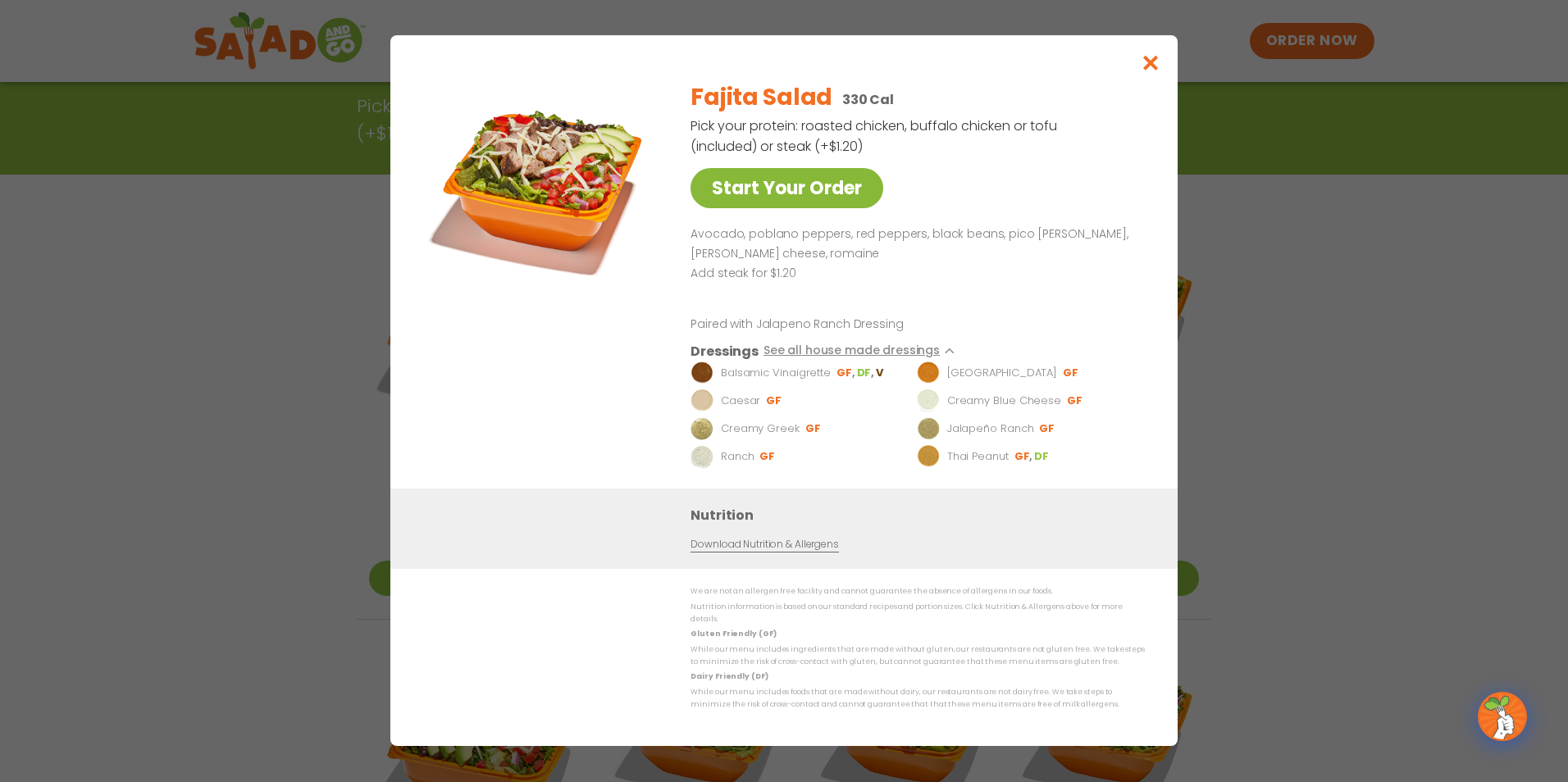 click on "Start Your Order" at bounding box center (786, 188) 